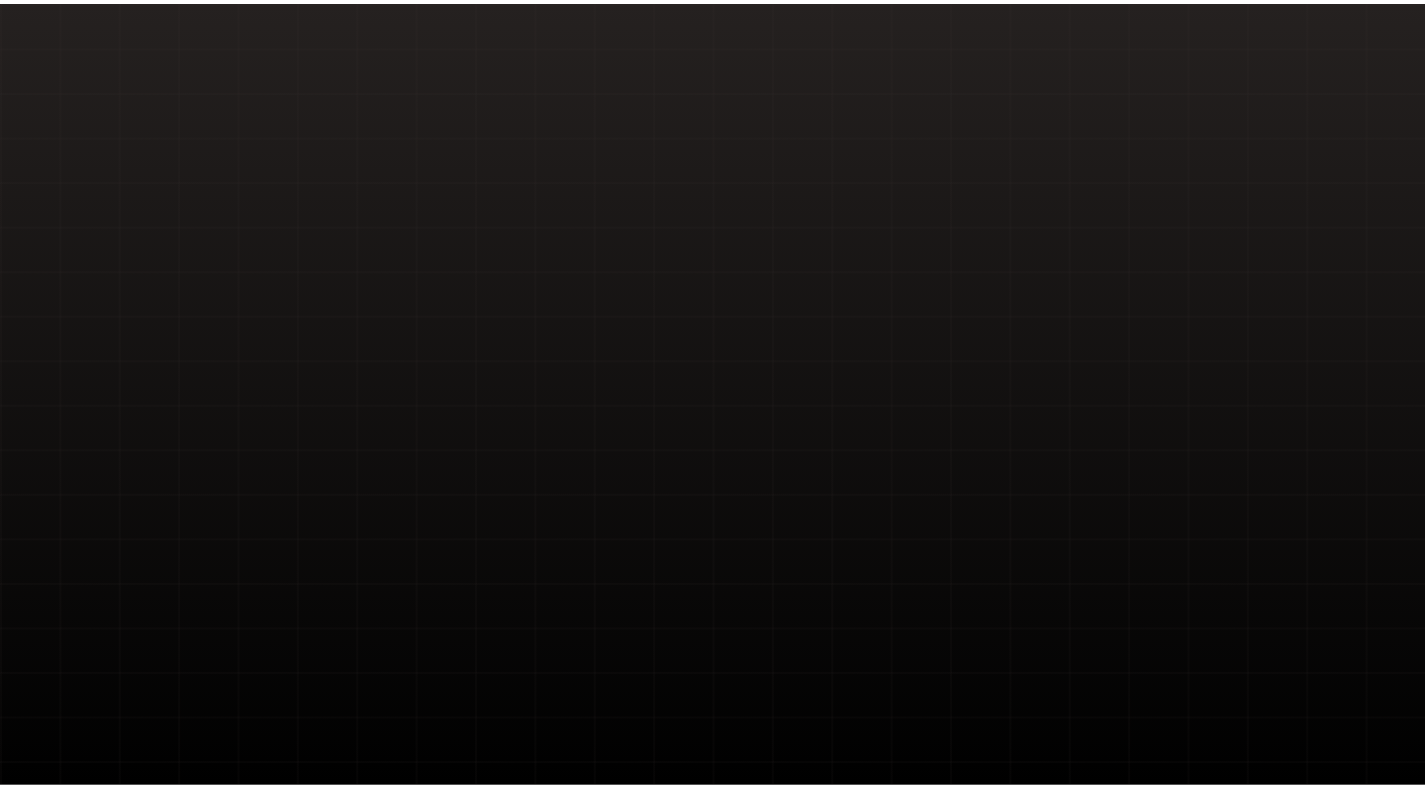 scroll, scrollTop: 0, scrollLeft: 0, axis: both 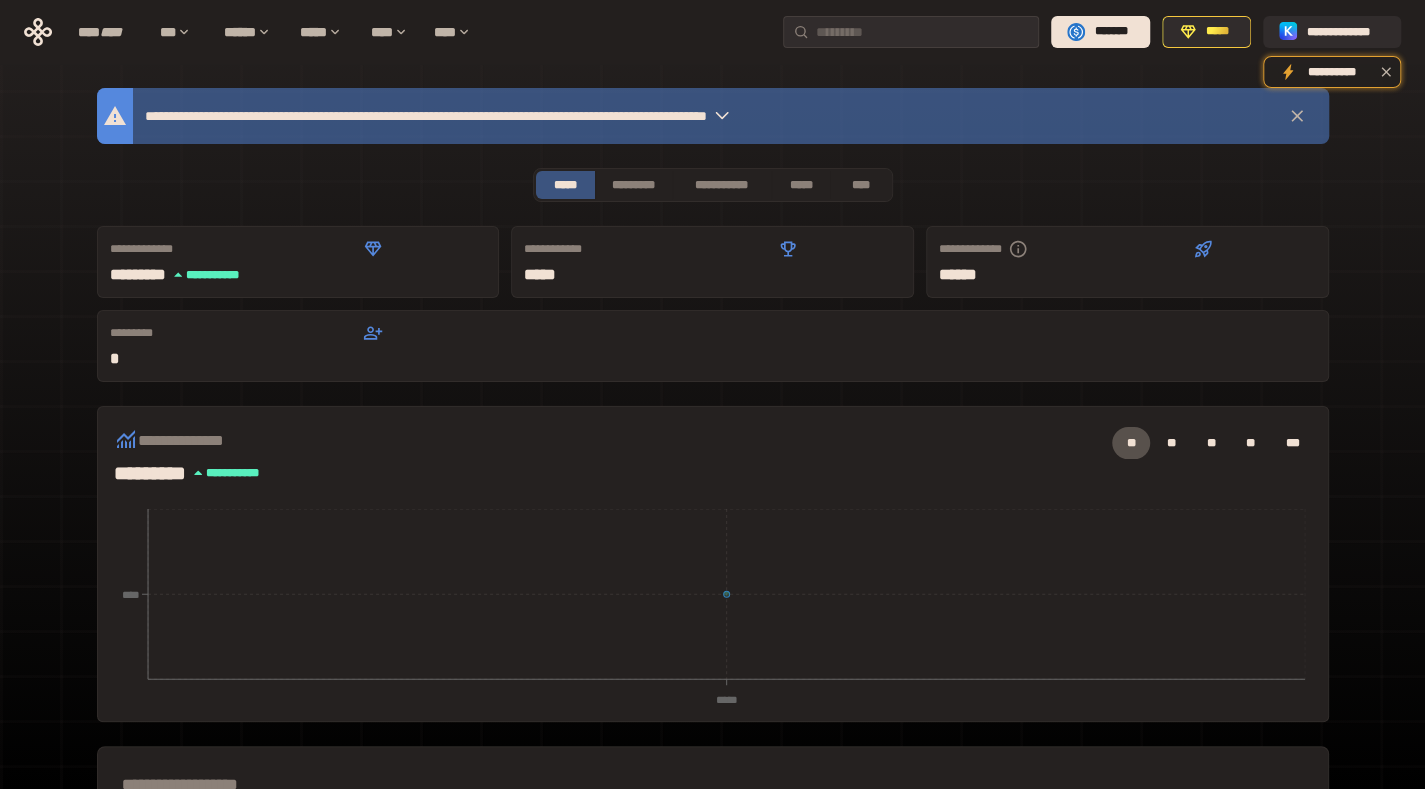 click 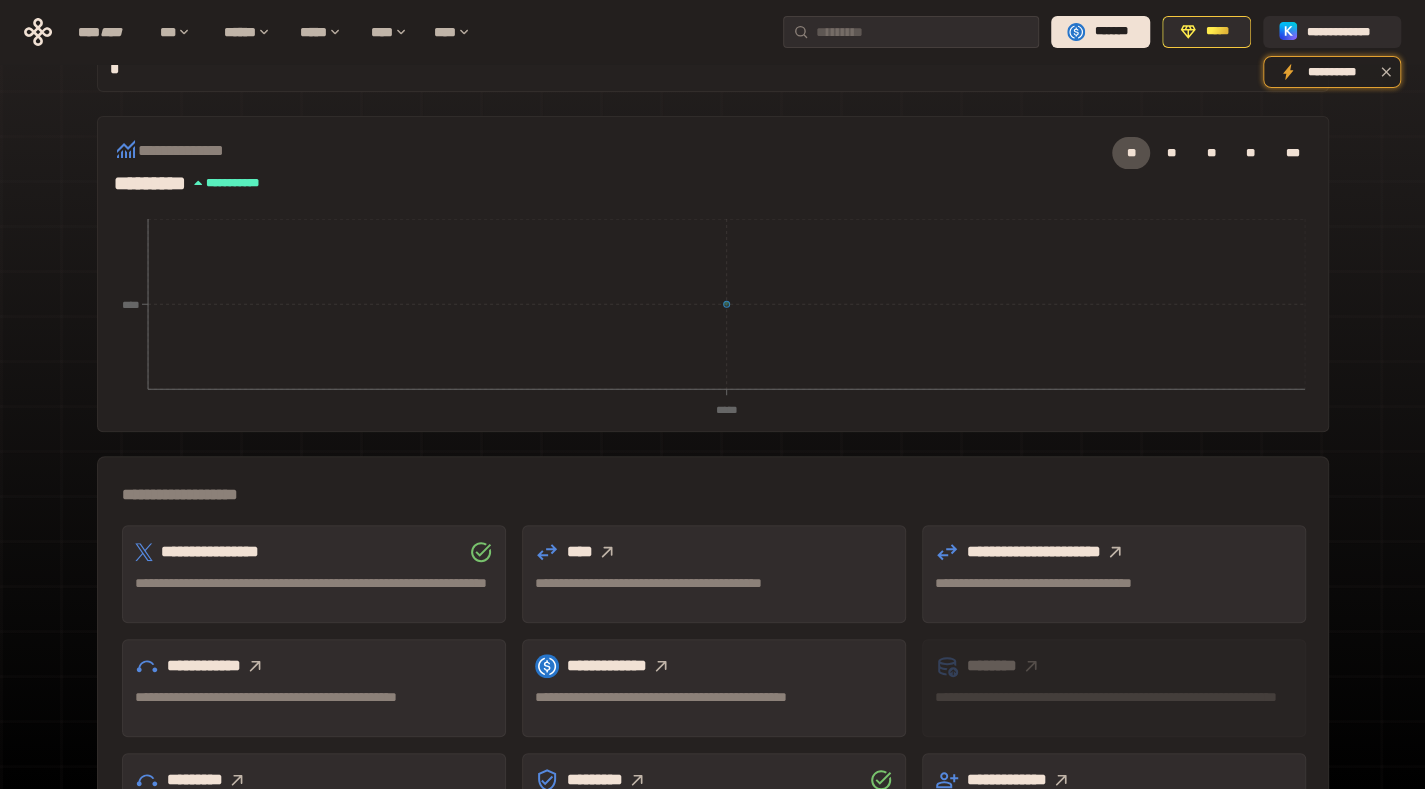 scroll, scrollTop: 493, scrollLeft: 0, axis: vertical 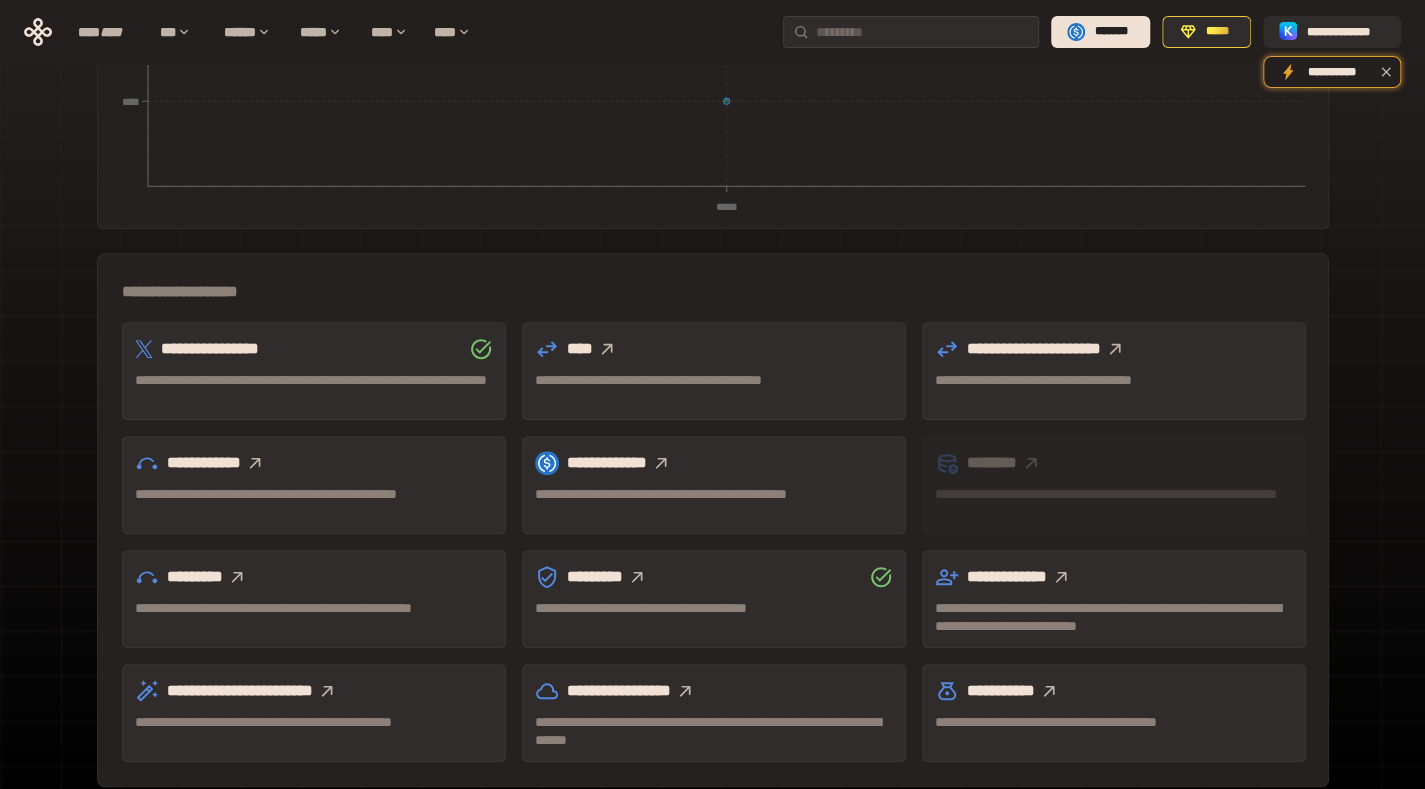 click on "*******" at bounding box center (1111, 32) 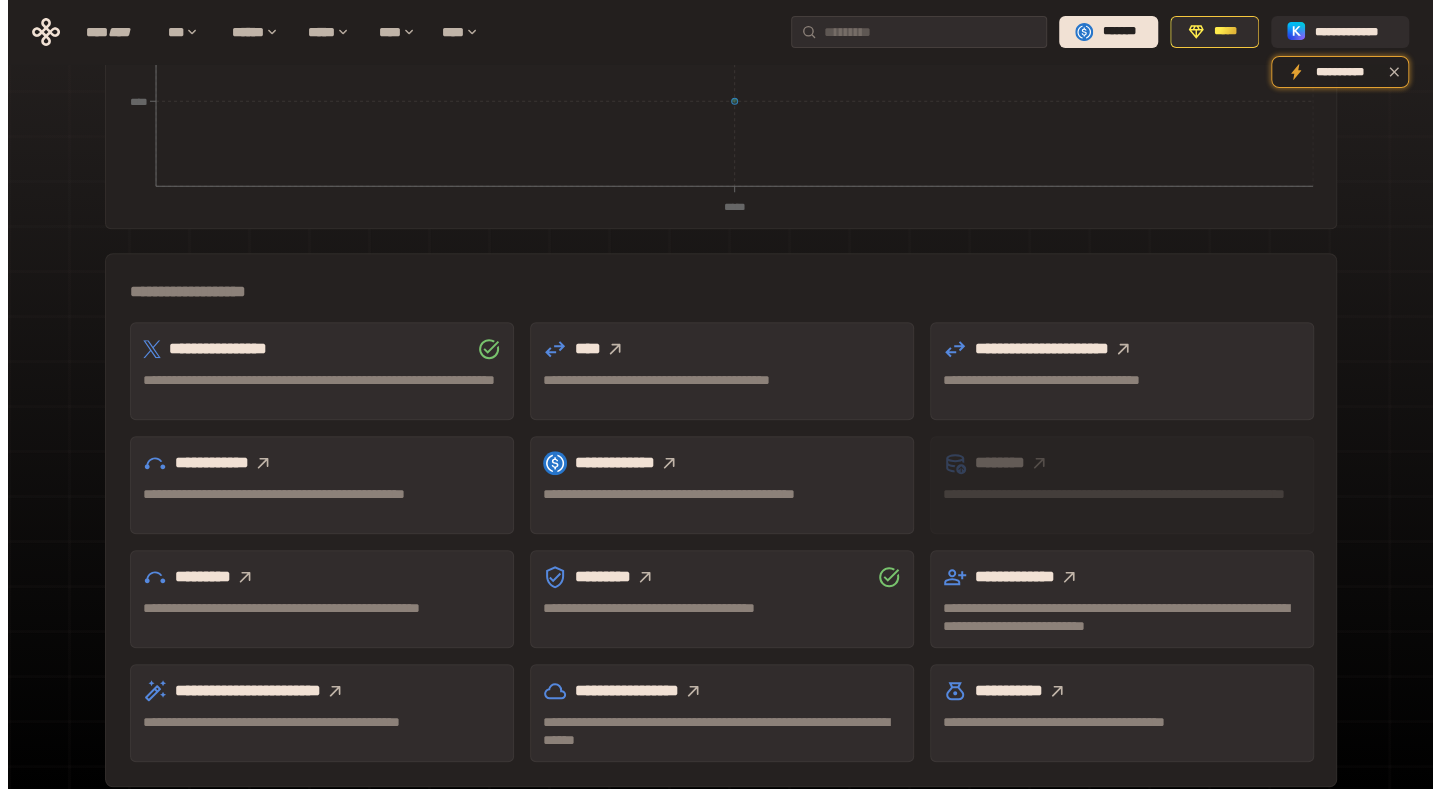 scroll, scrollTop: 0, scrollLeft: 0, axis: both 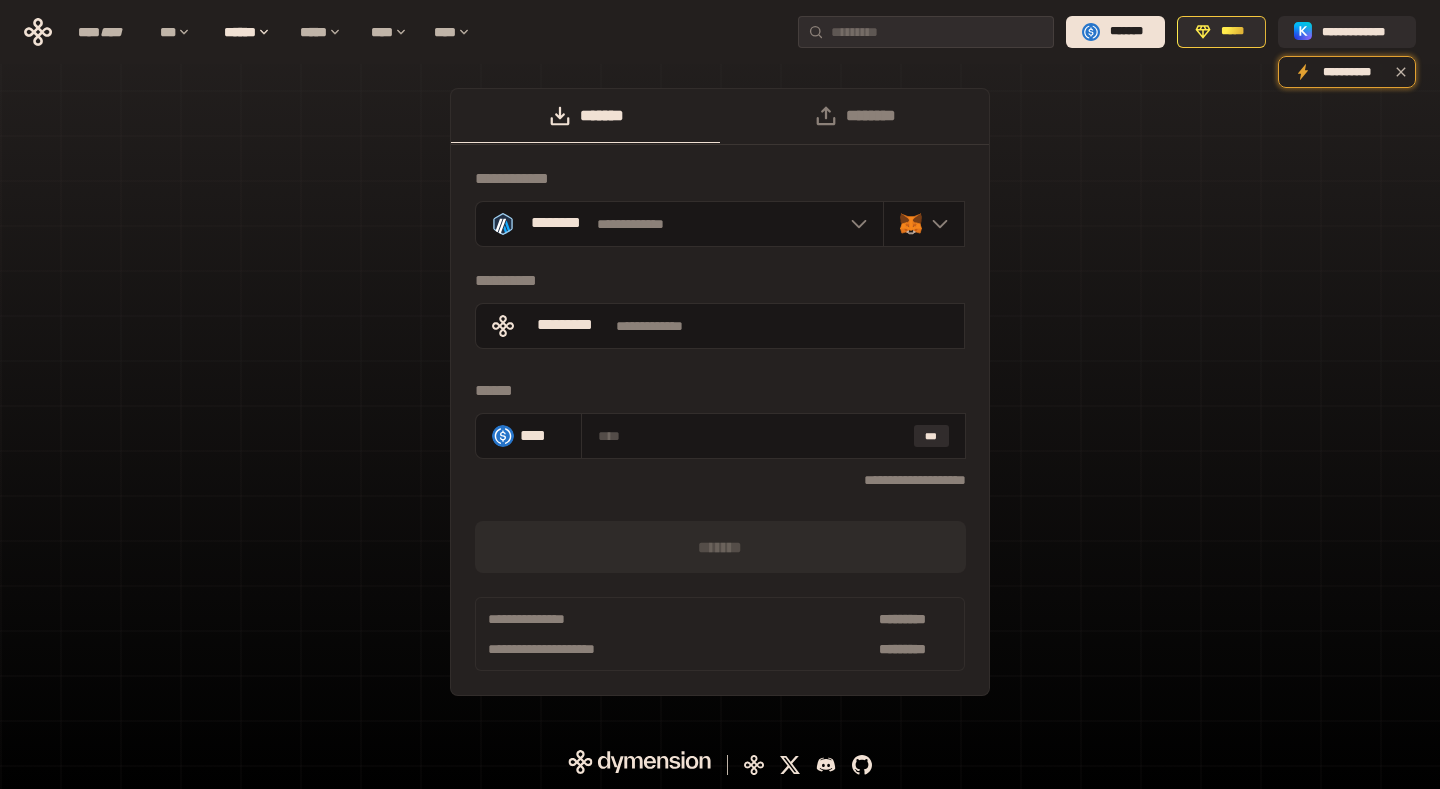 click 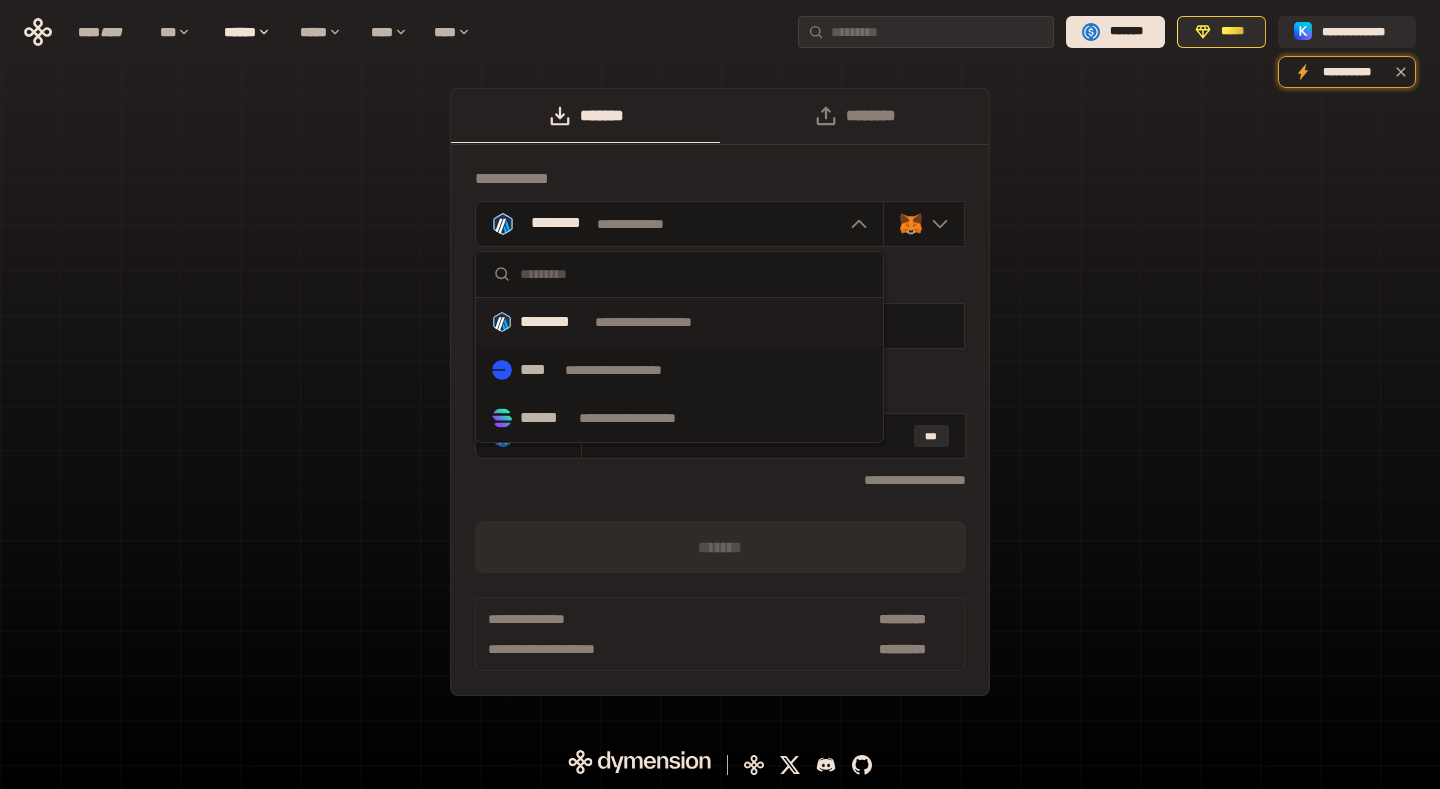 click on "**********" at bounding box center [632, 370] 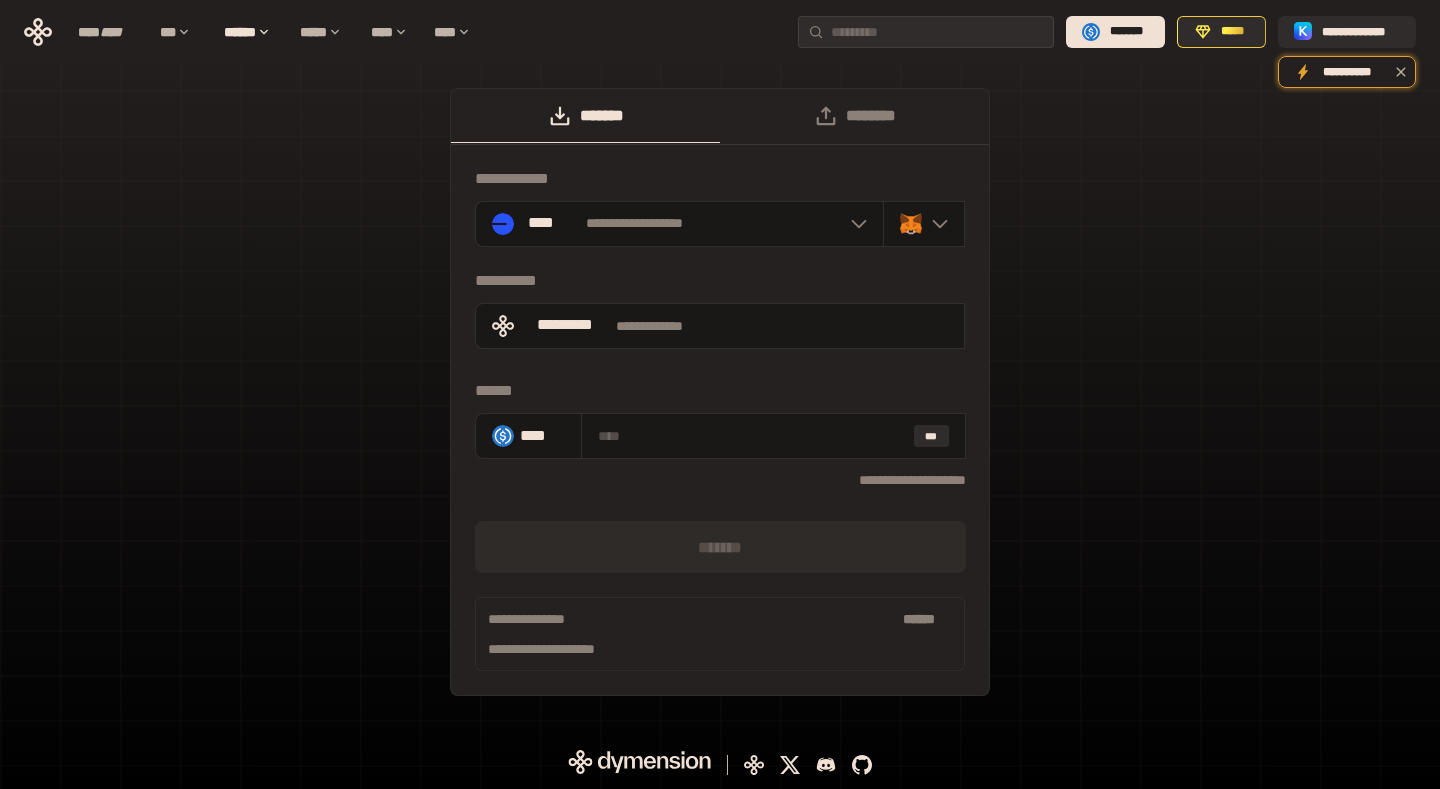 click 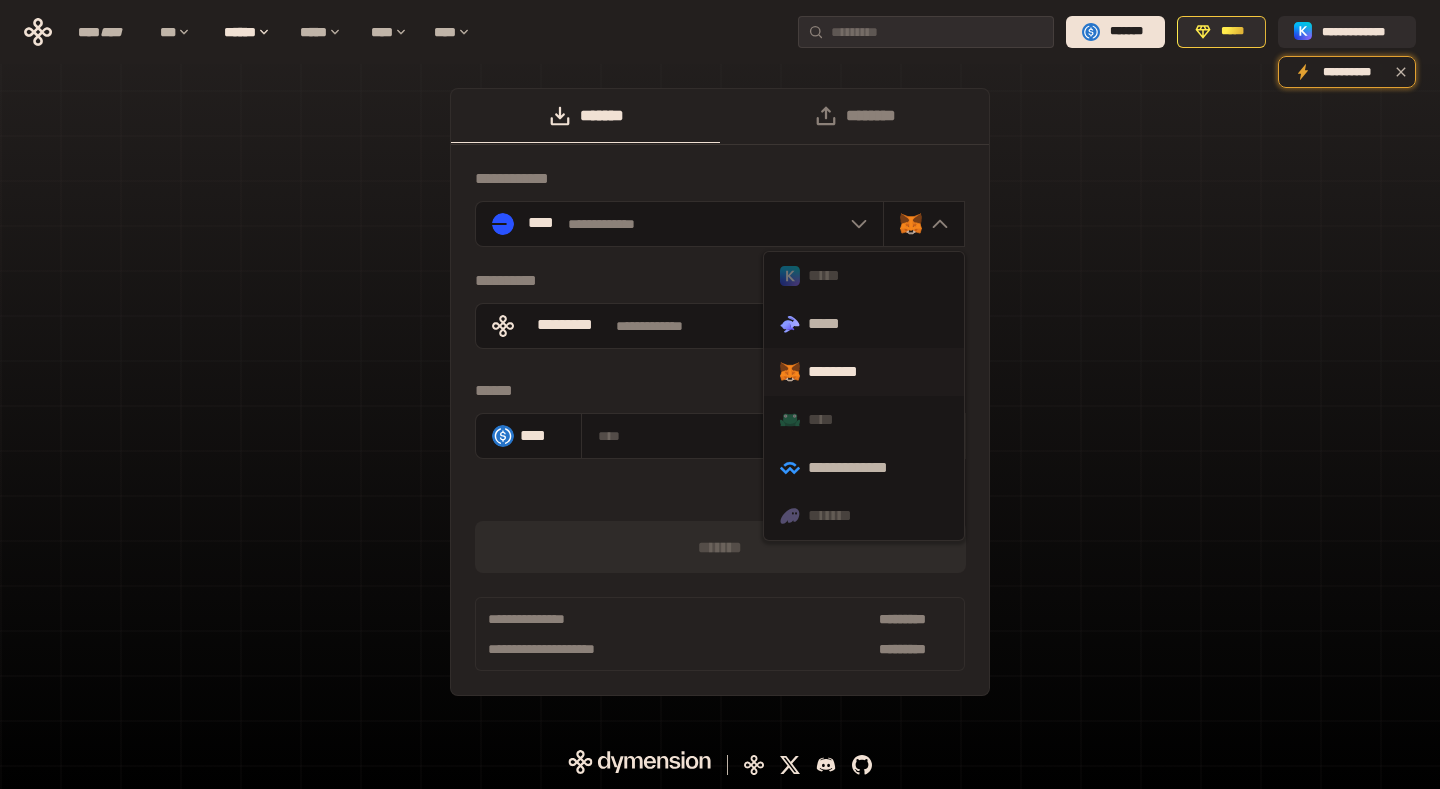 click on "********" at bounding box center [864, 372] 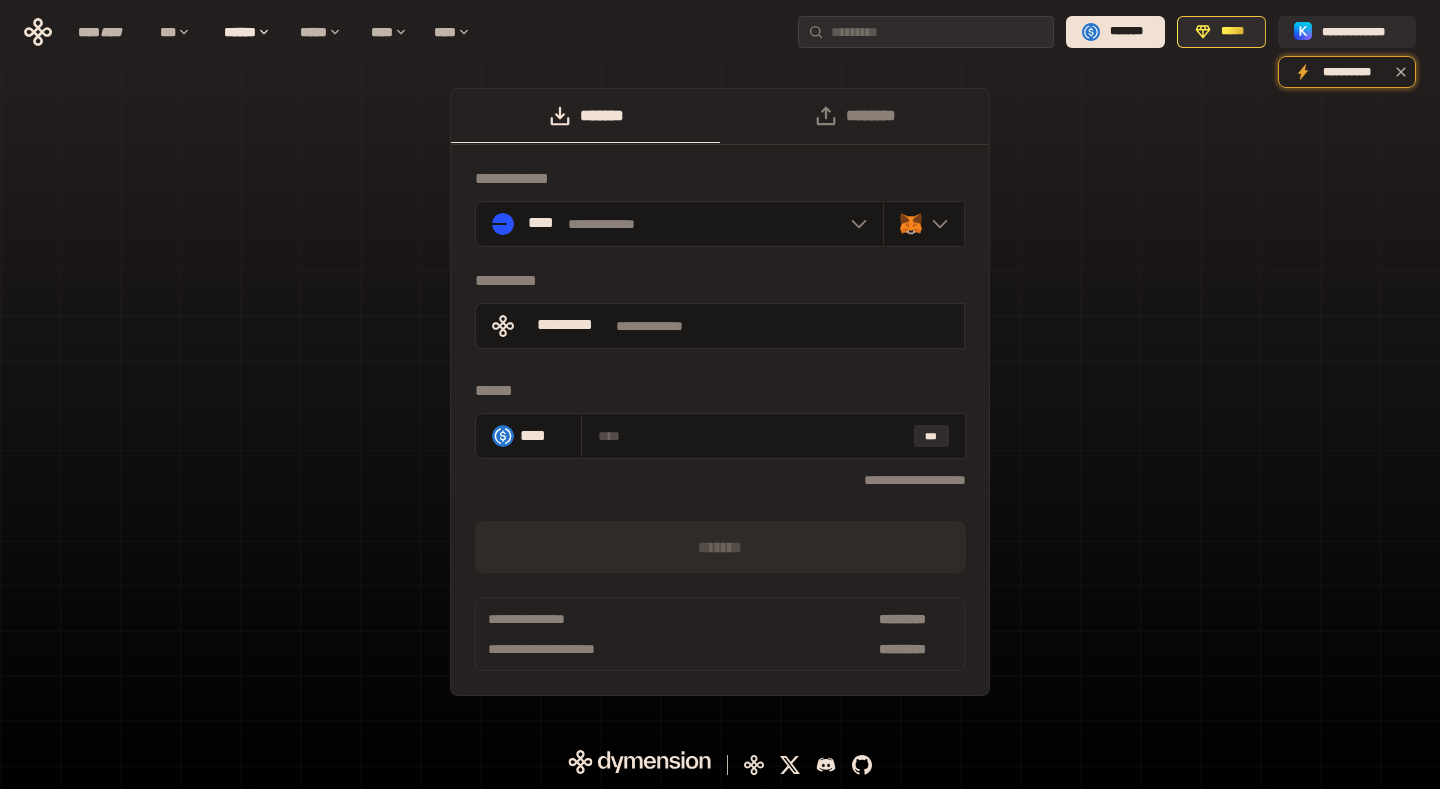 click on "**********" at bounding box center (679, 224) 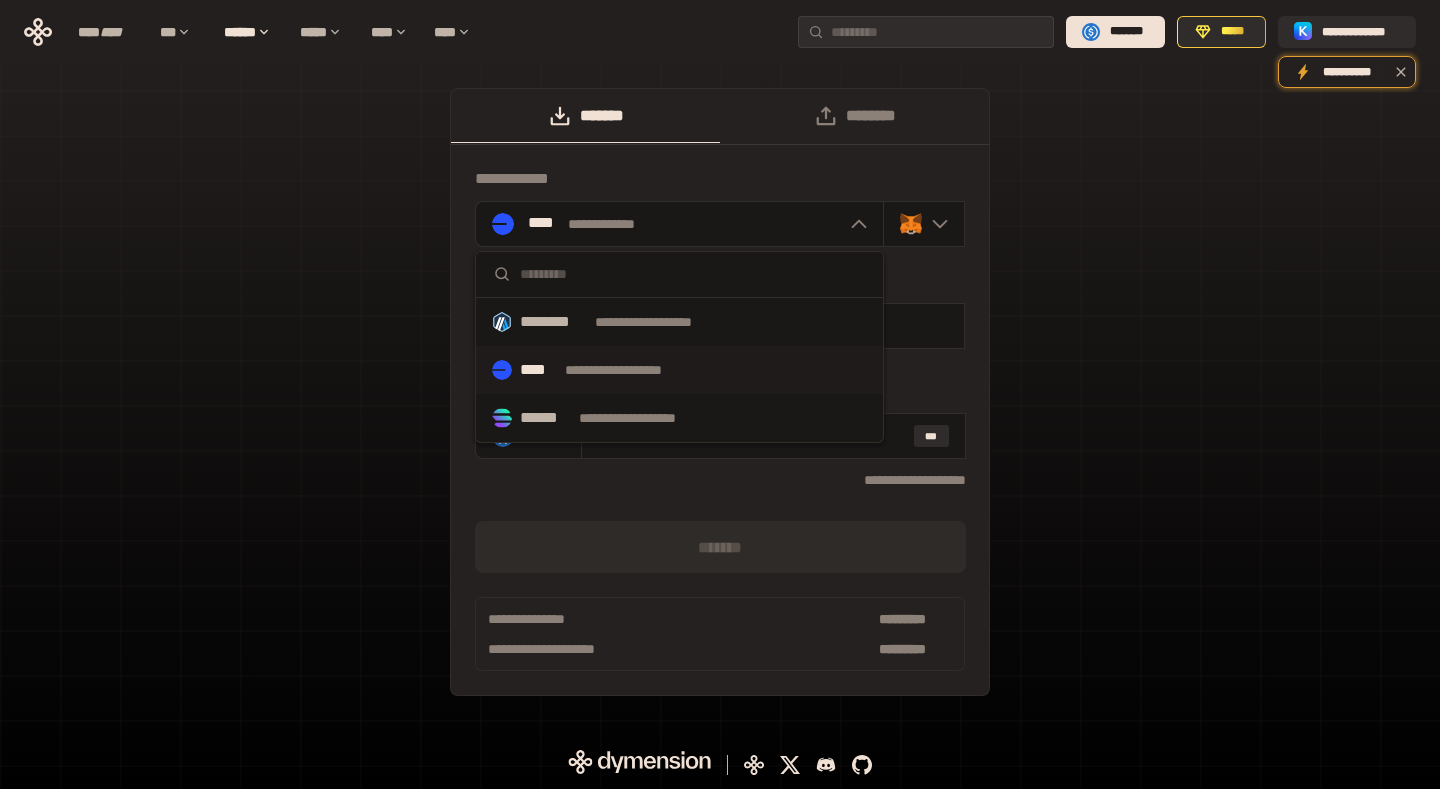 click on "**********" at bounding box center [662, 322] 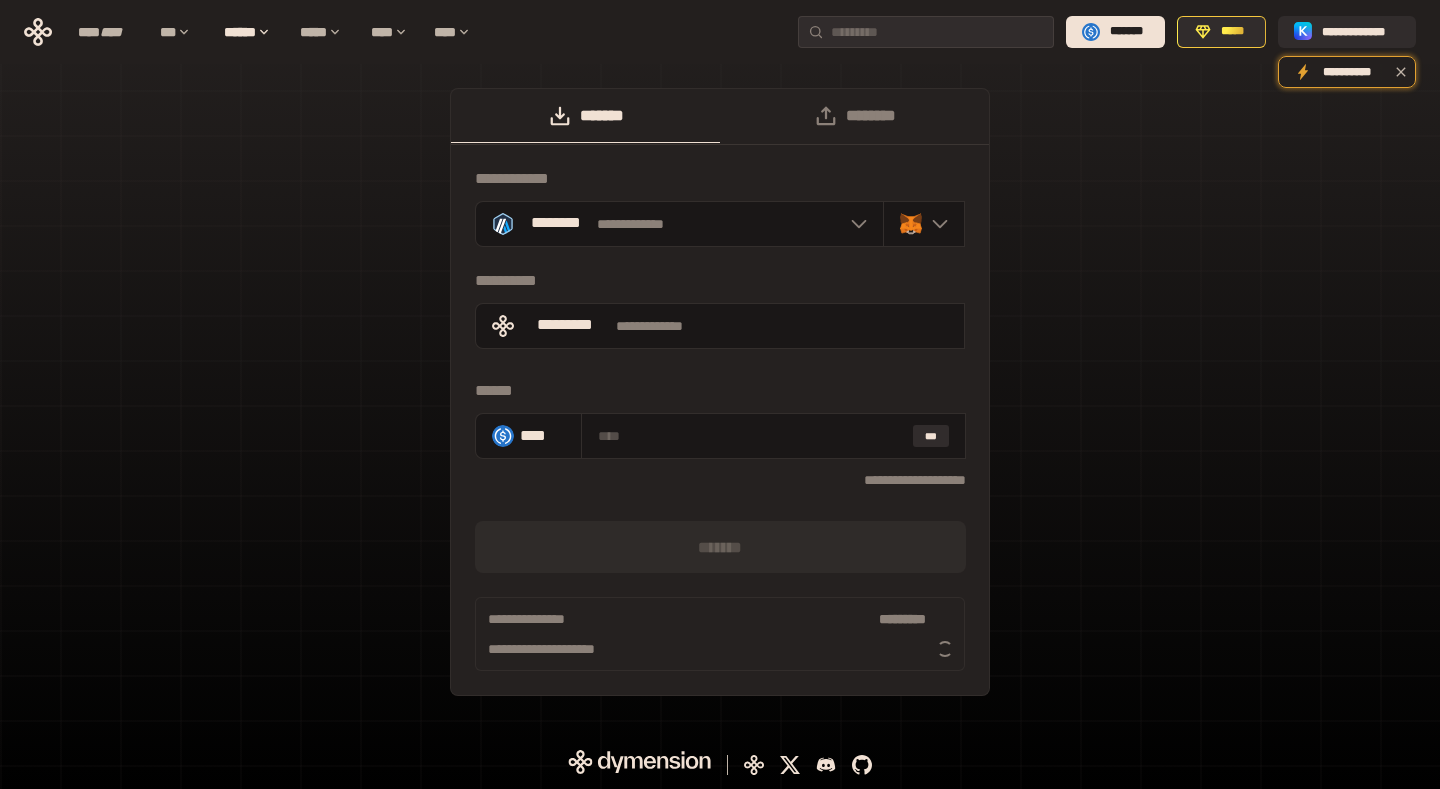 click 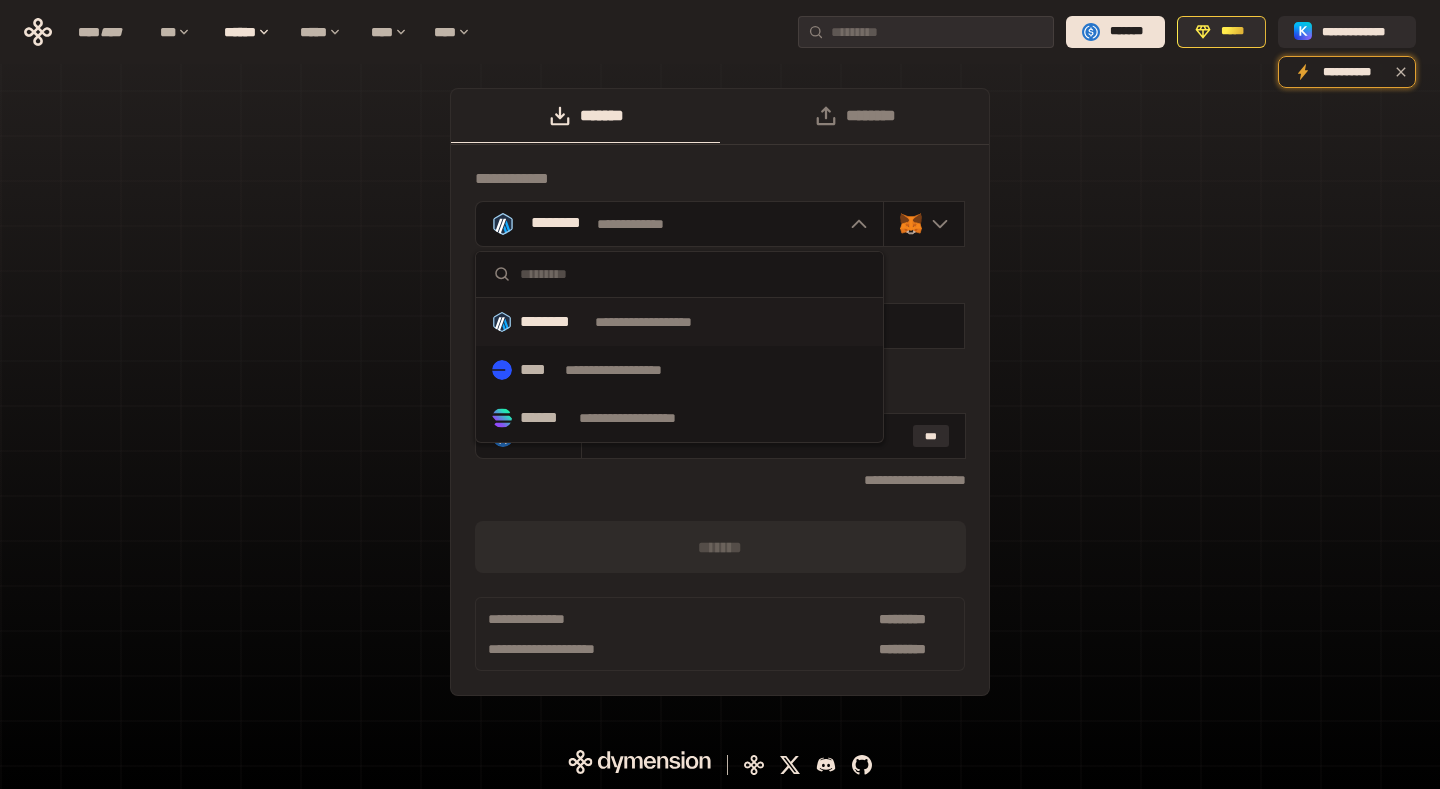 click on "**********" at bounding box center [646, 418] 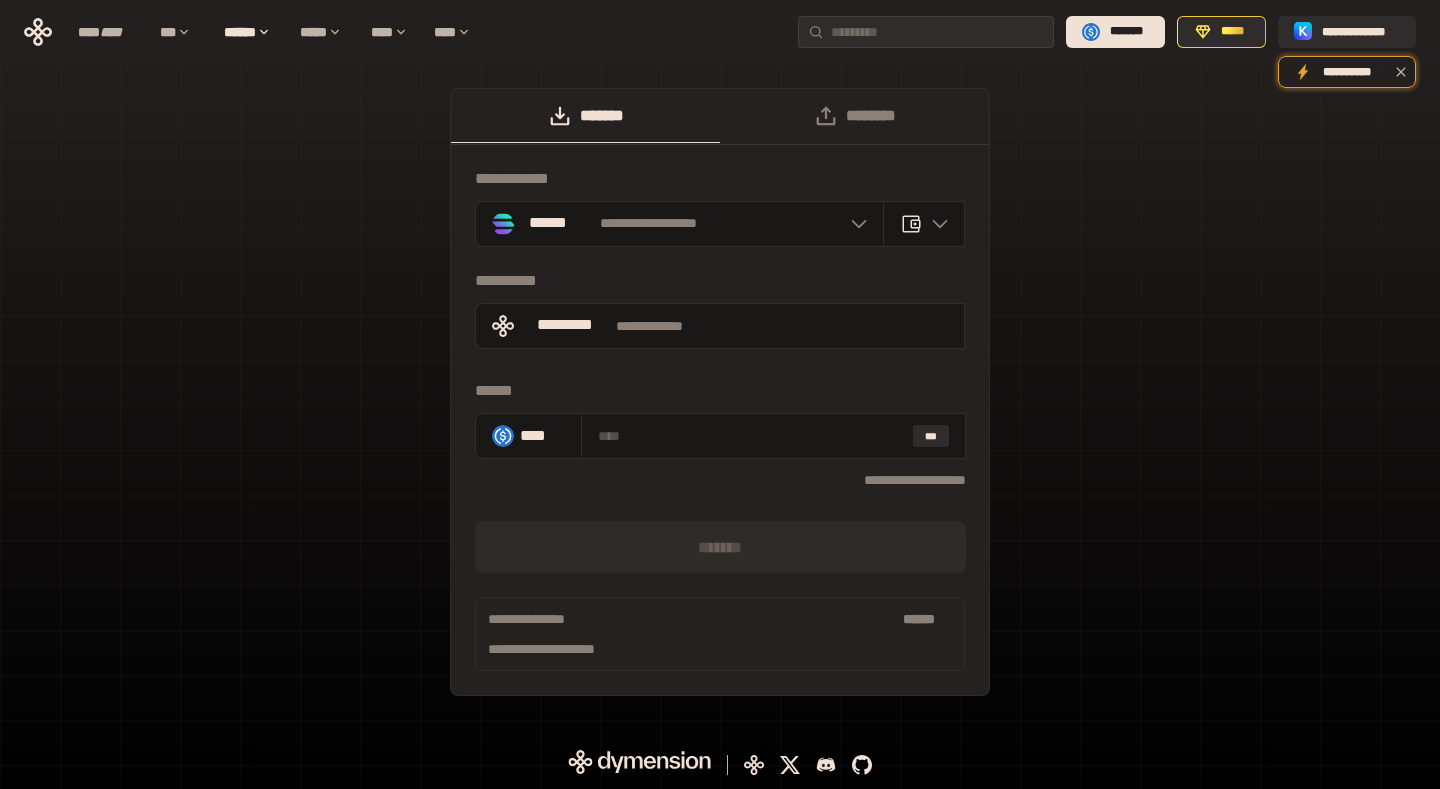 click at bounding box center [924, 224] 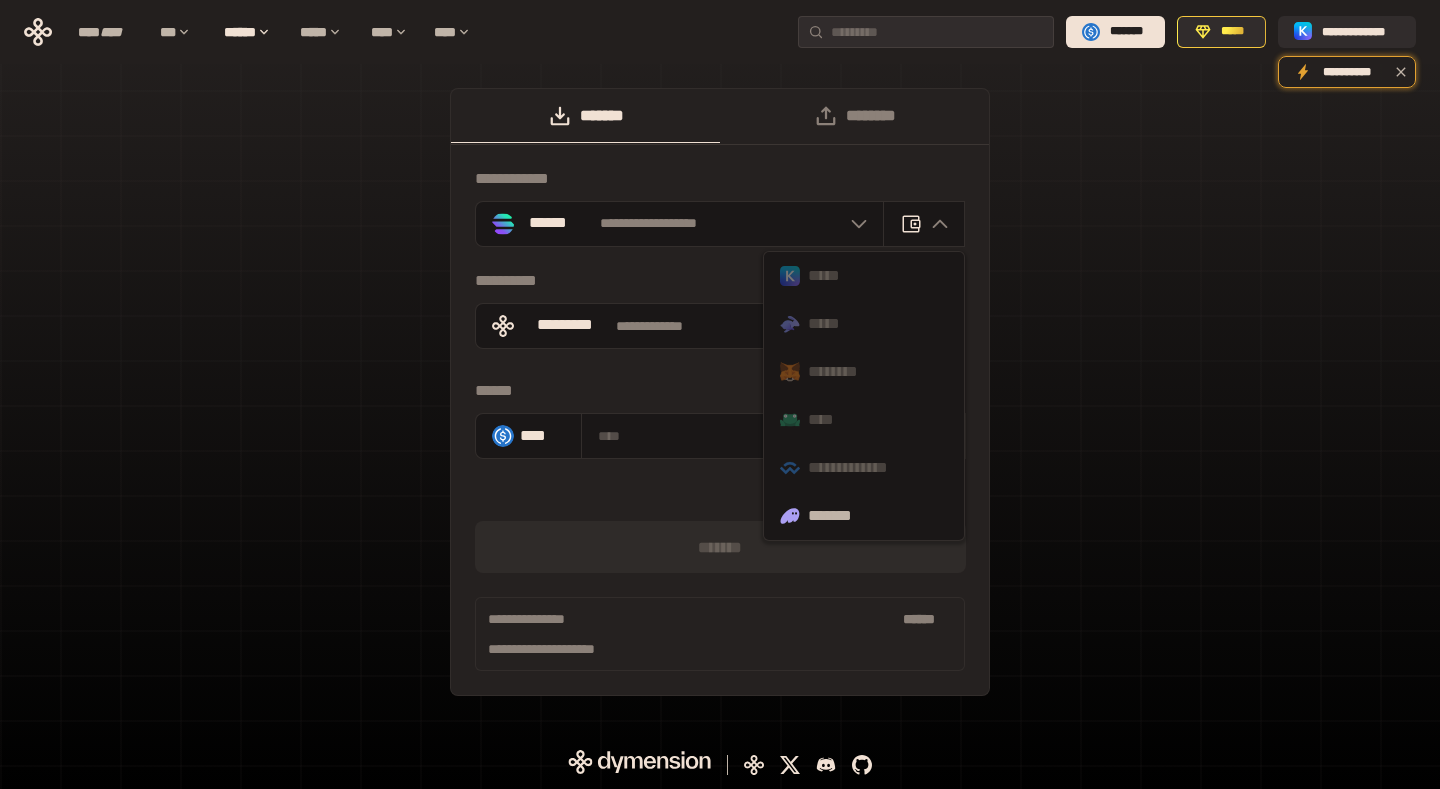 click on "*****" at bounding box center [864, 276] 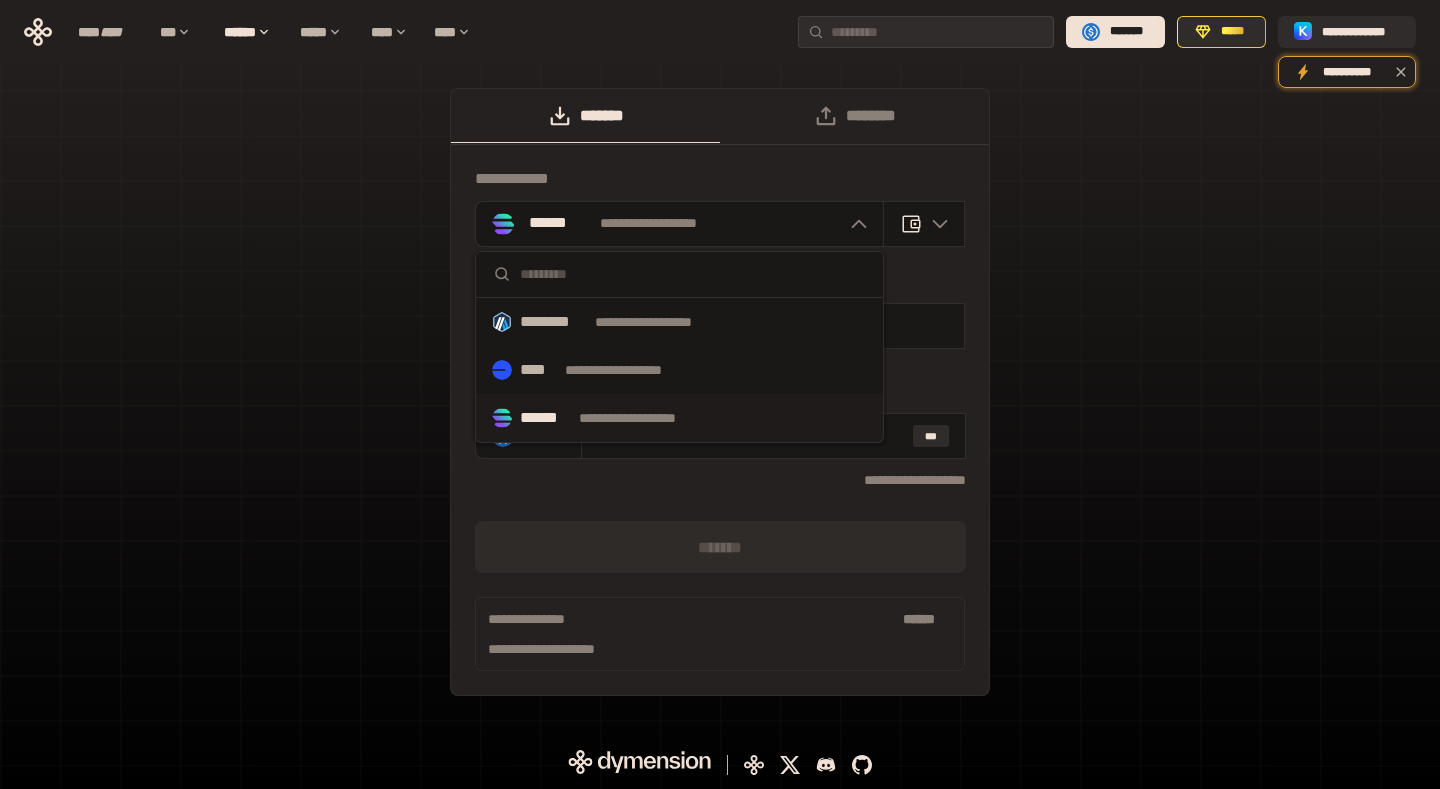 click on "**********" at bounding box center (679, 322) 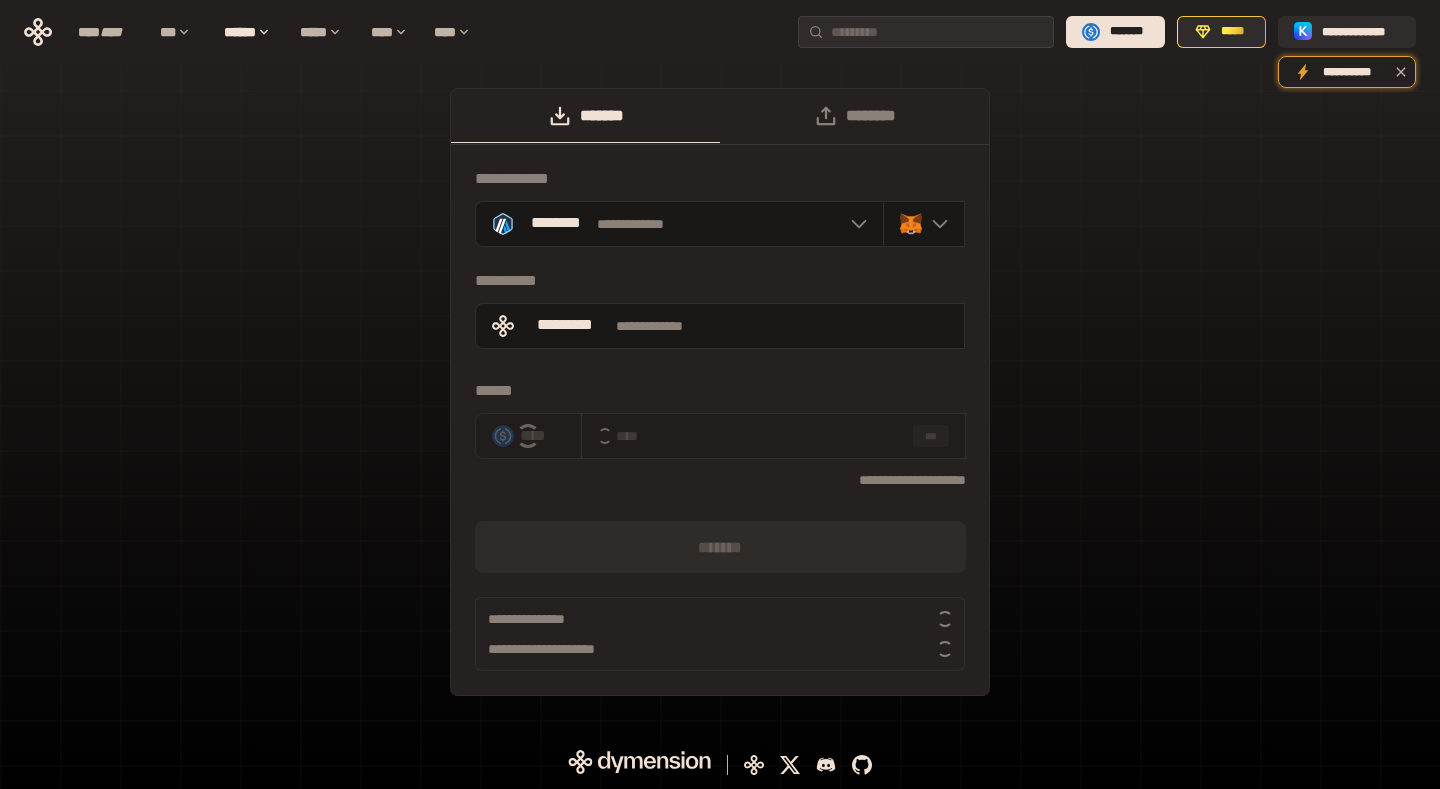 click at bounding box center [935, 224] 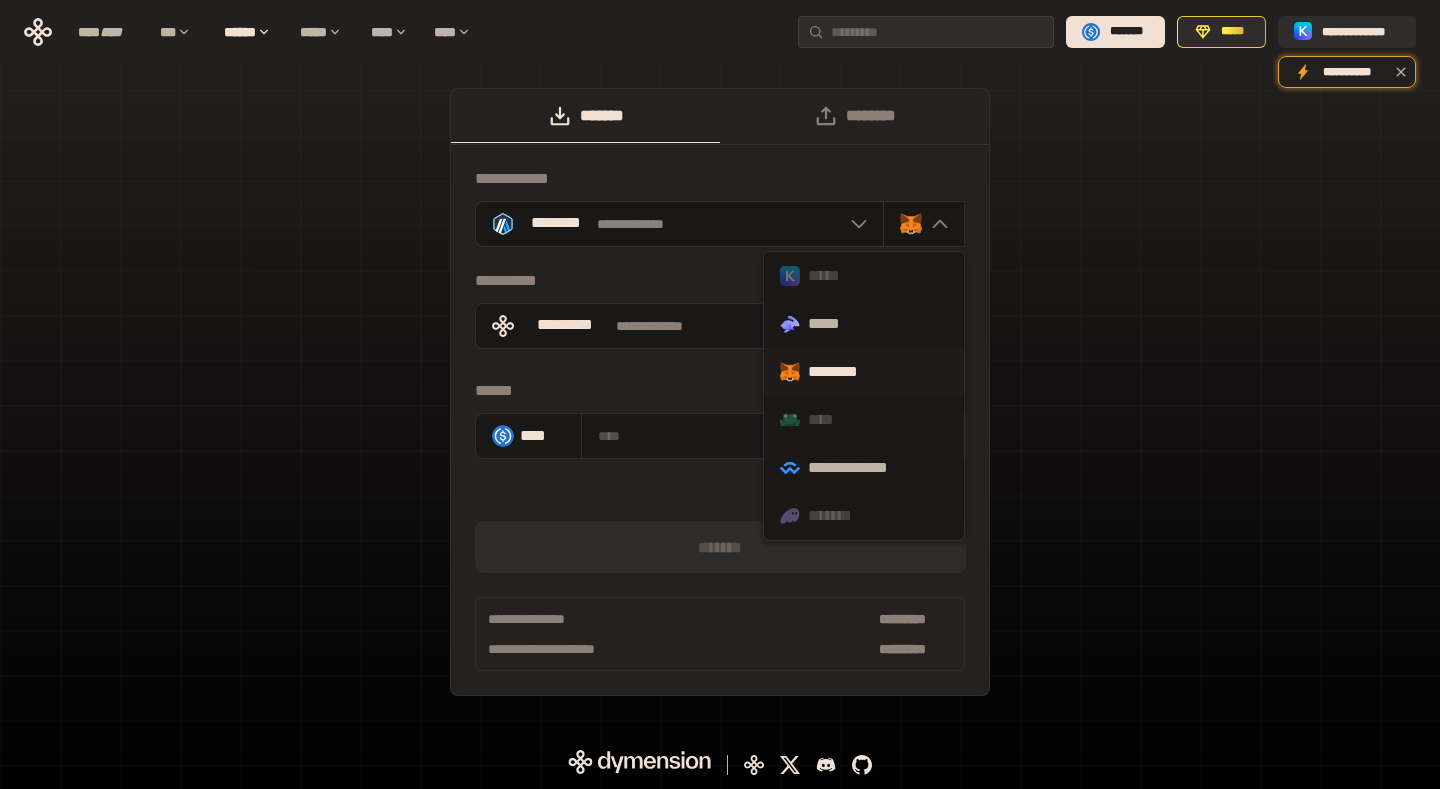 click at bounding box center [854, 224] 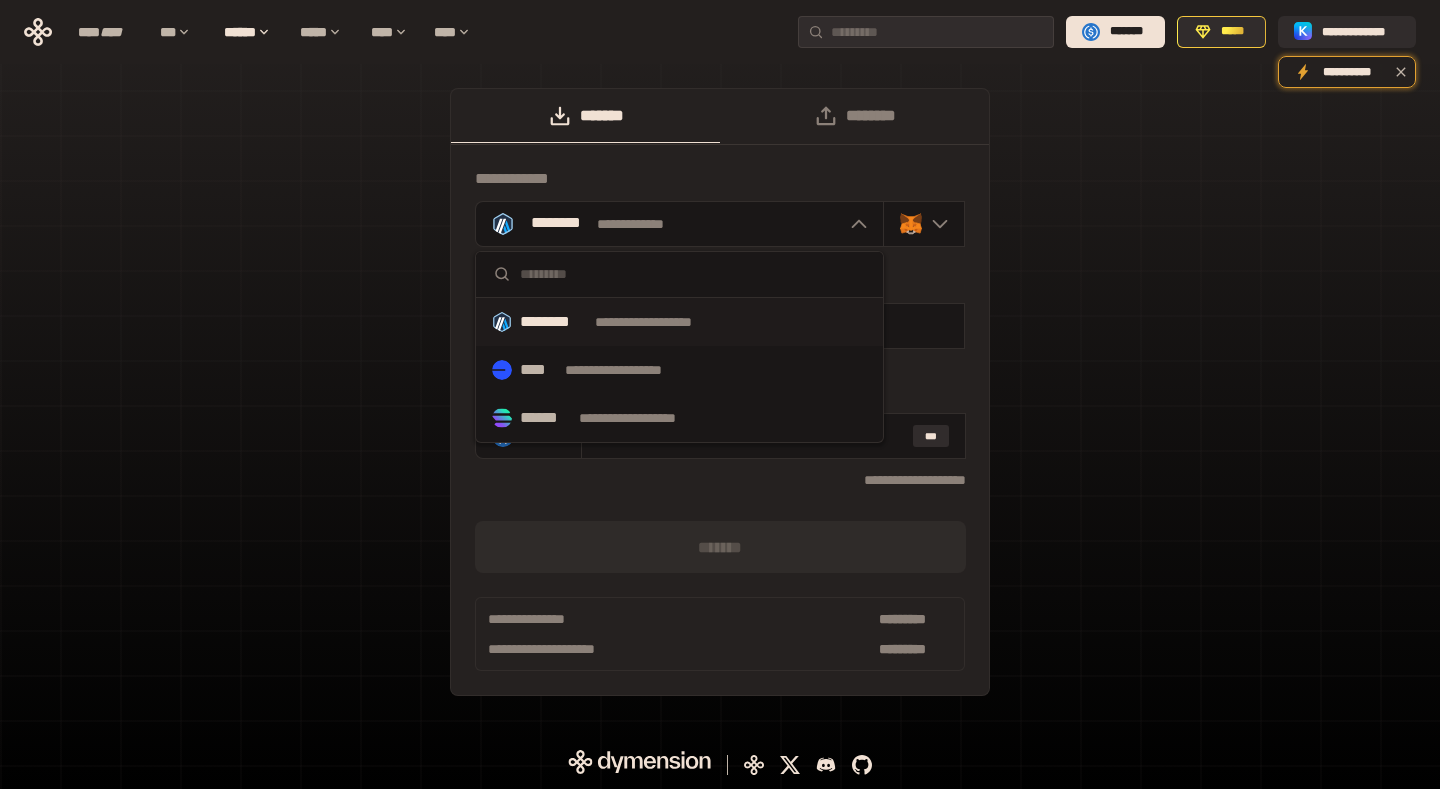 click on "**********" at bounding box center (679, 370) 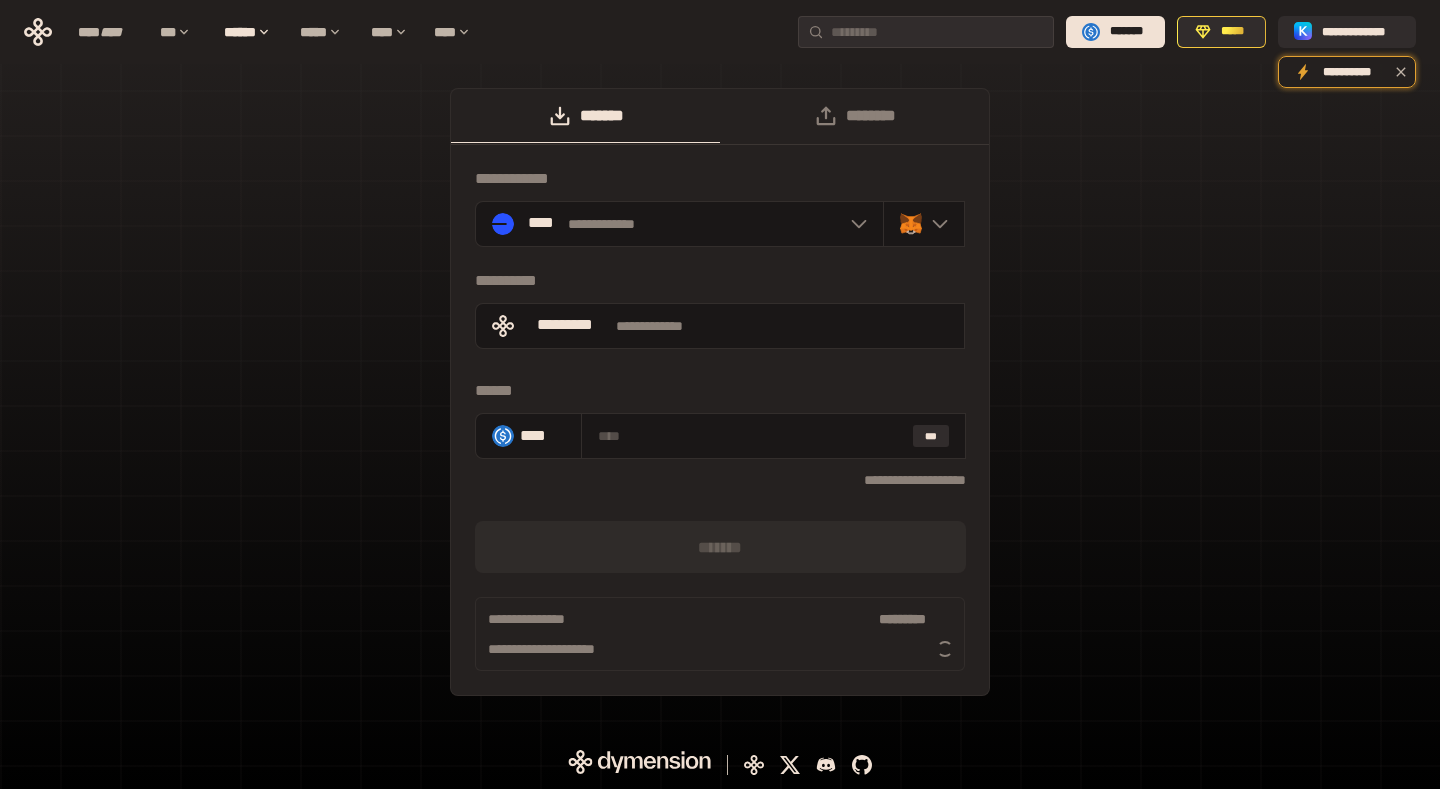 click 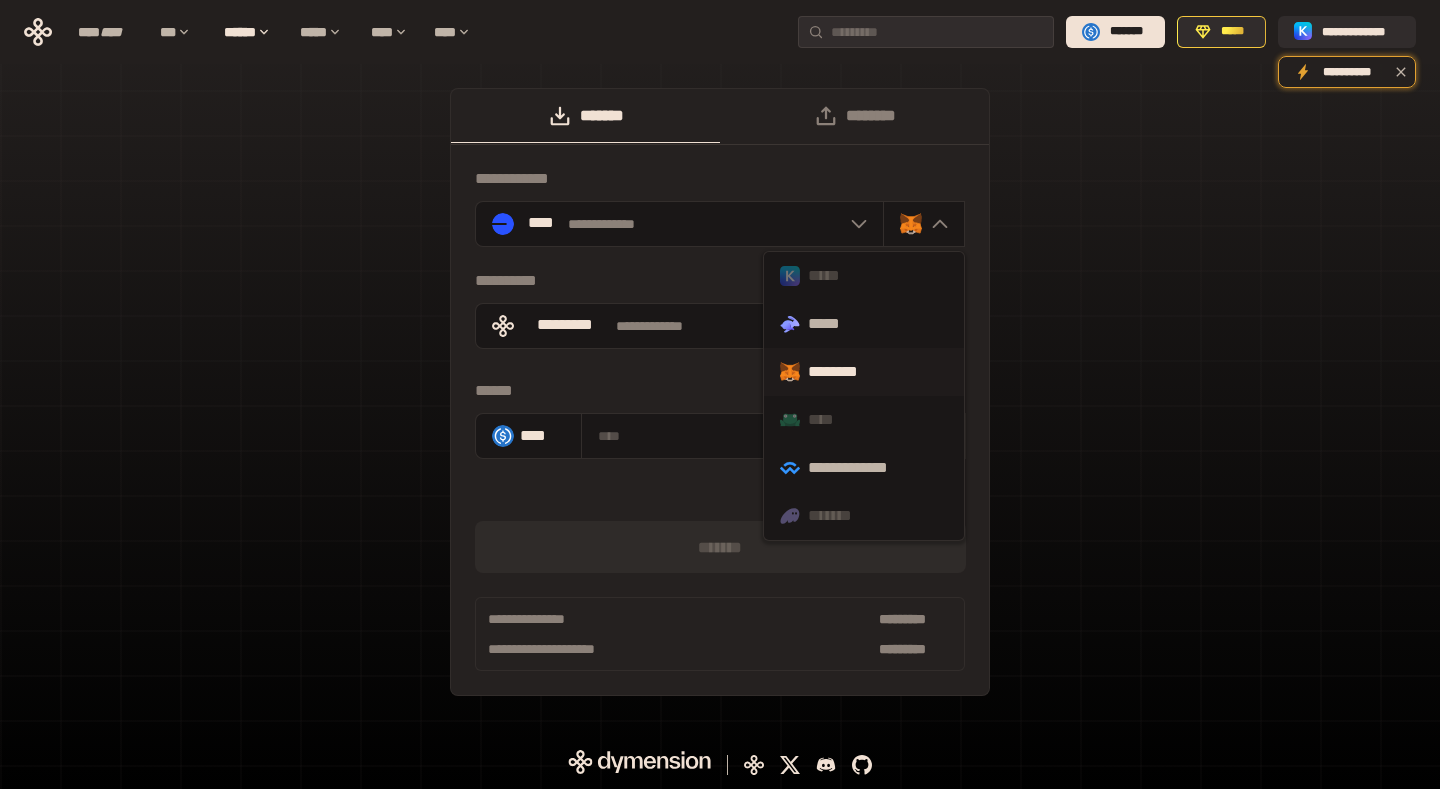 click on "*****" at bounding box center (864, 276) 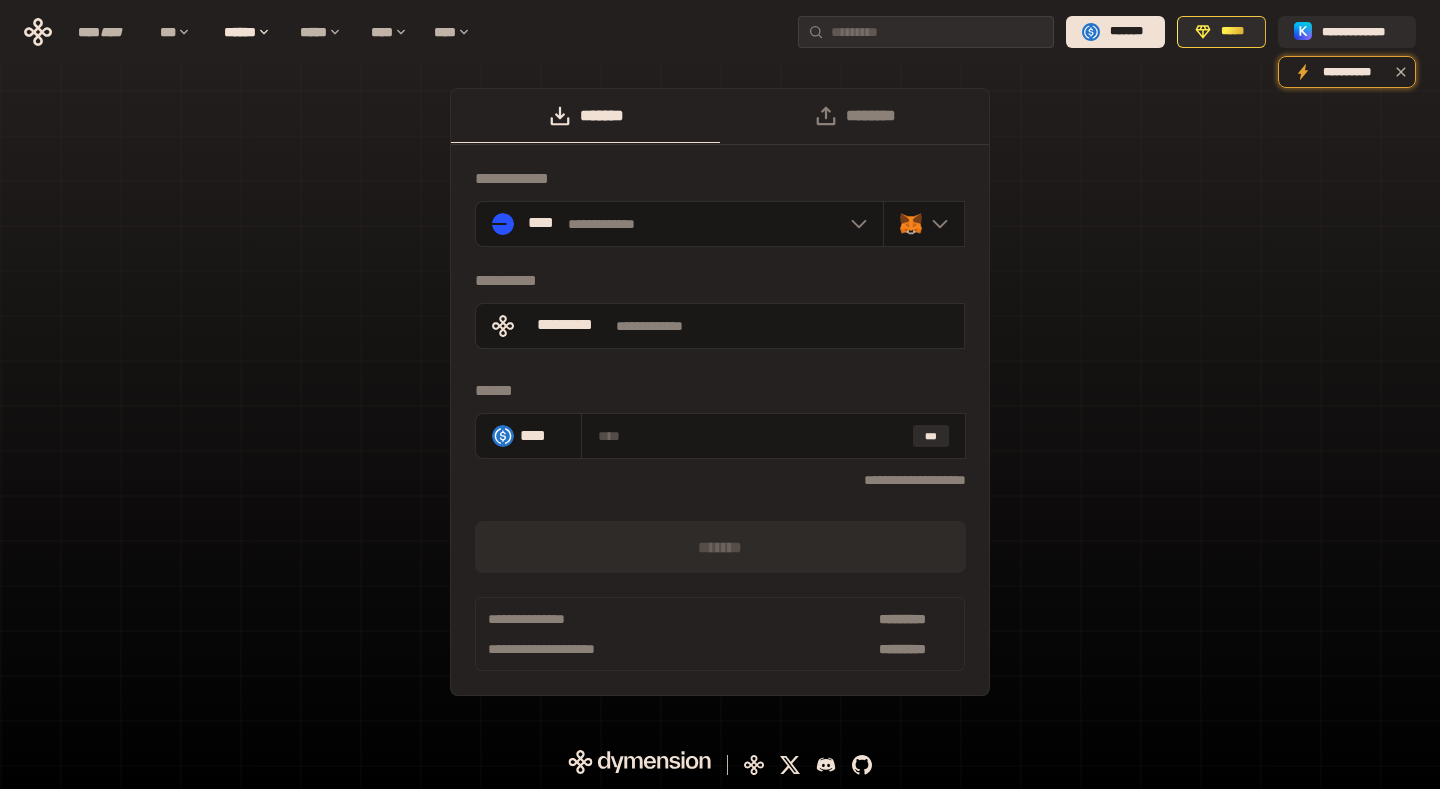 click on "**********" at bounding box center [720, 402] 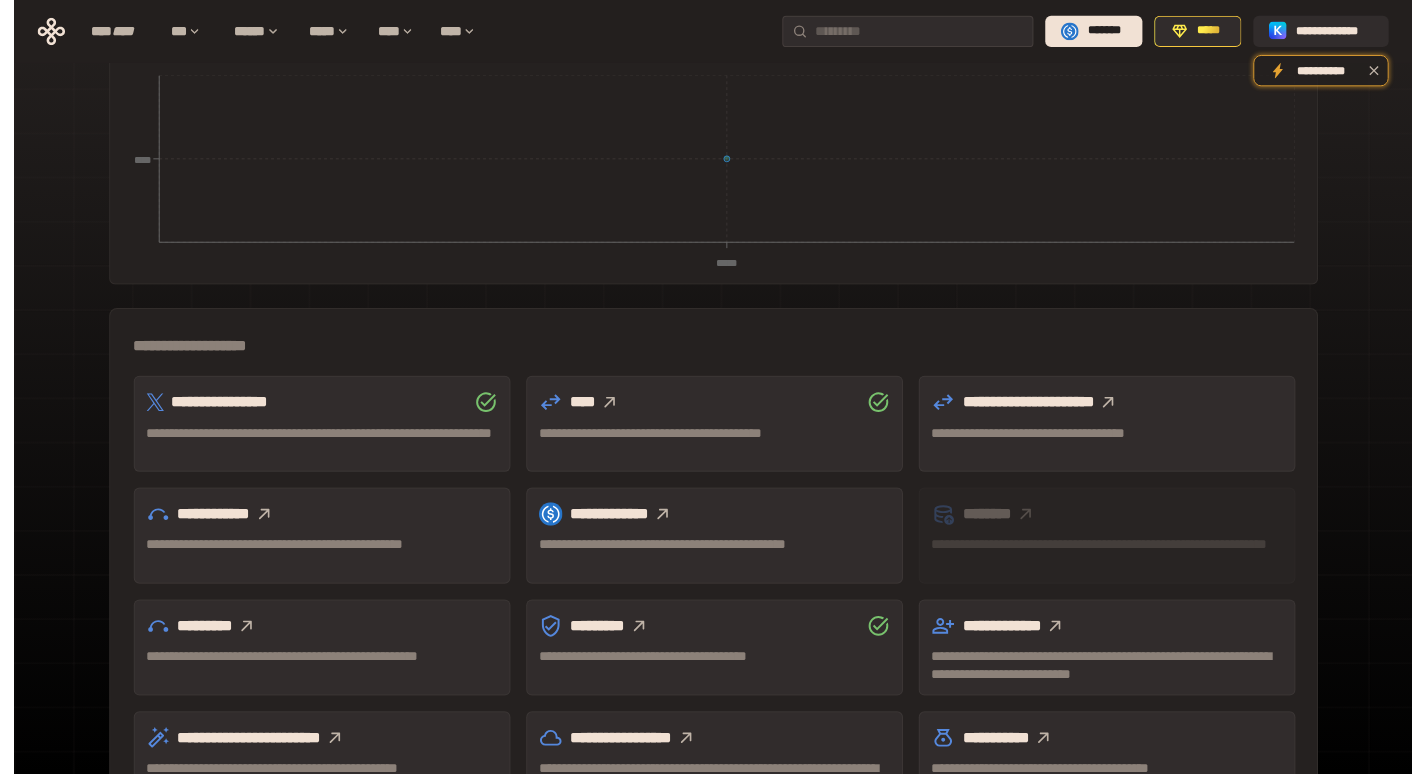 scroll, scrollTop: 431, scrollLeft: 0, axis: vertical 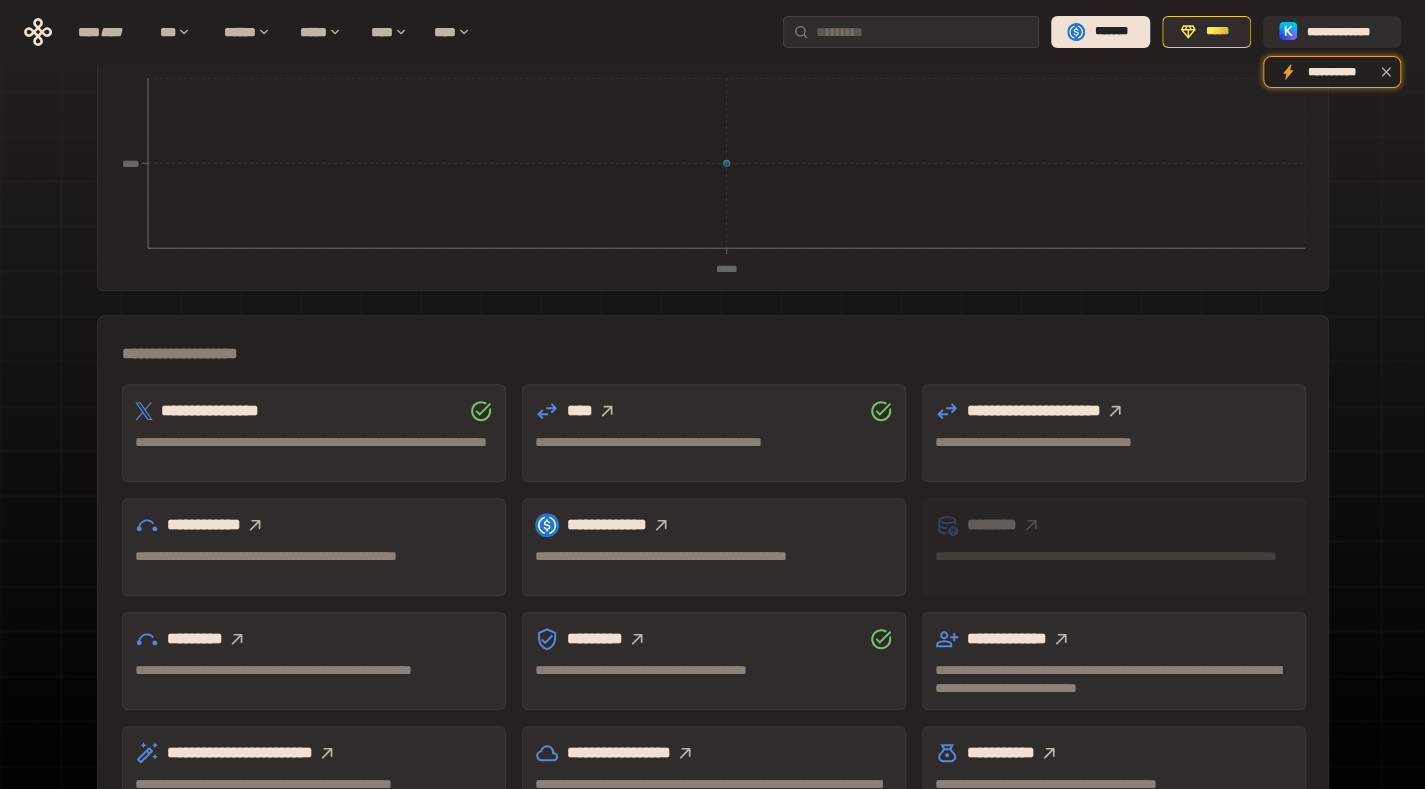 click on "**********" at bounding box center [1114, 442] 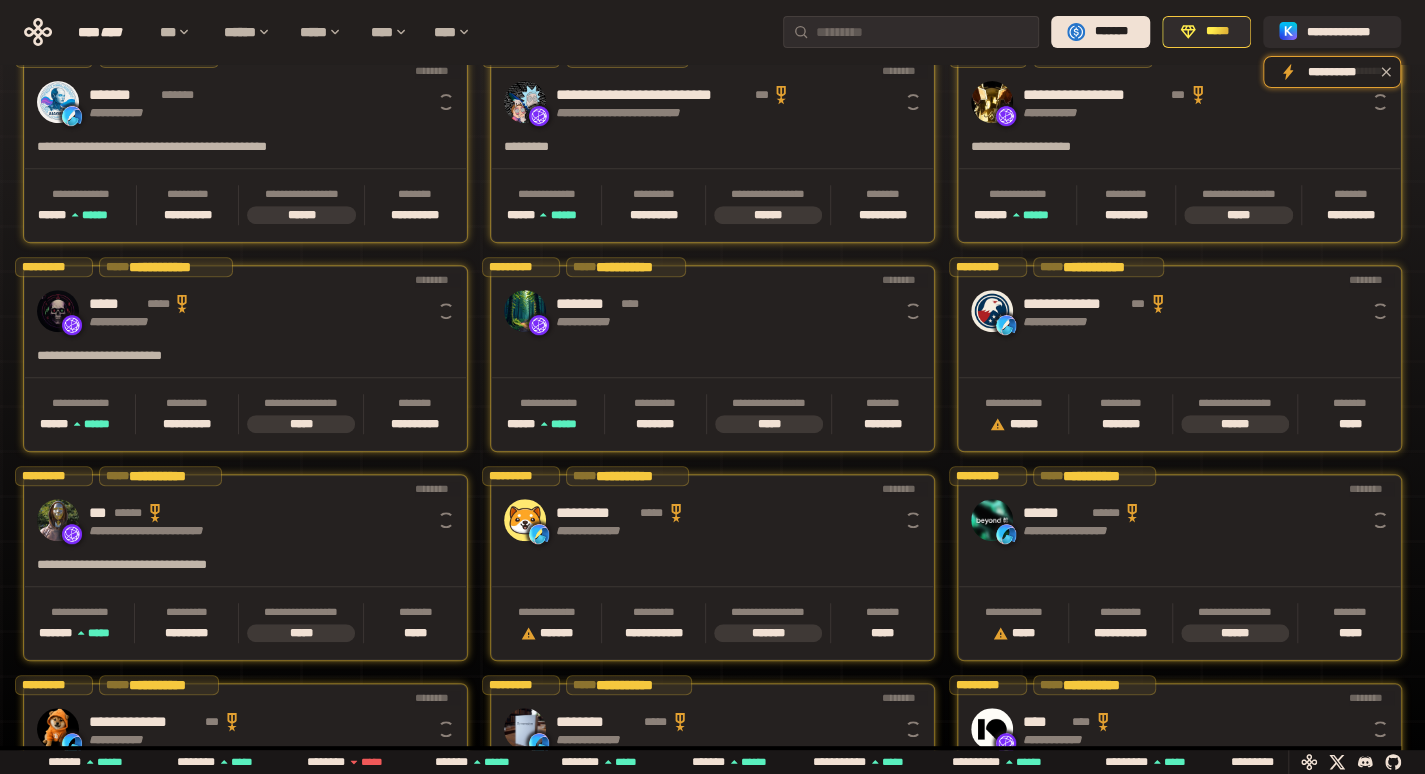 scroll, scrollTop: 0, scrollLeft: 16, axis: horizontal 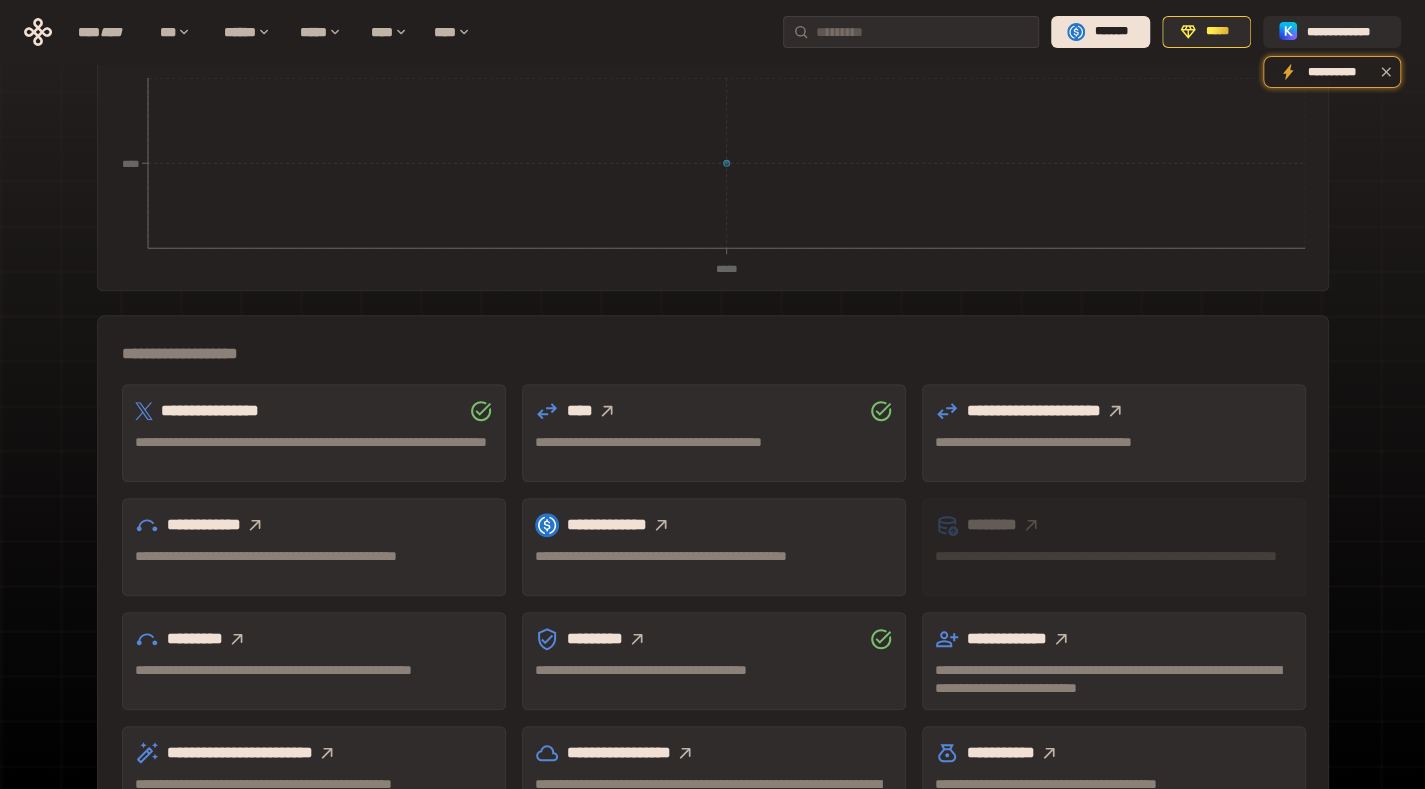 click 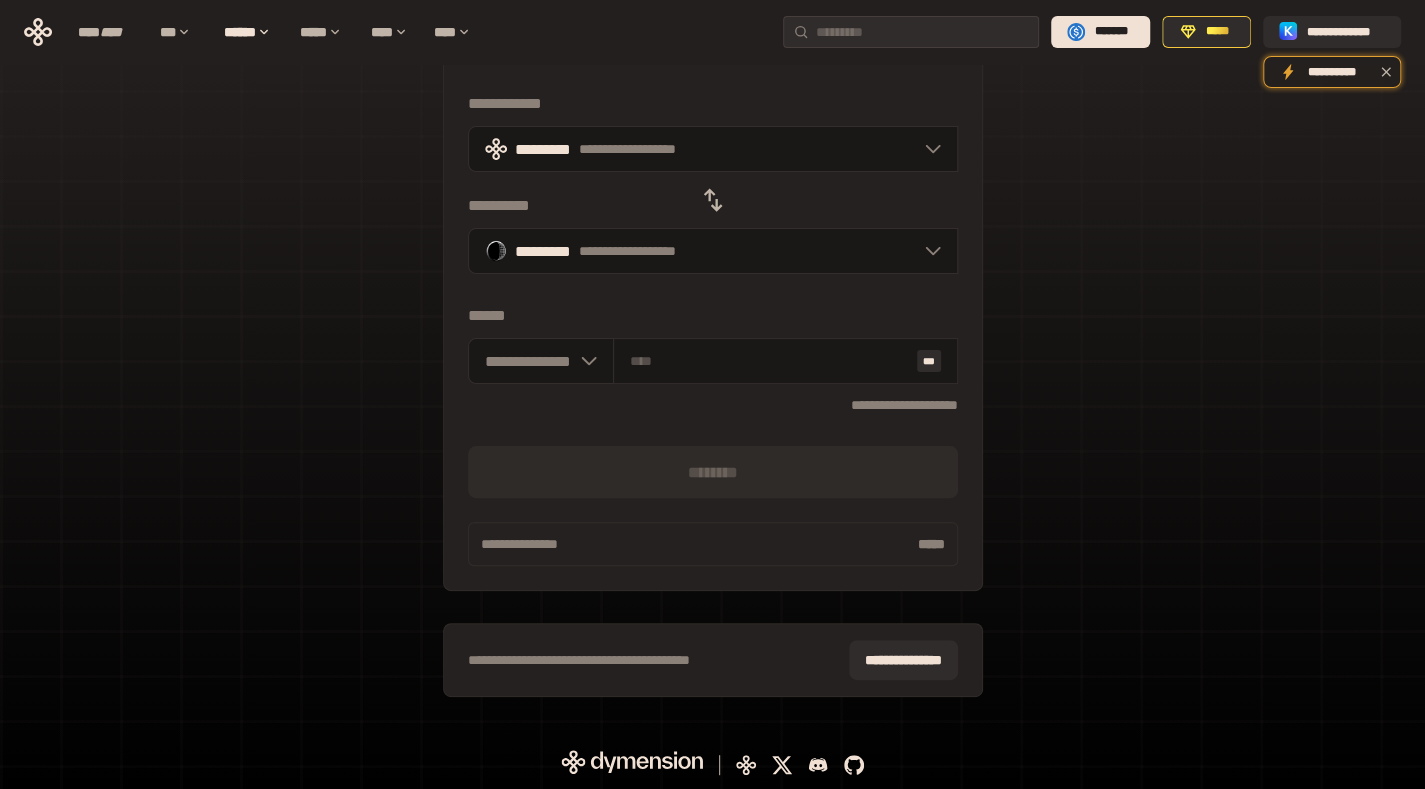 scroll, scrollTop: 0, scrollLeft: 0, axis: both 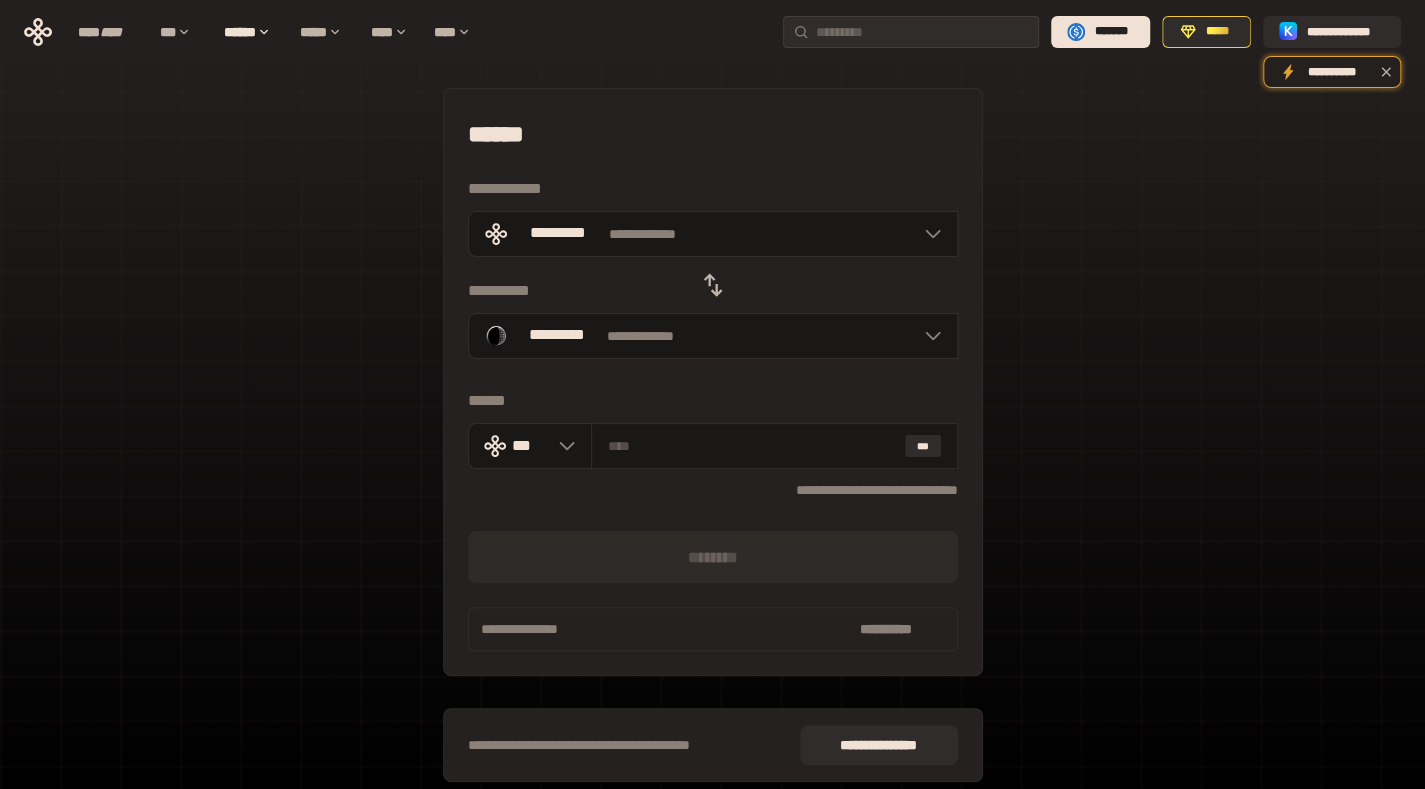 click at bounding box center (752, 446) 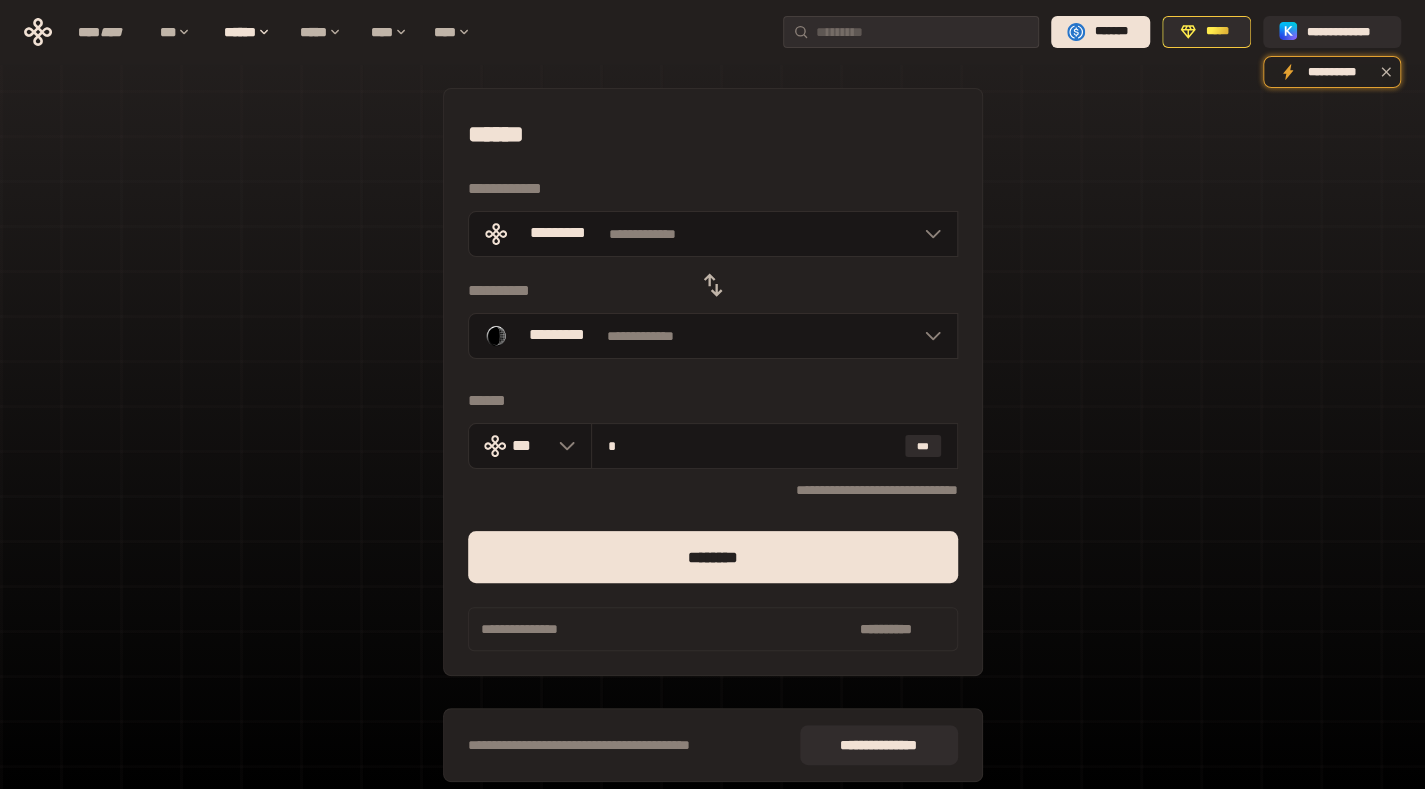 type on "*" 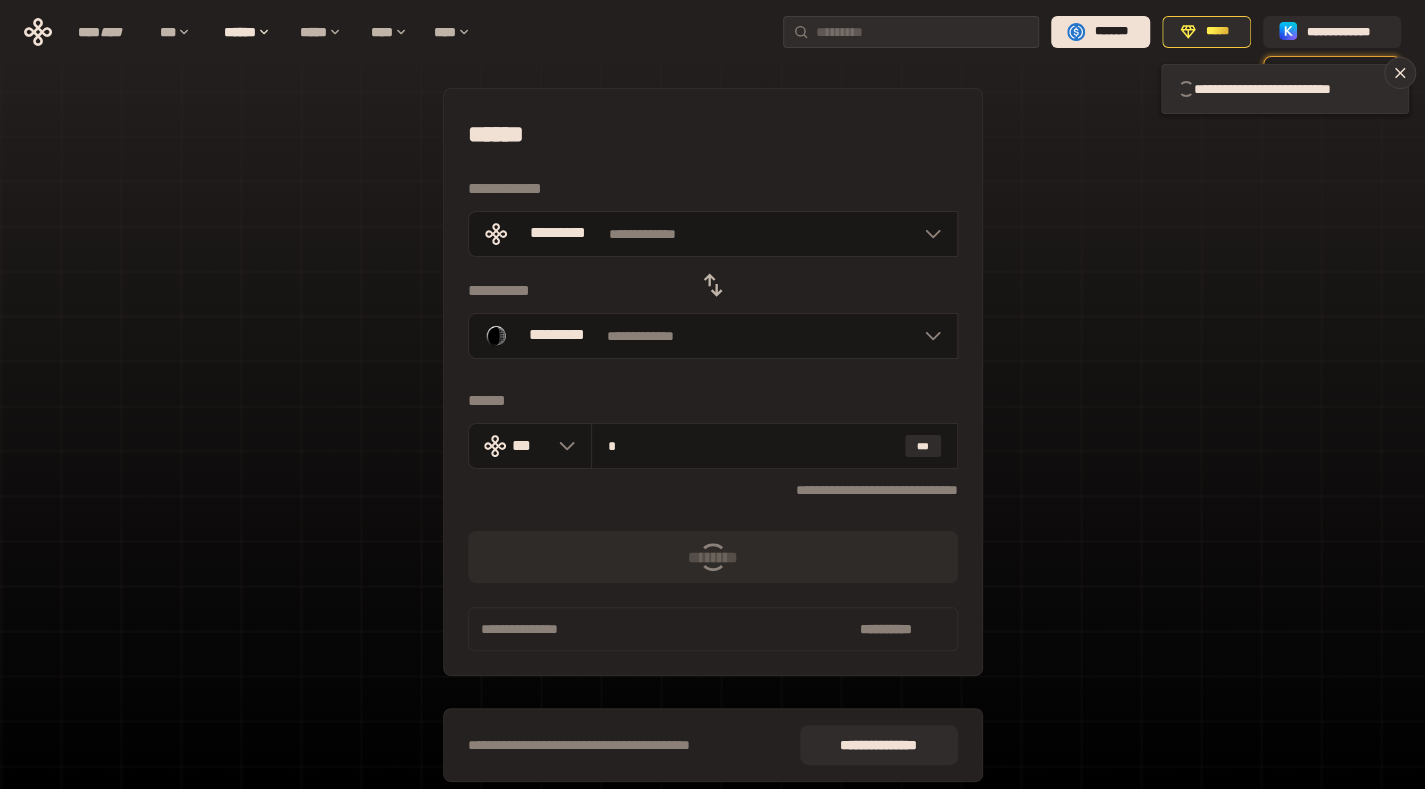 type 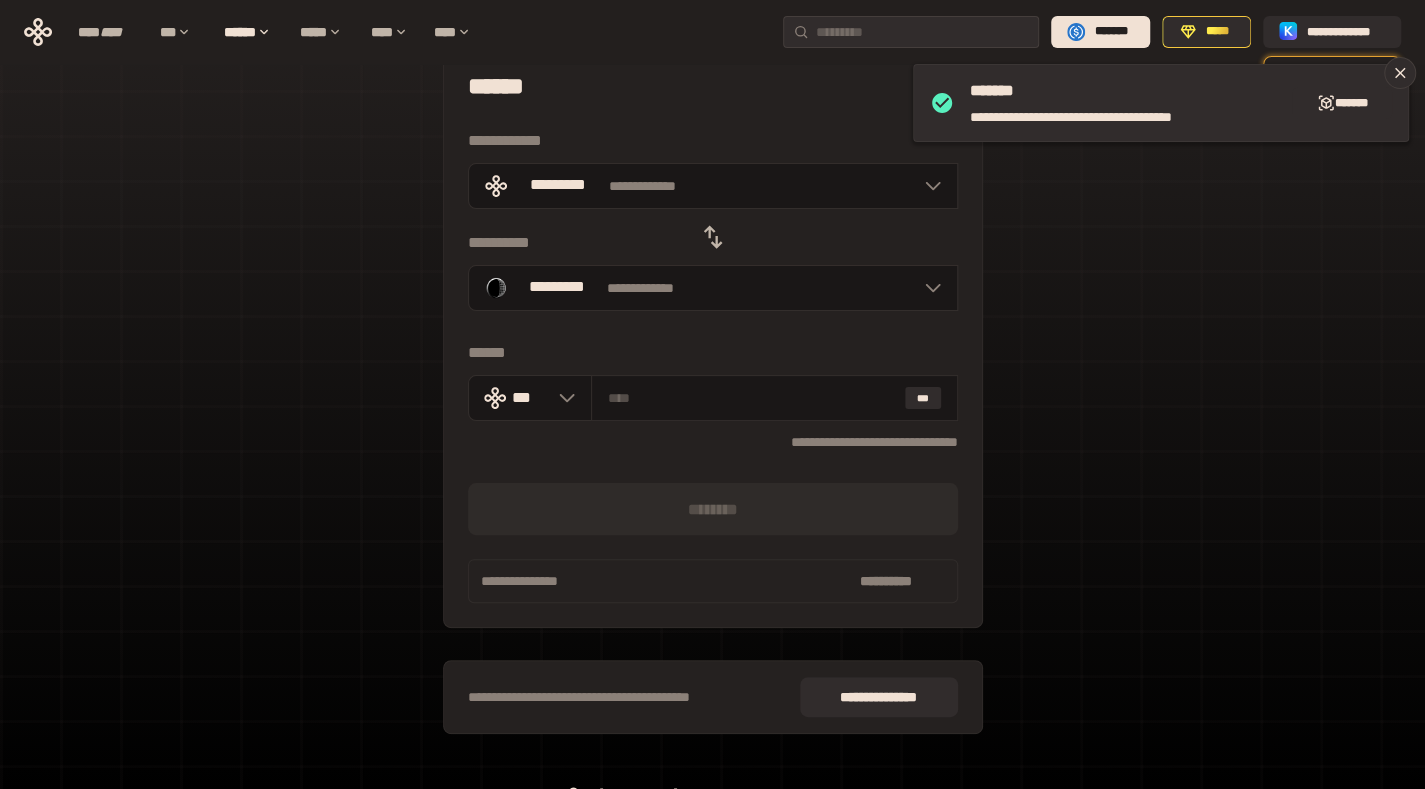 scroll, scrollTop: 0, scrollLeft: 0, axis: both 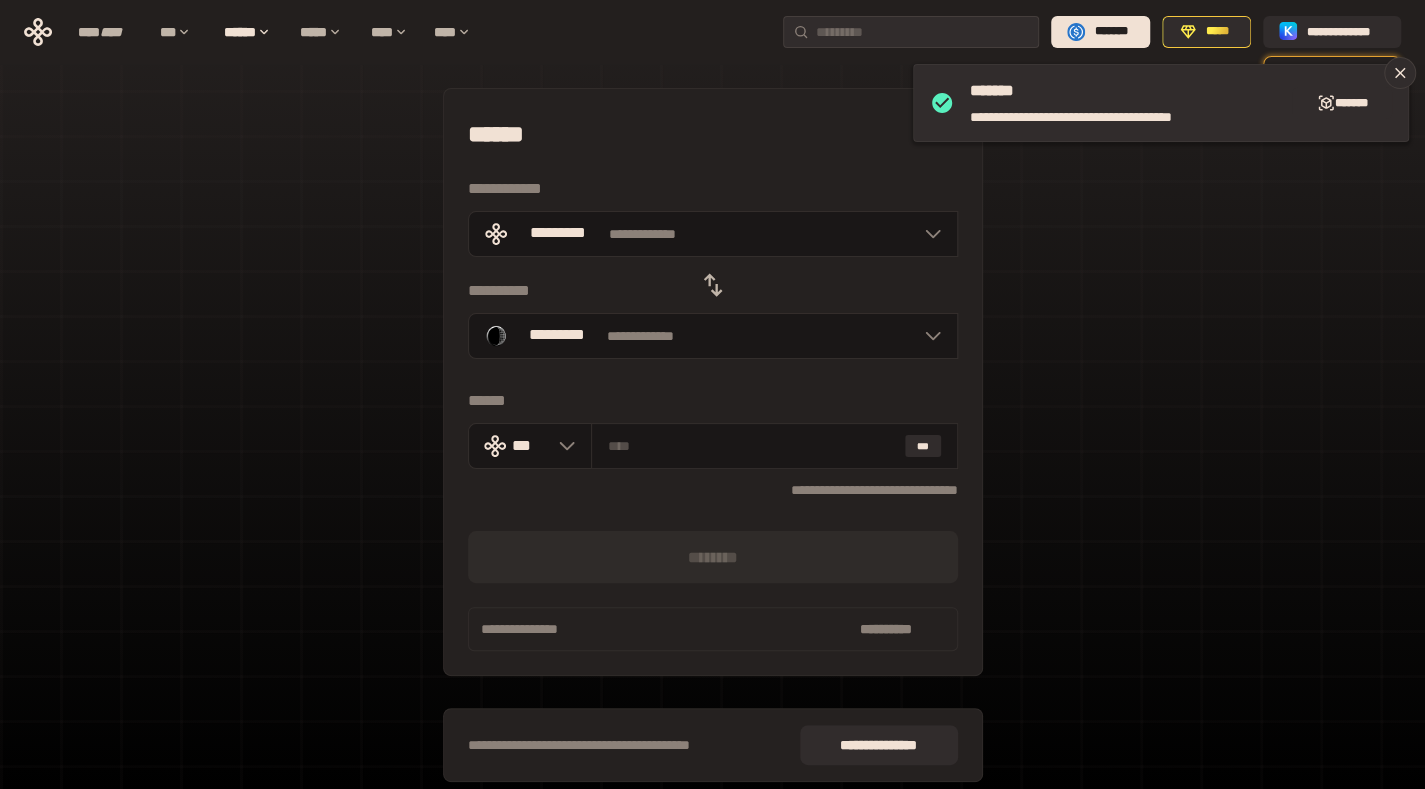 click 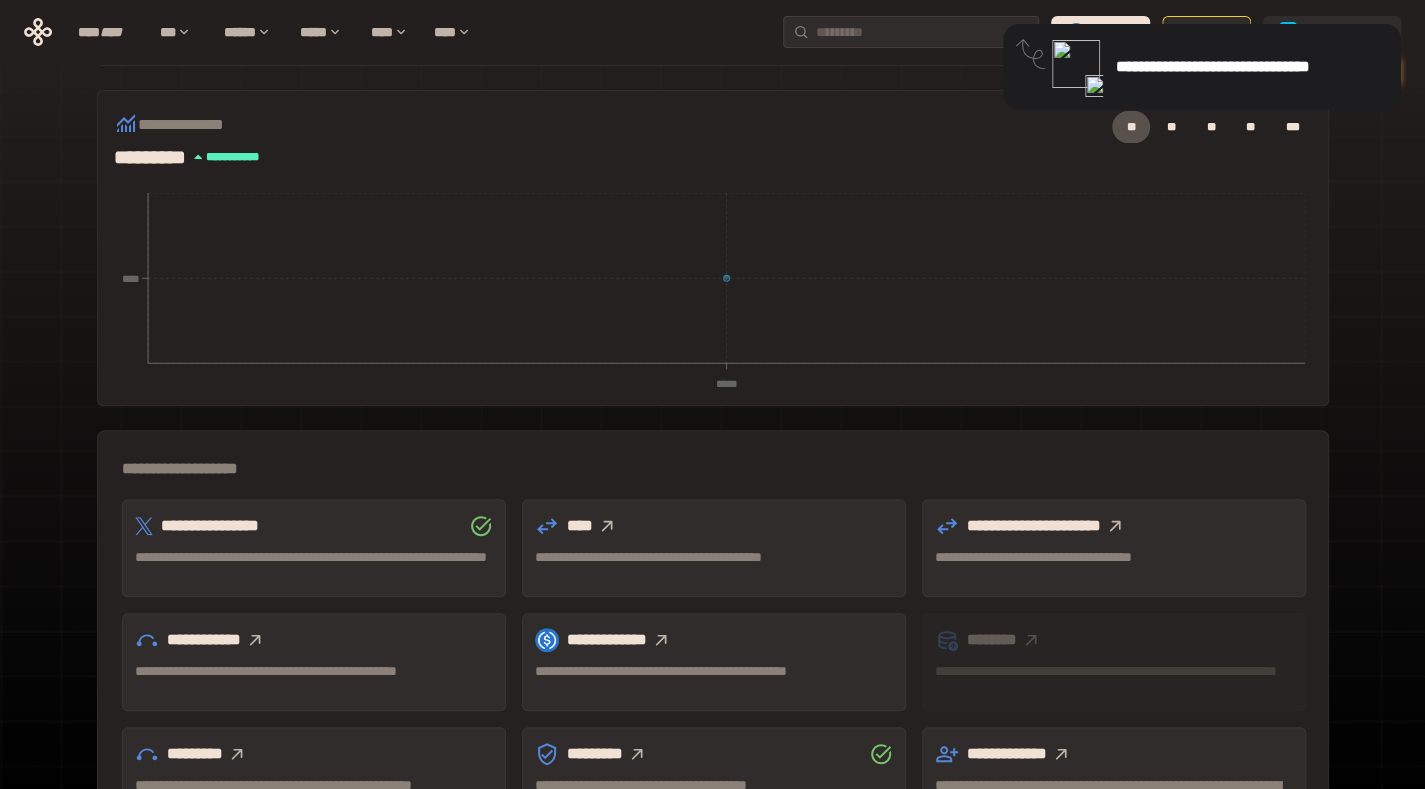 scroll, scrollTop: 0, scrollLeft: 0, axis: both 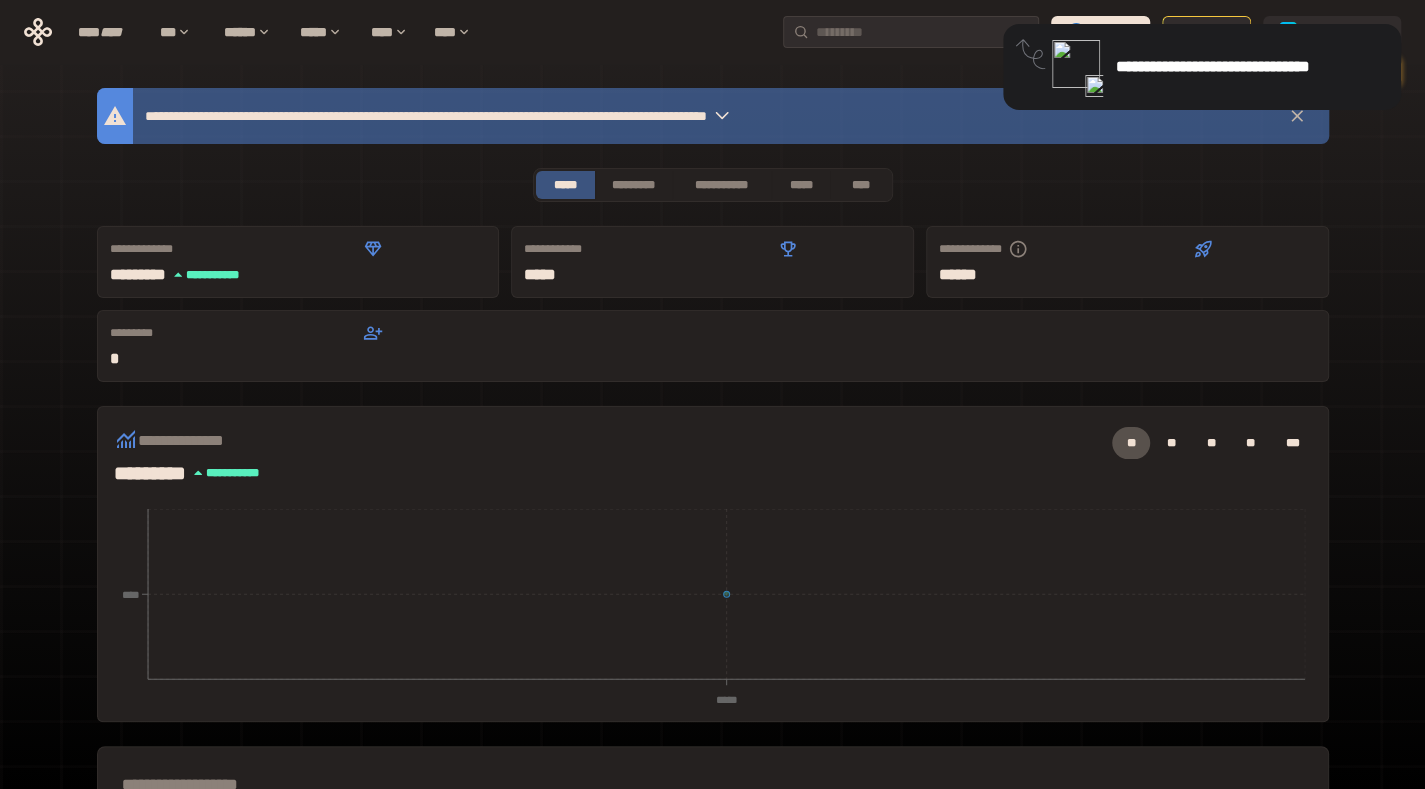 click on "*********" at bounding box center (633, 185) 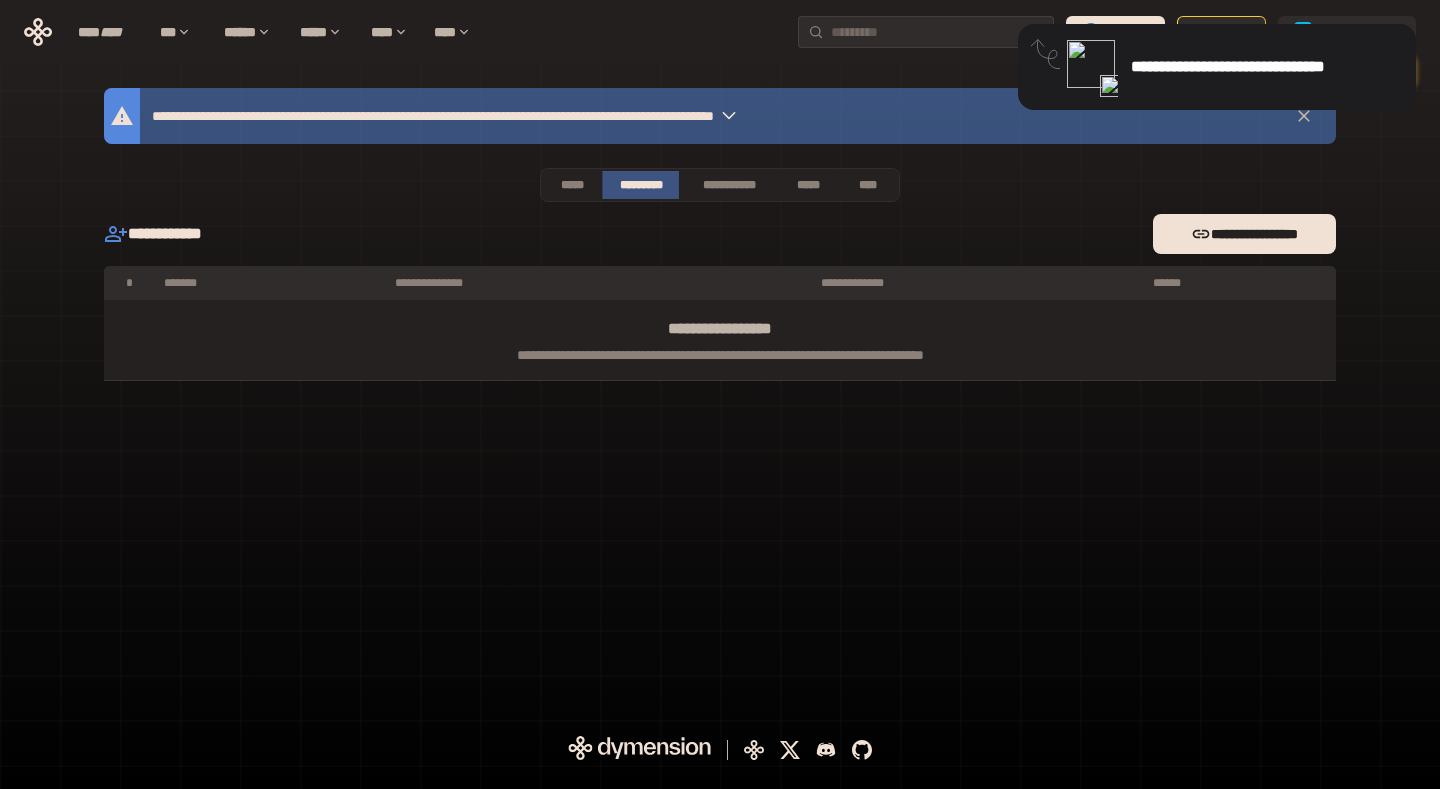click on "**********" at bounding box center [728, 185] 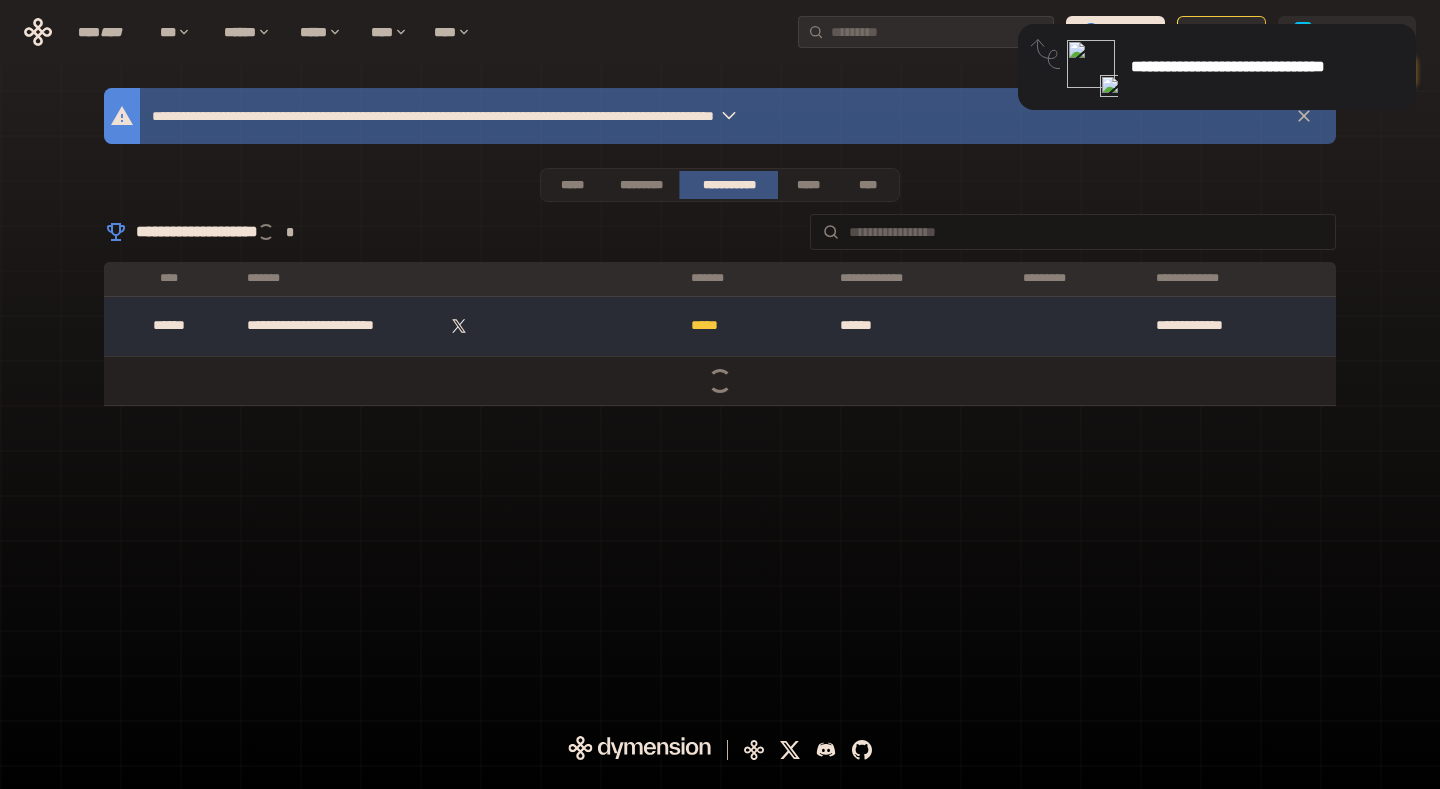 click on "****" at bounding box center [868, 185] 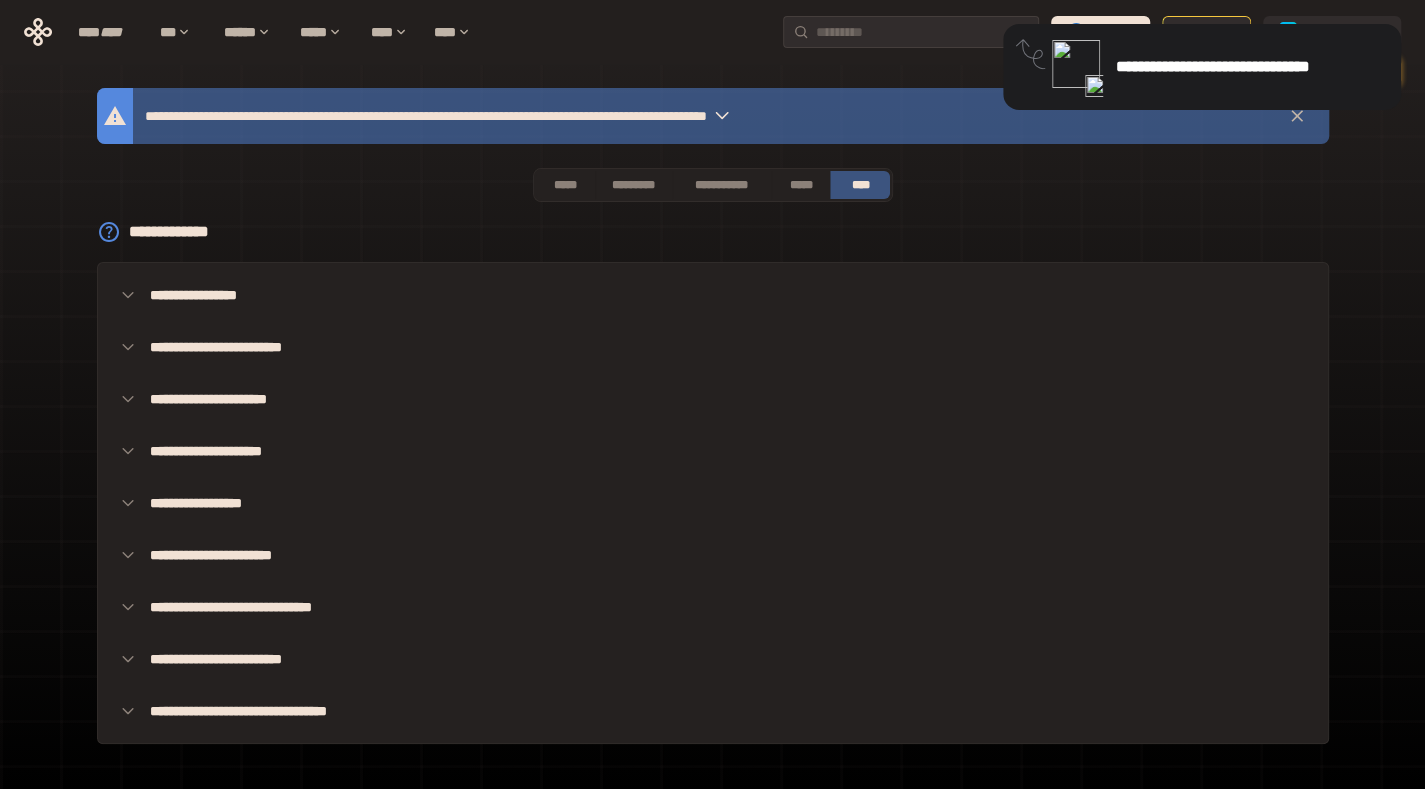 click on "*****" at bounding box center [801, 185] 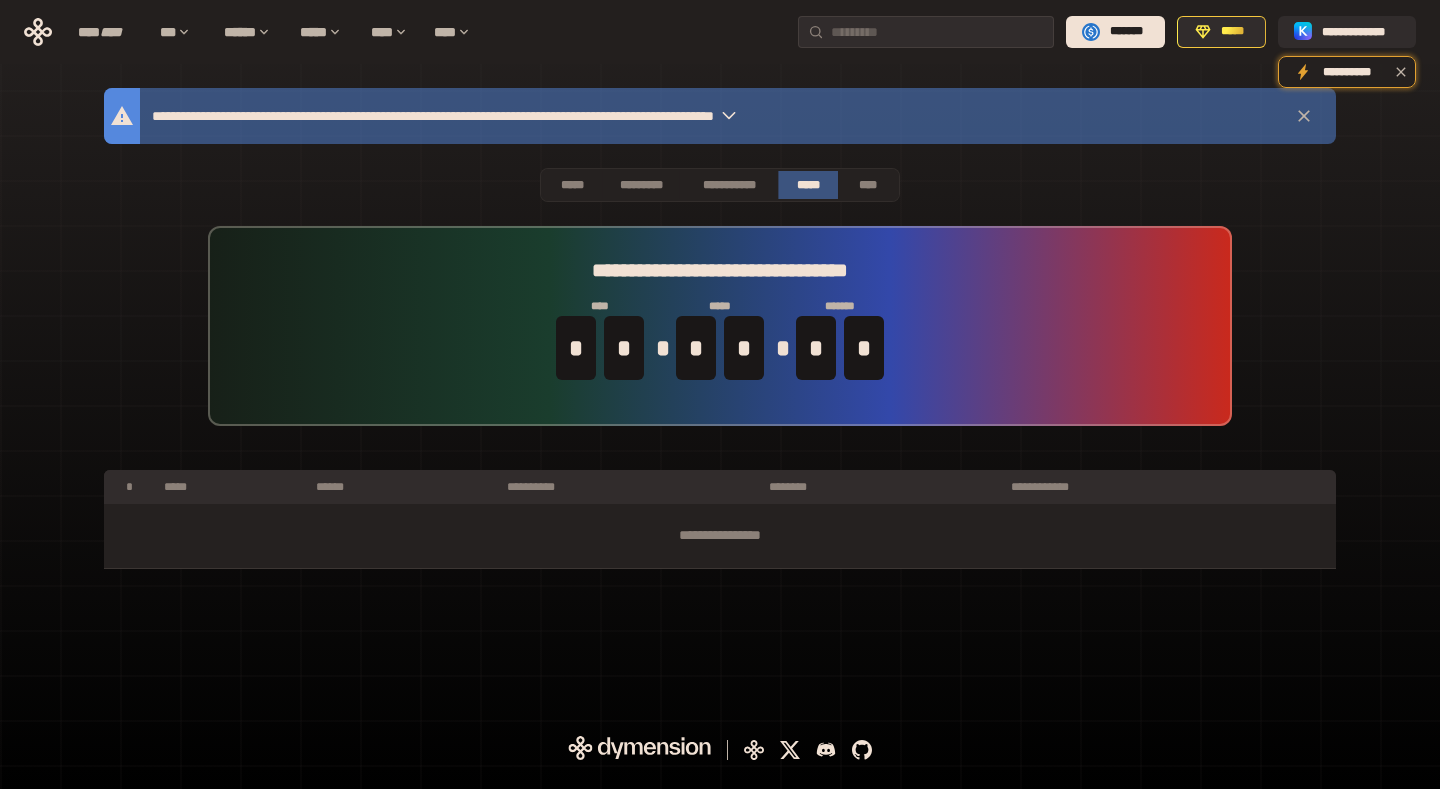 click on "*****" at bounding box center [572, 185] 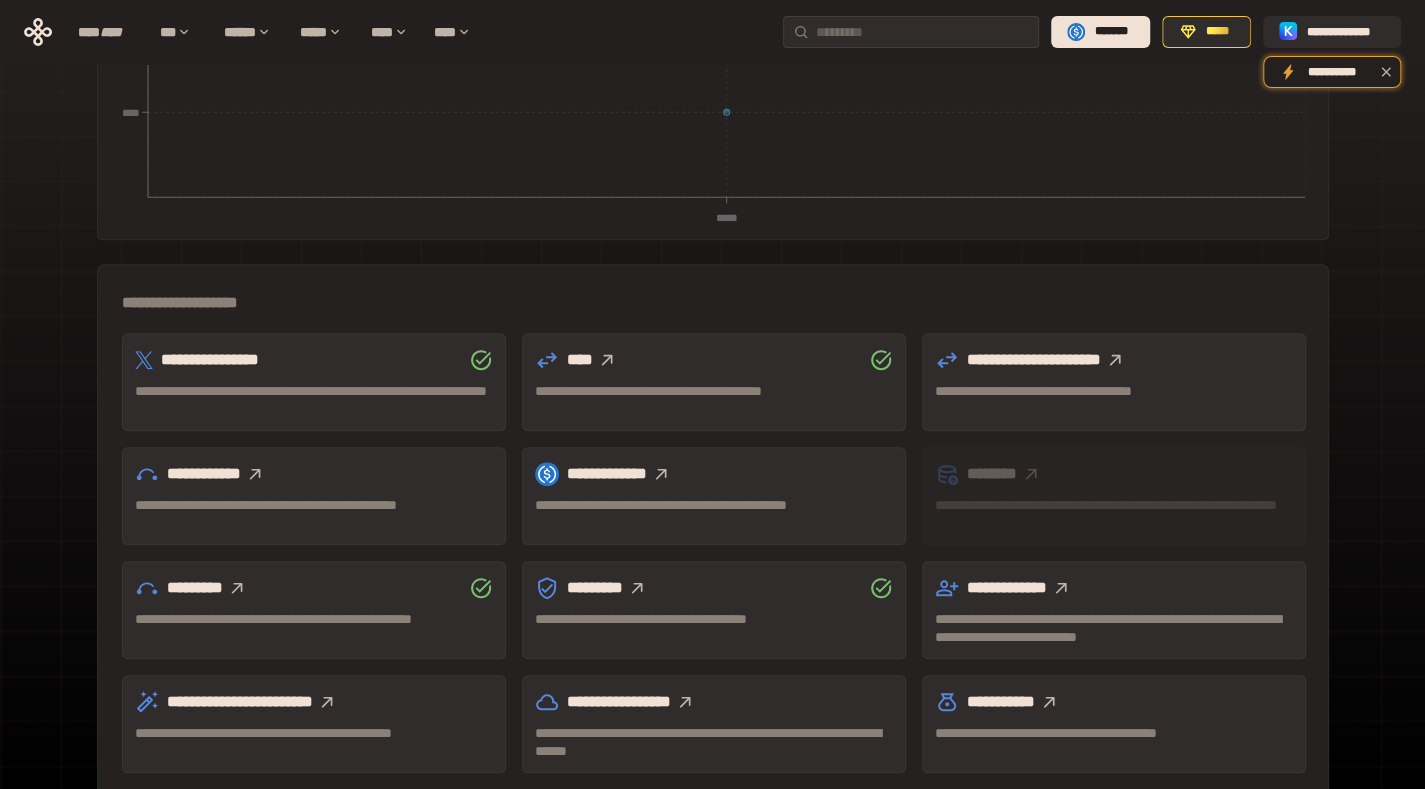scroll, scrollTop: 493, scrollLeft: 0, axis: vertical 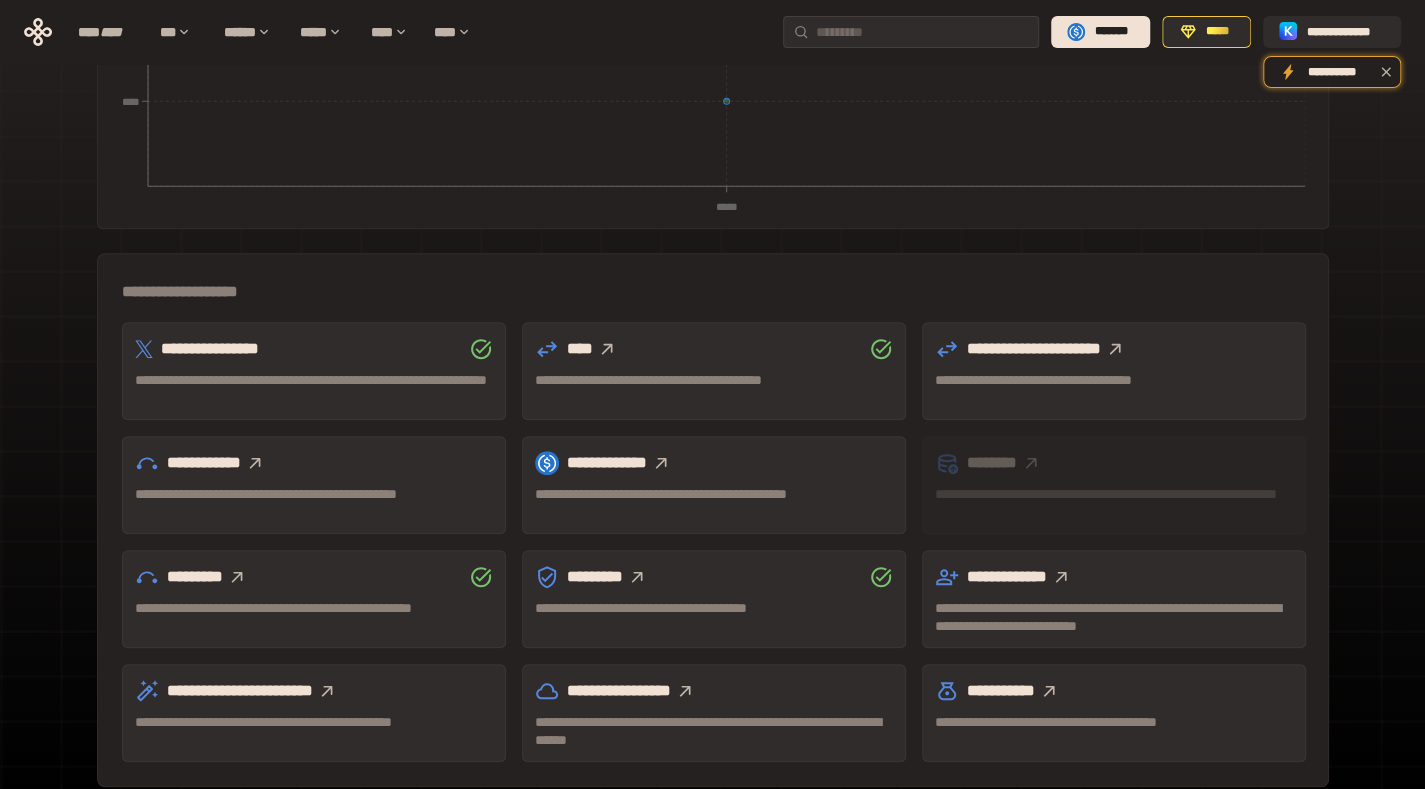 click 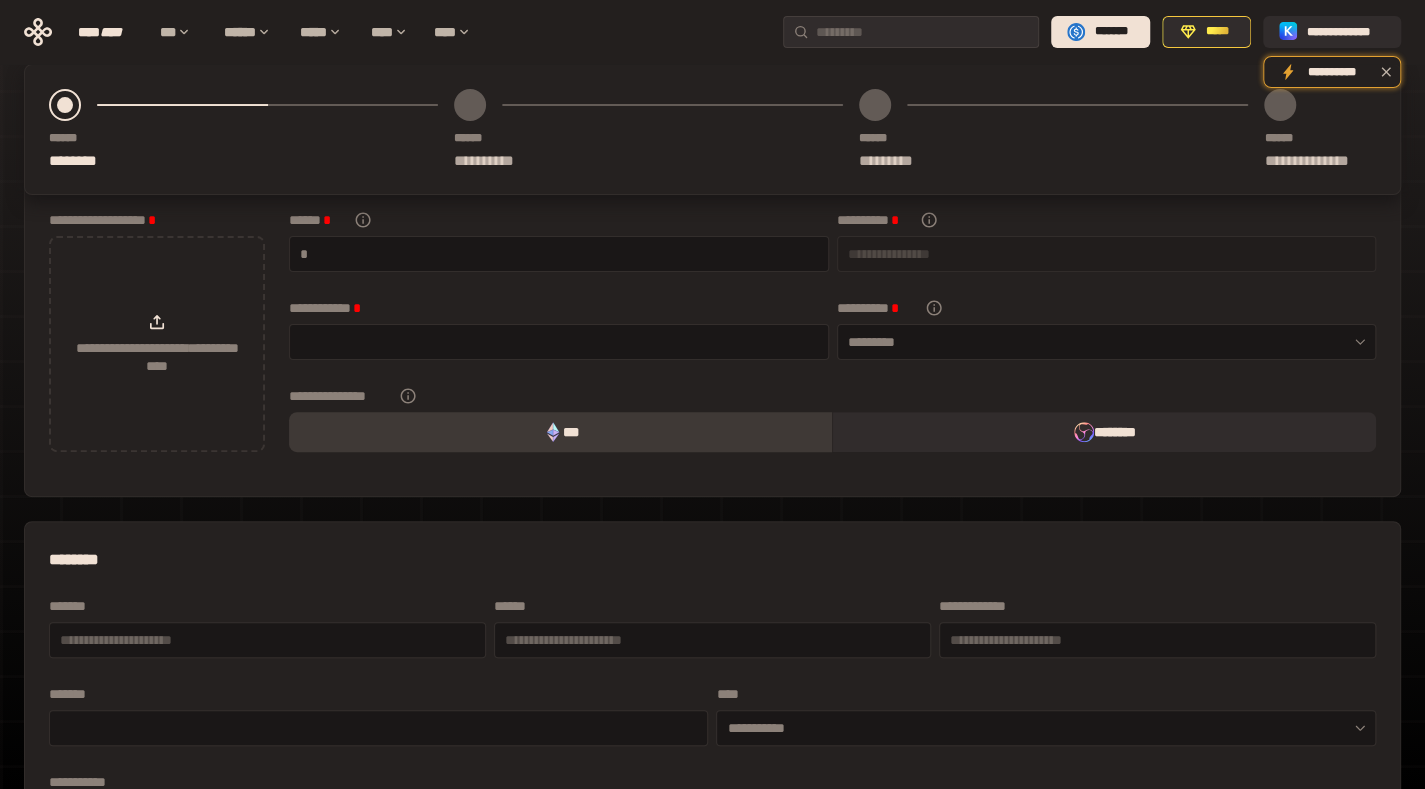 scroll, scrollTop: 0, scrollLeft: 0, axis: both 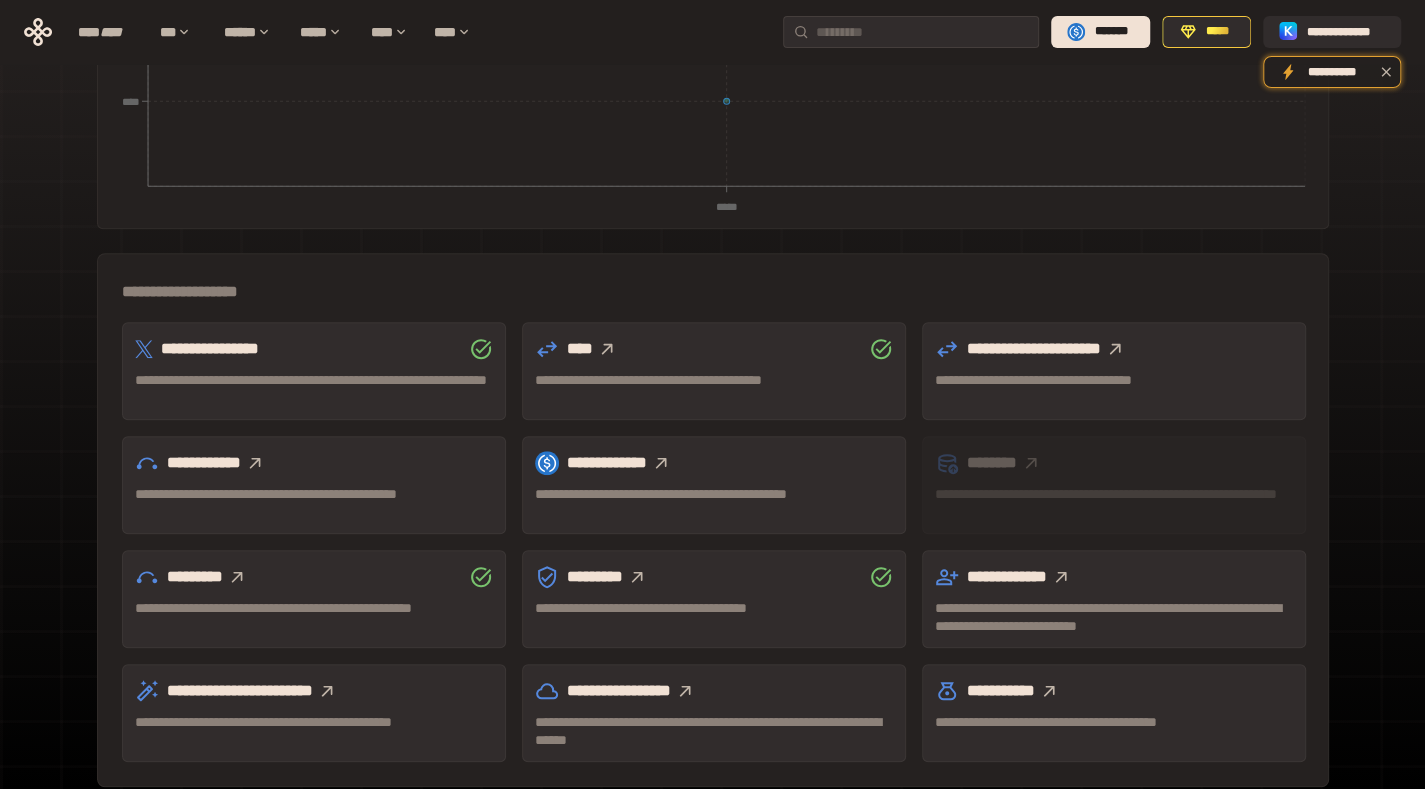 click 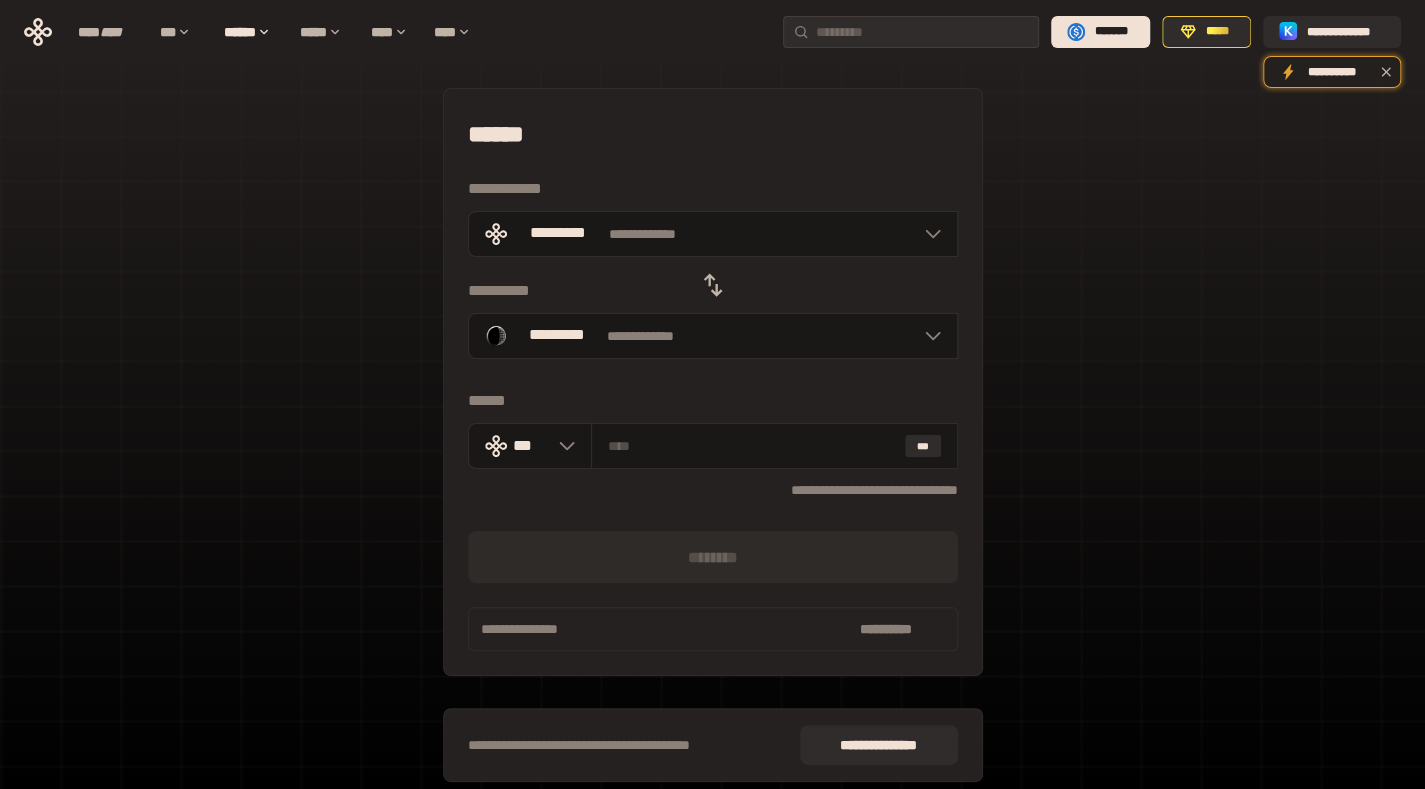 click at bounding box center [752, 446] 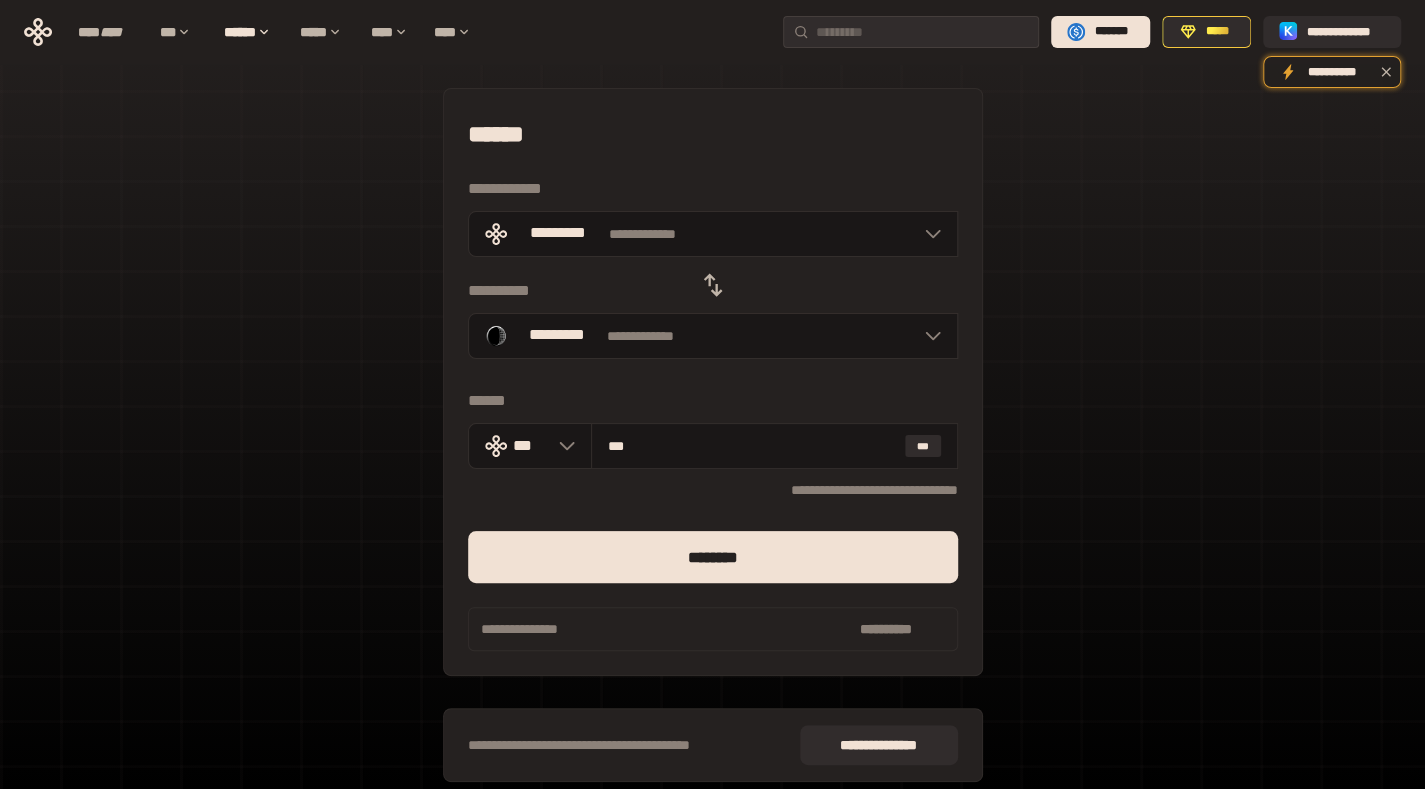 type on "***" 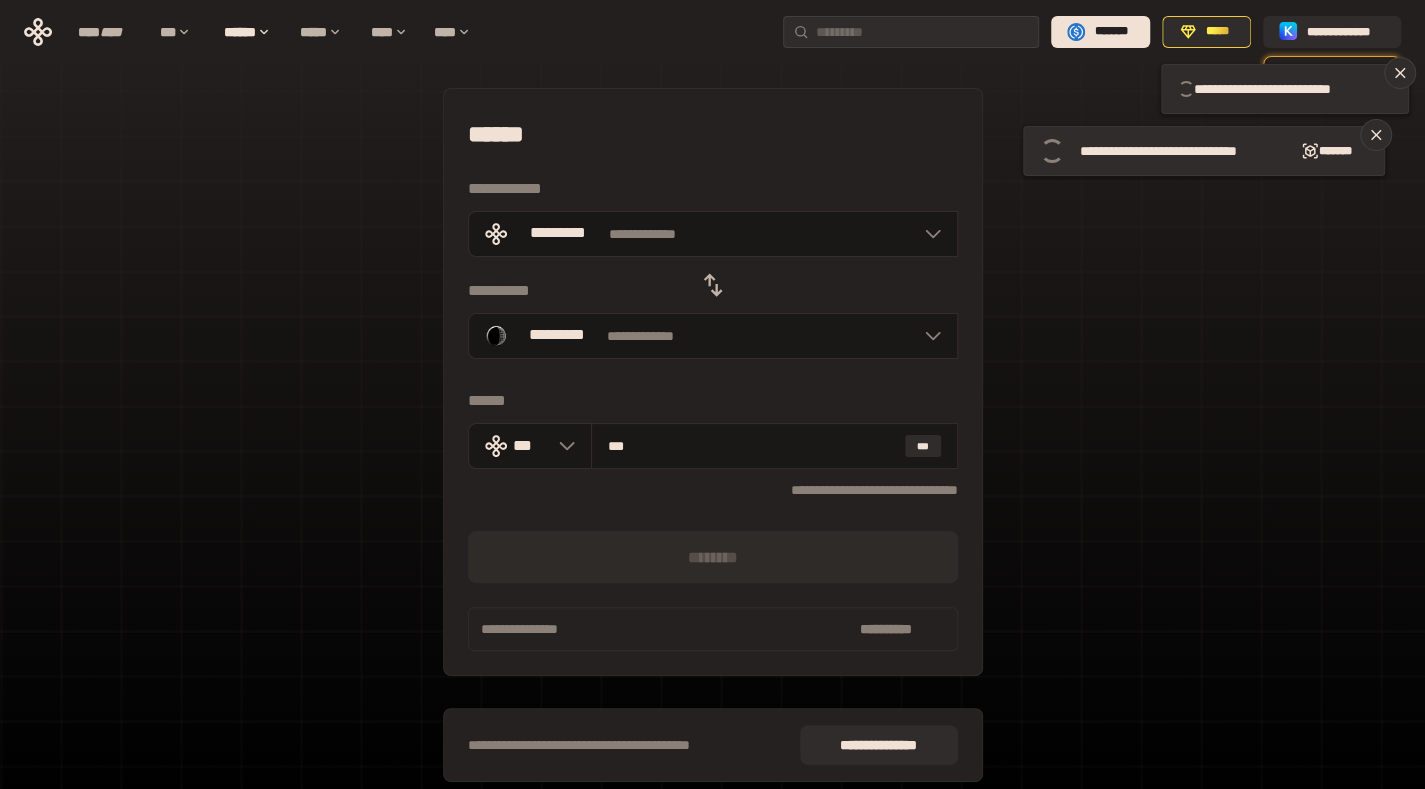 type 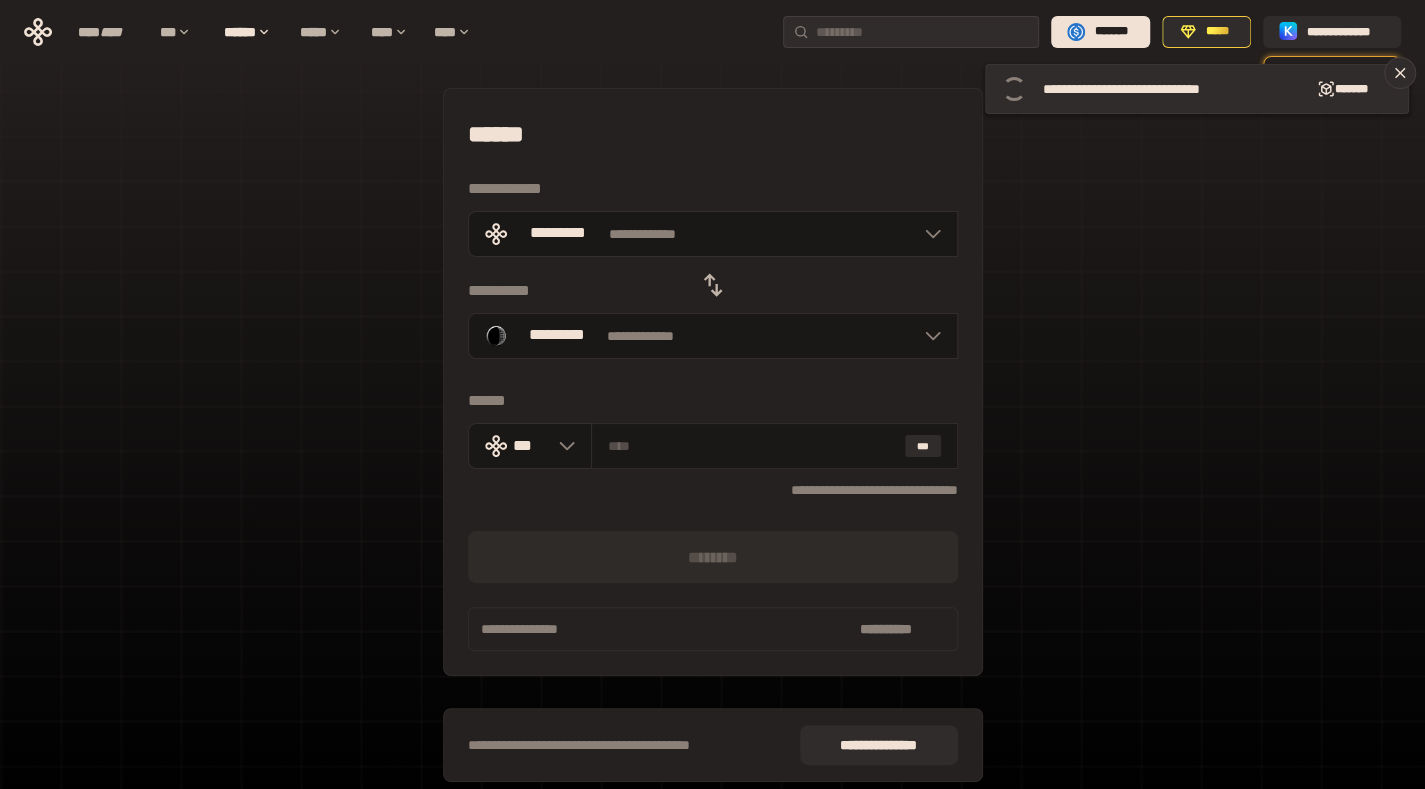 click 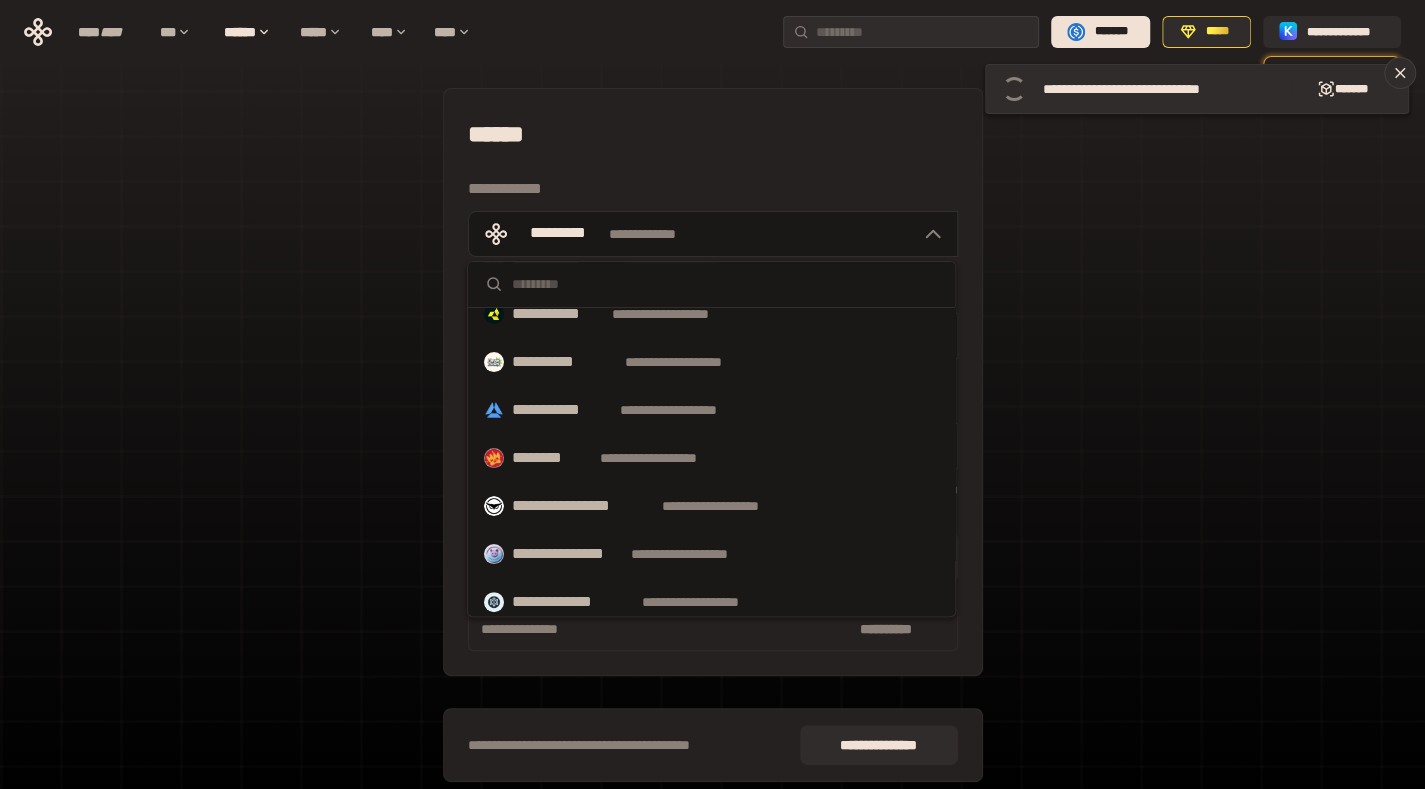 scroll, scrollTop: 202, scrollLeft: 0, axis: vertical 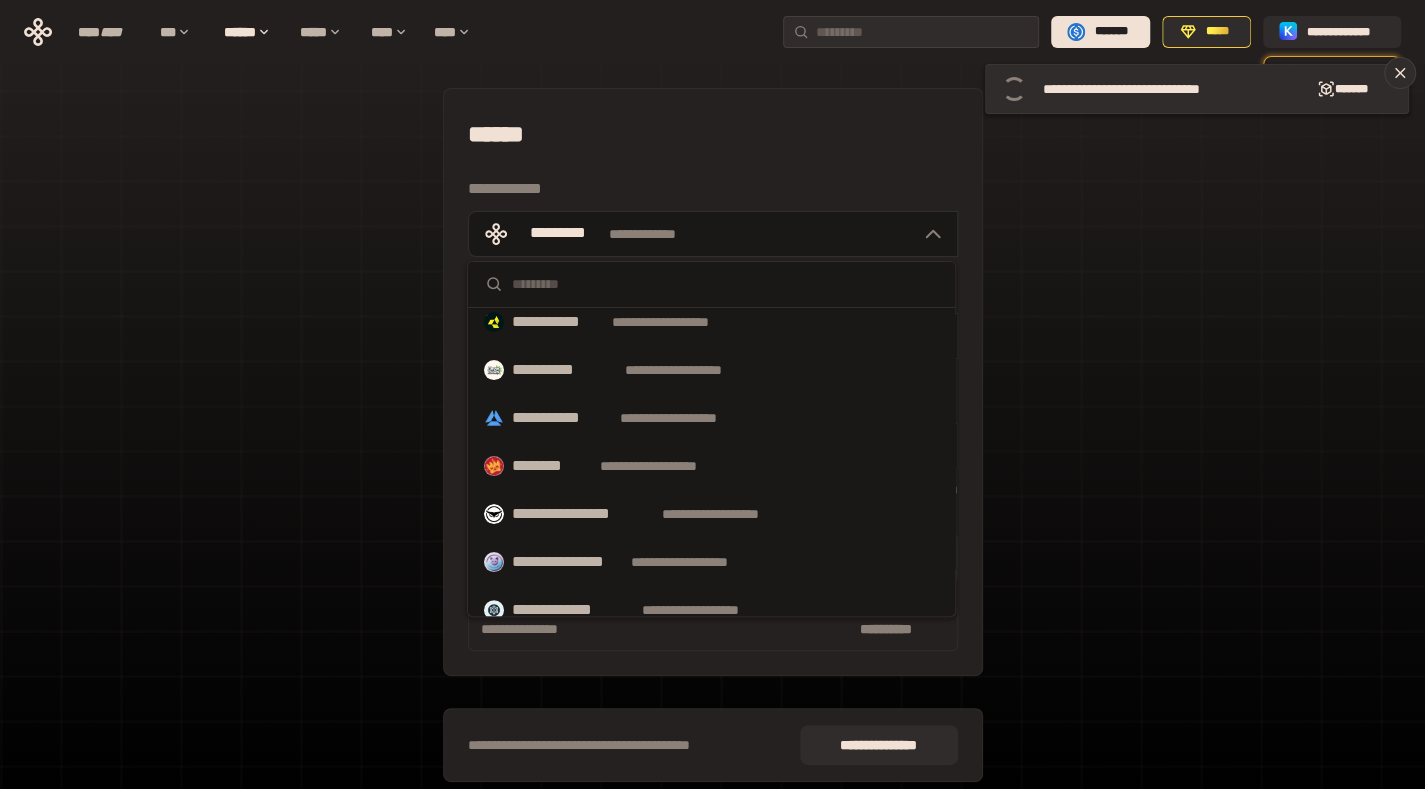click on "**********" at bounding box center [711, 322] 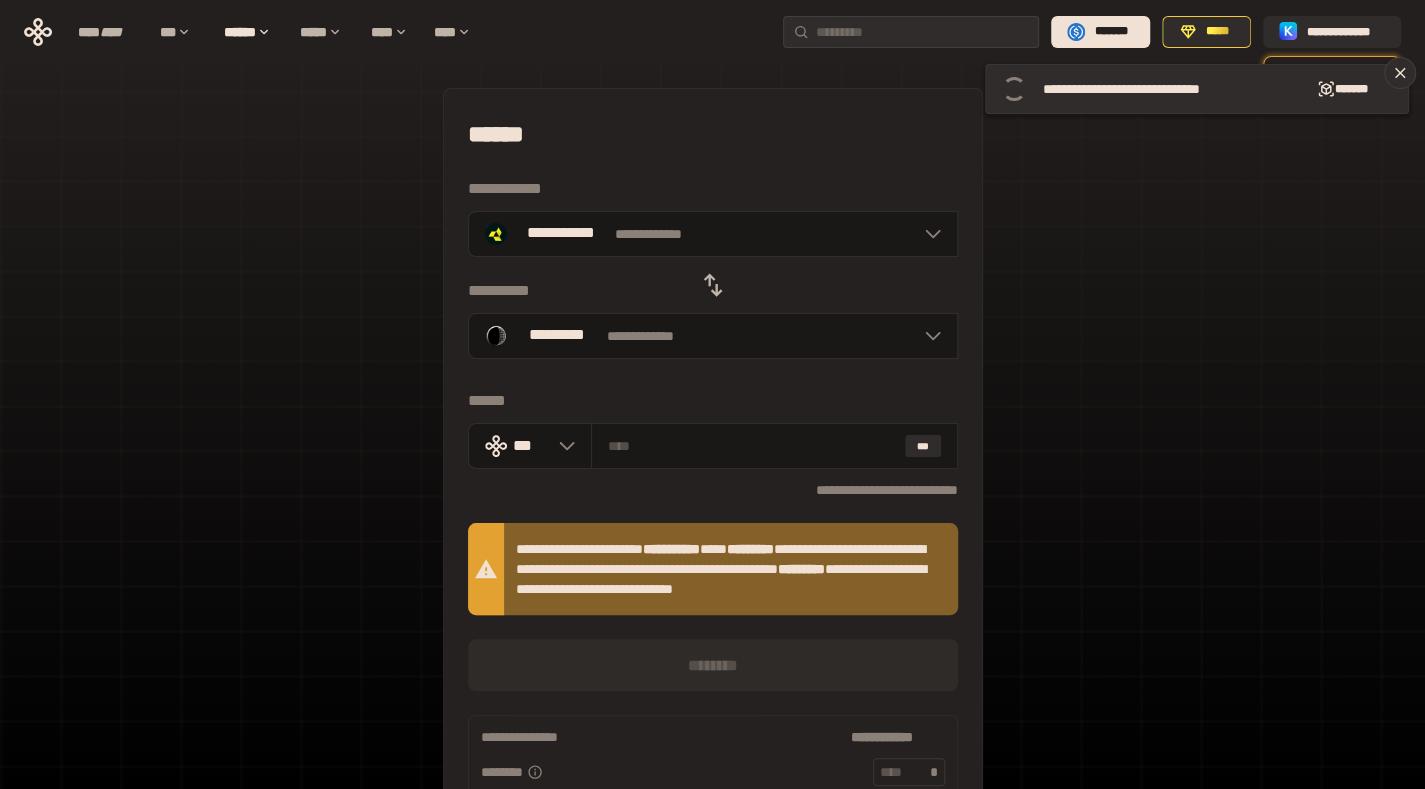 click 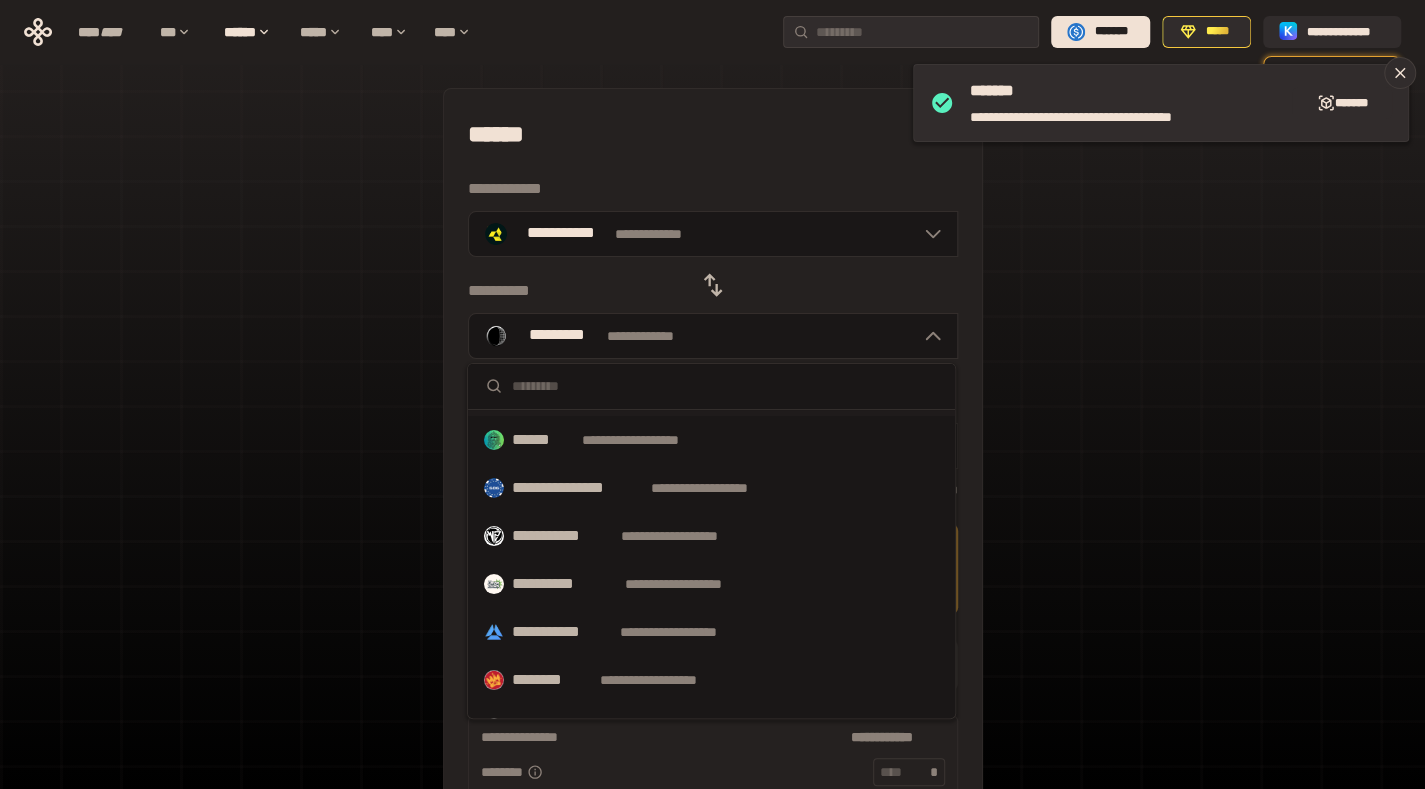 scroll, scrollTop: 0, scrollLeft: 0, axis: both 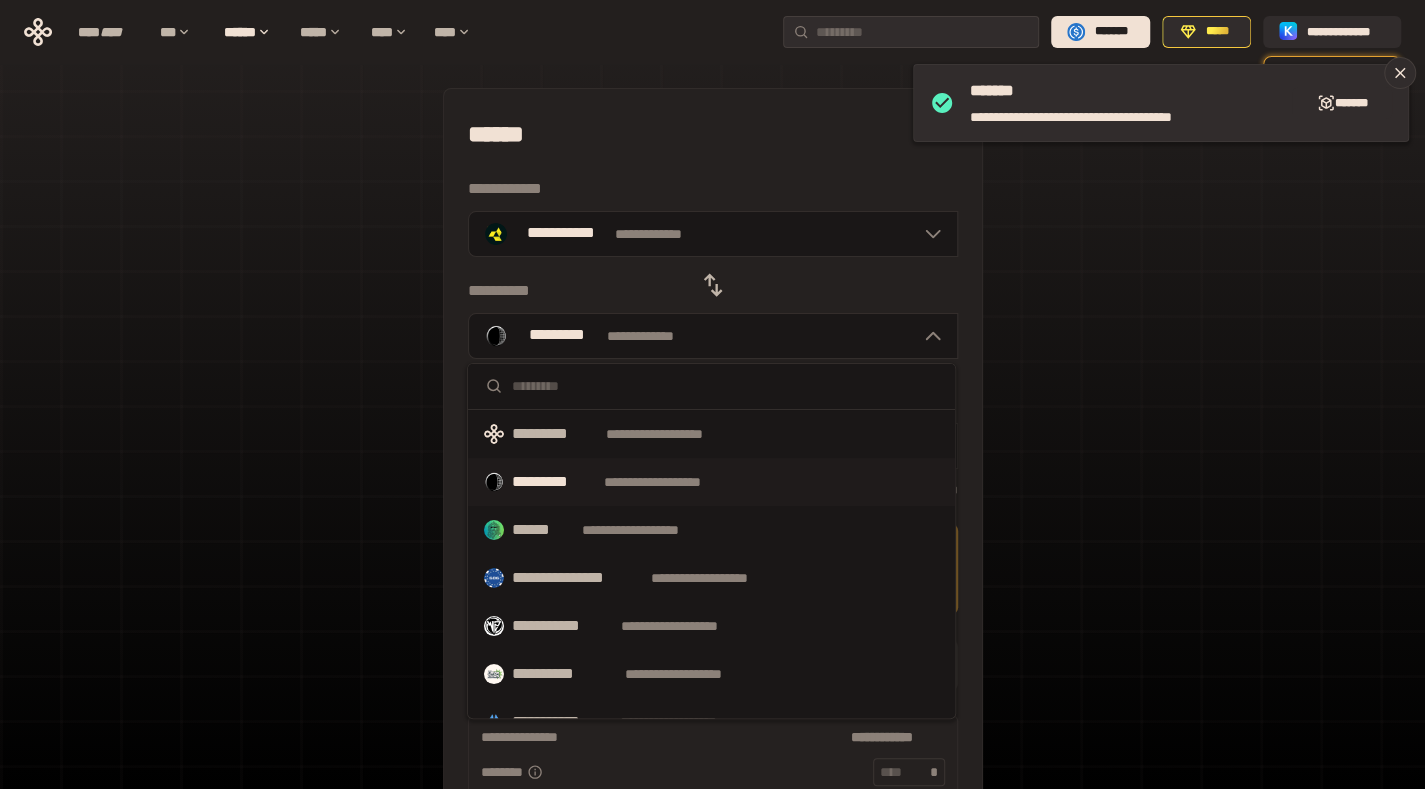 click on "**********" at bounding box center (712, 541) 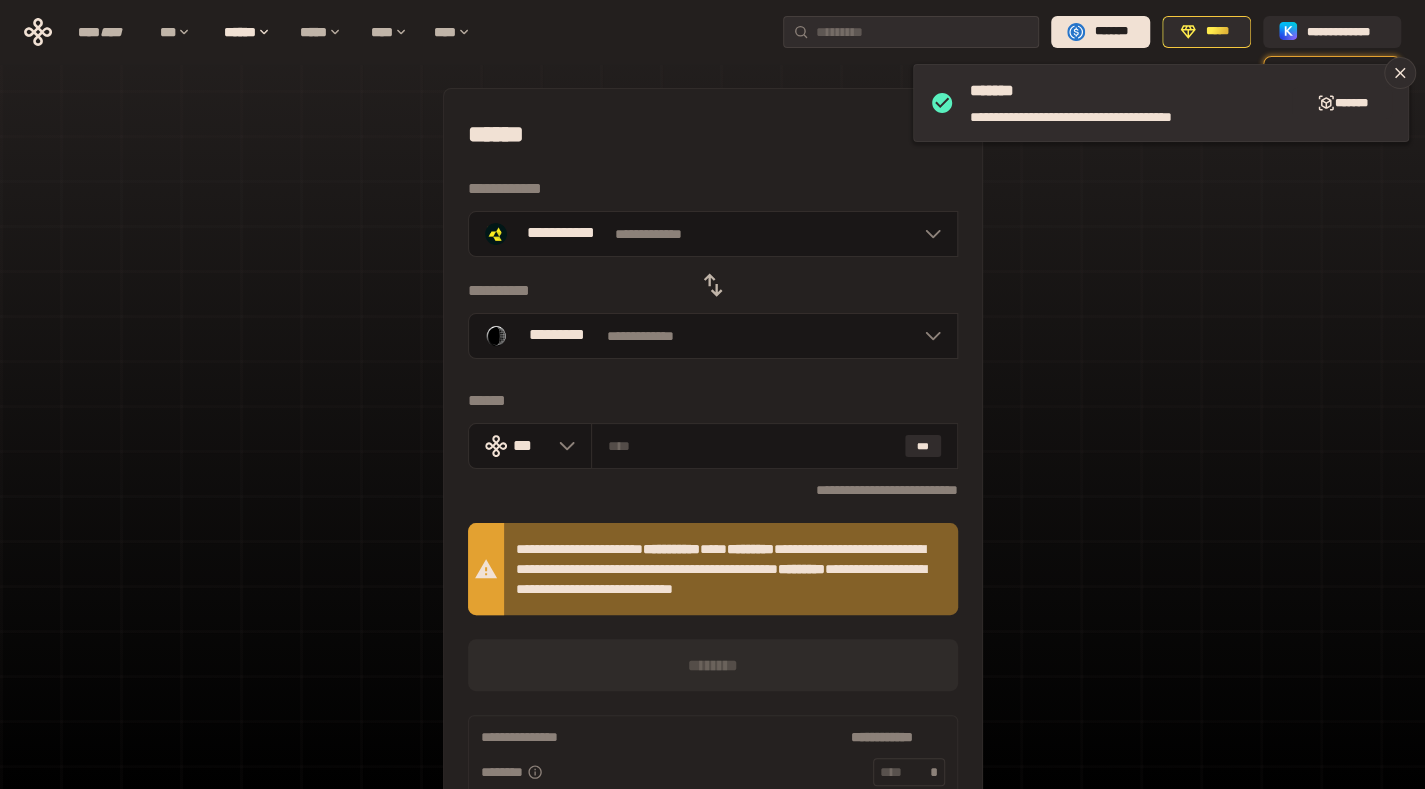 click 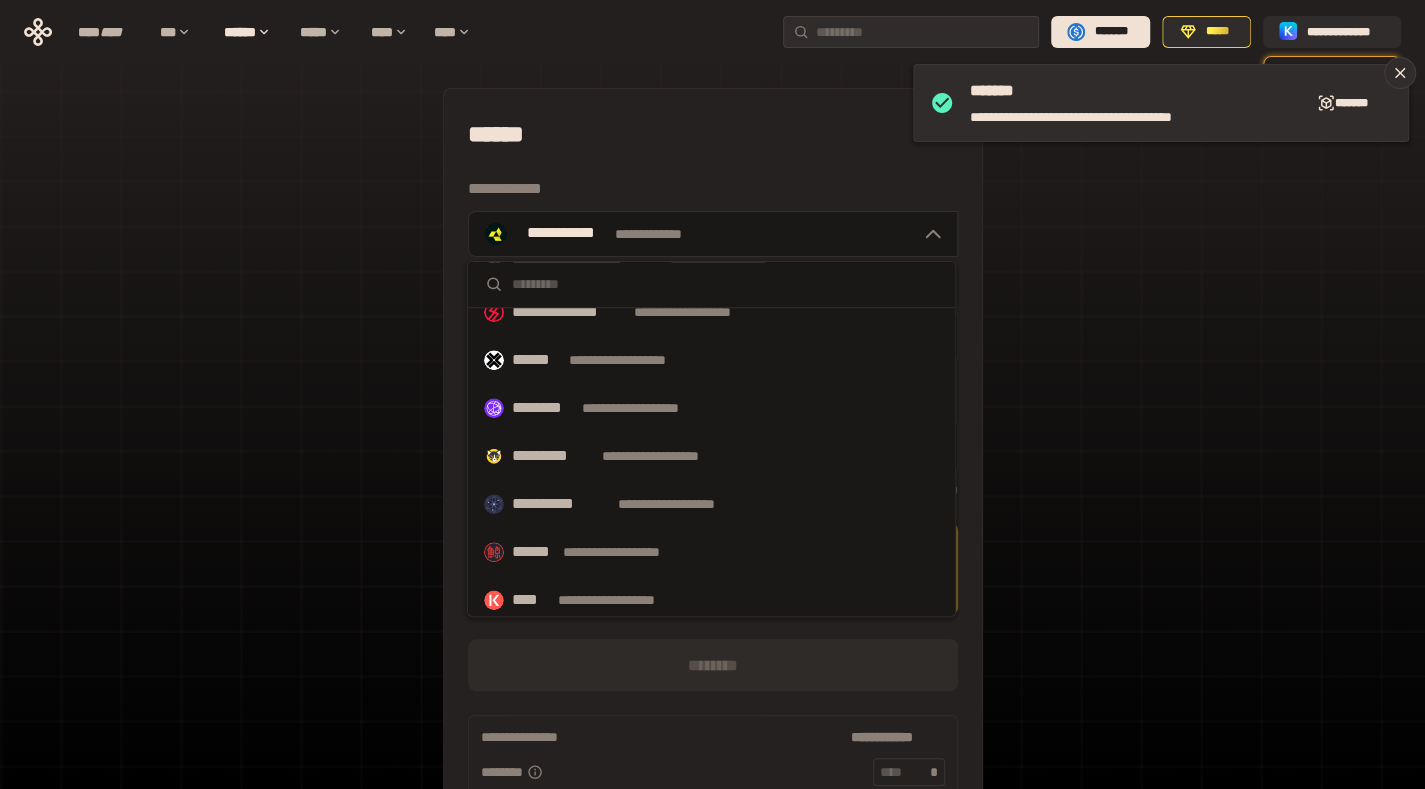 scroll, scrollTop: 1035, scrollLeft: 0, axis: vertical 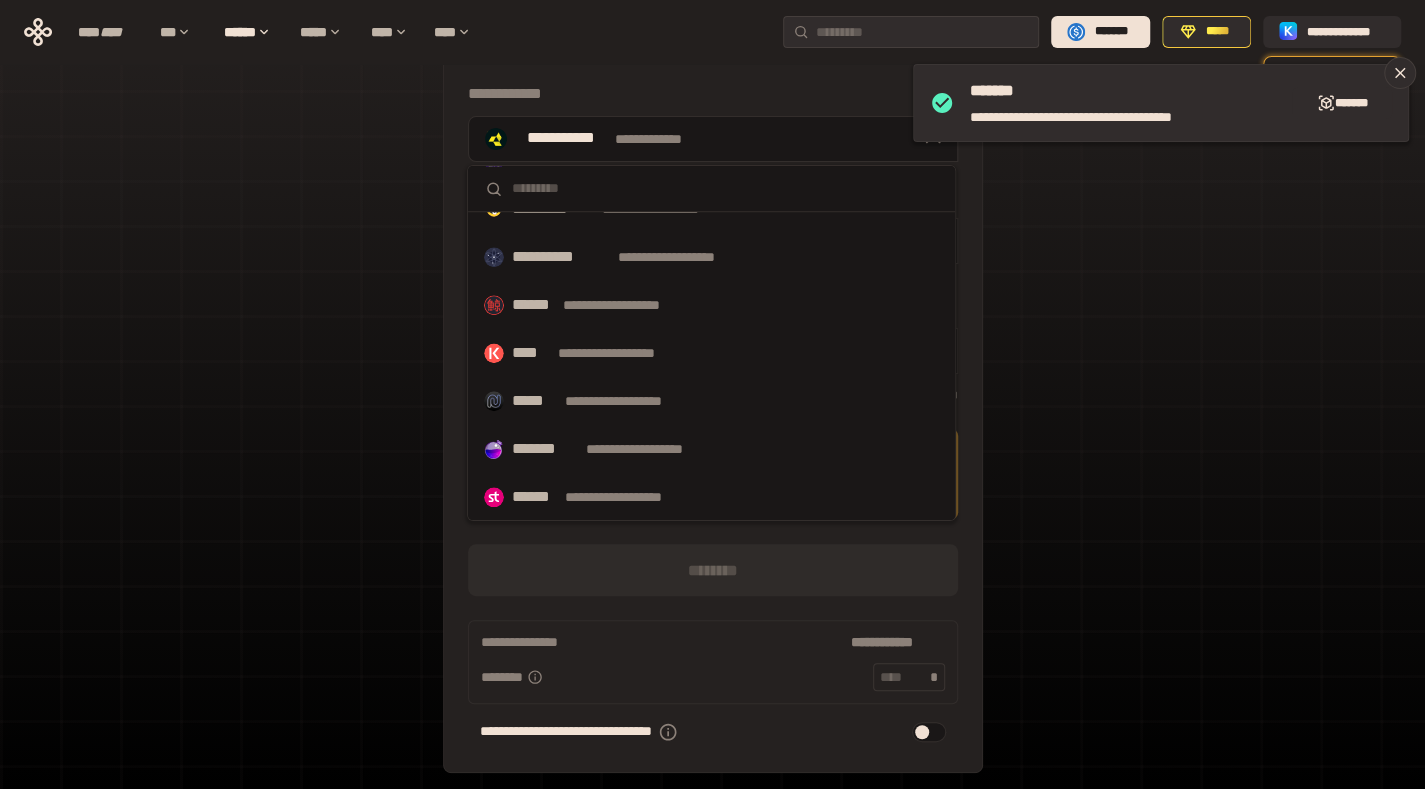 click on "**********" at bounding box center [712, 446] 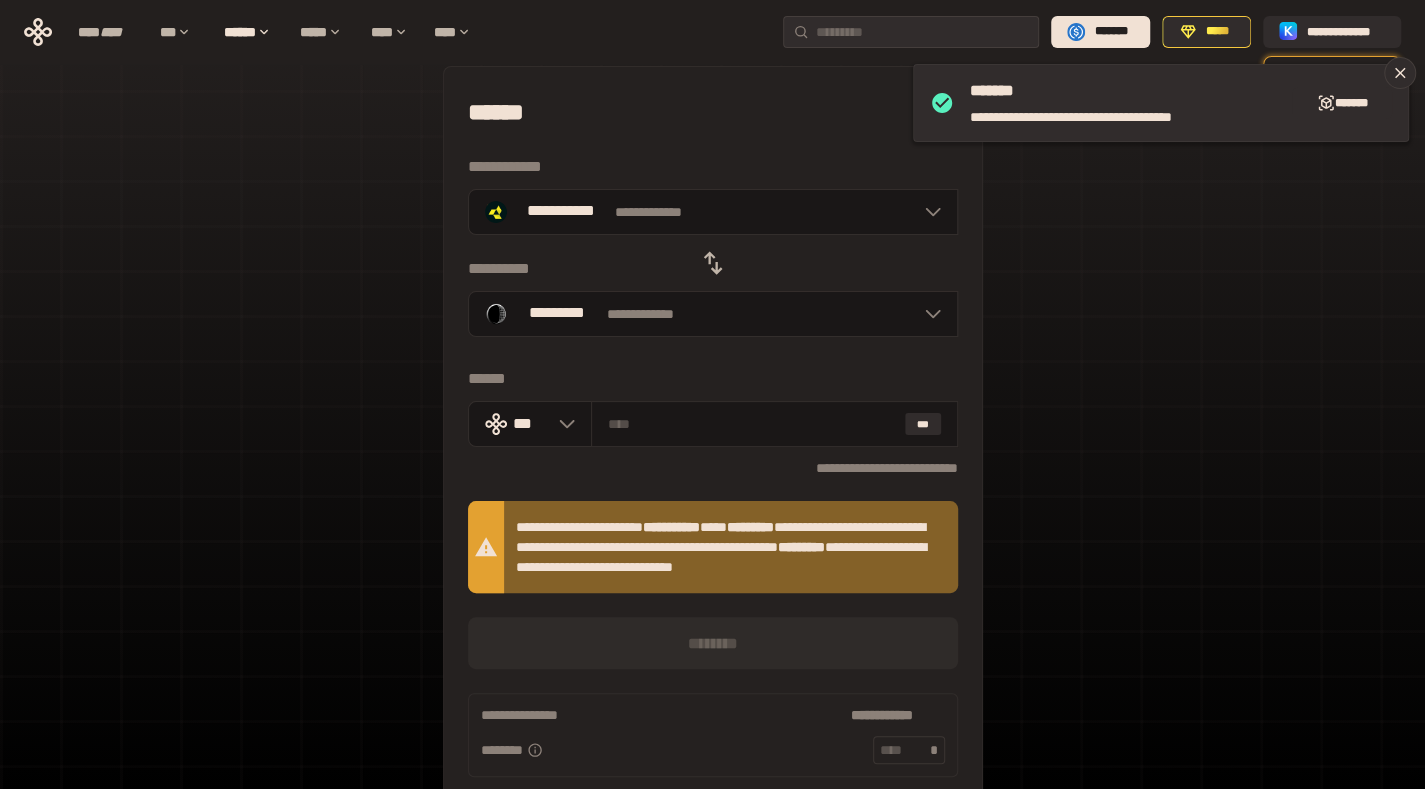 scroll, scrollTop: 0, scrollLeft: 0, axis: both 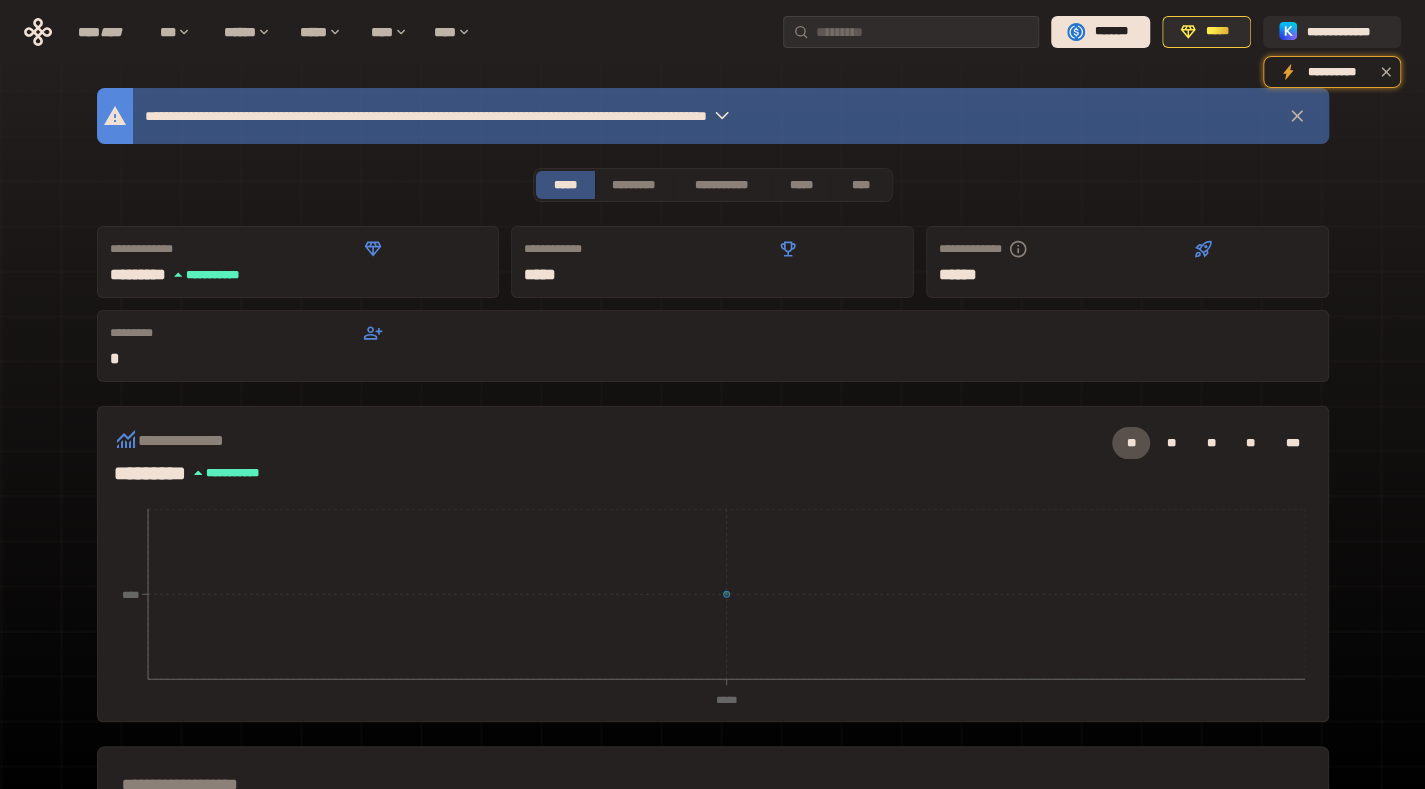 click on "*********" at bounding box center [633, 185] 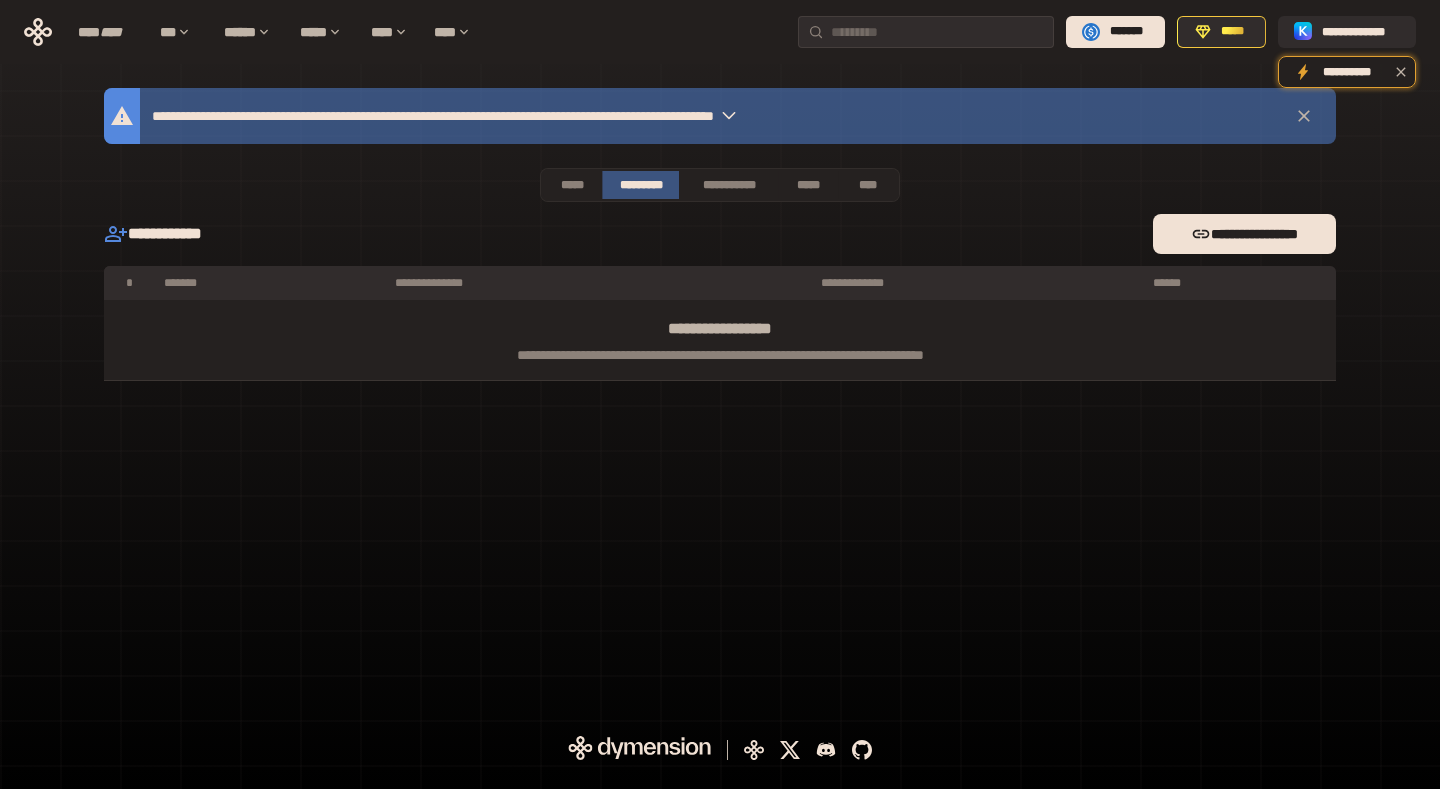 click on "**********" at bounding box center [728, 185] 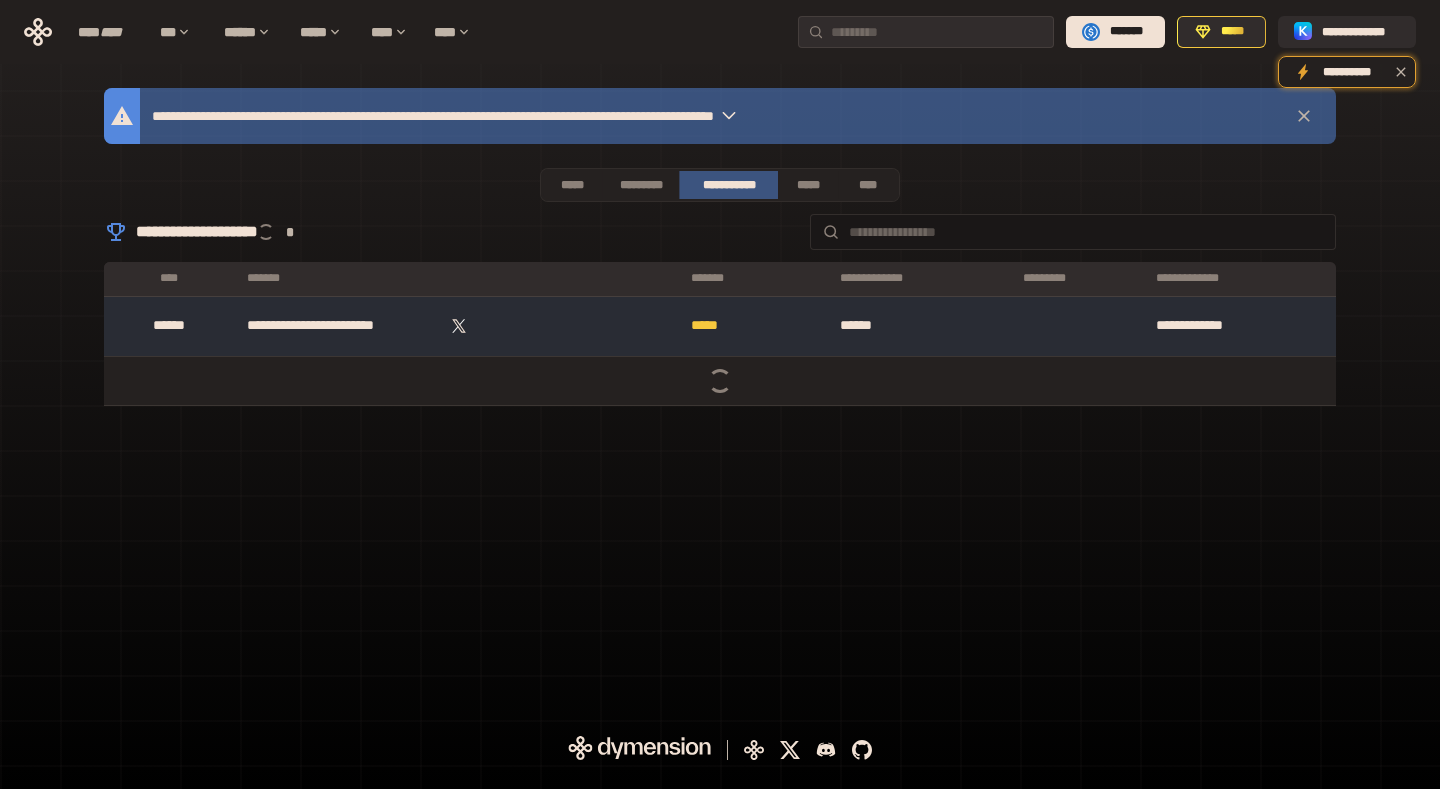 click on "*****" at bounding box center (808, 185) 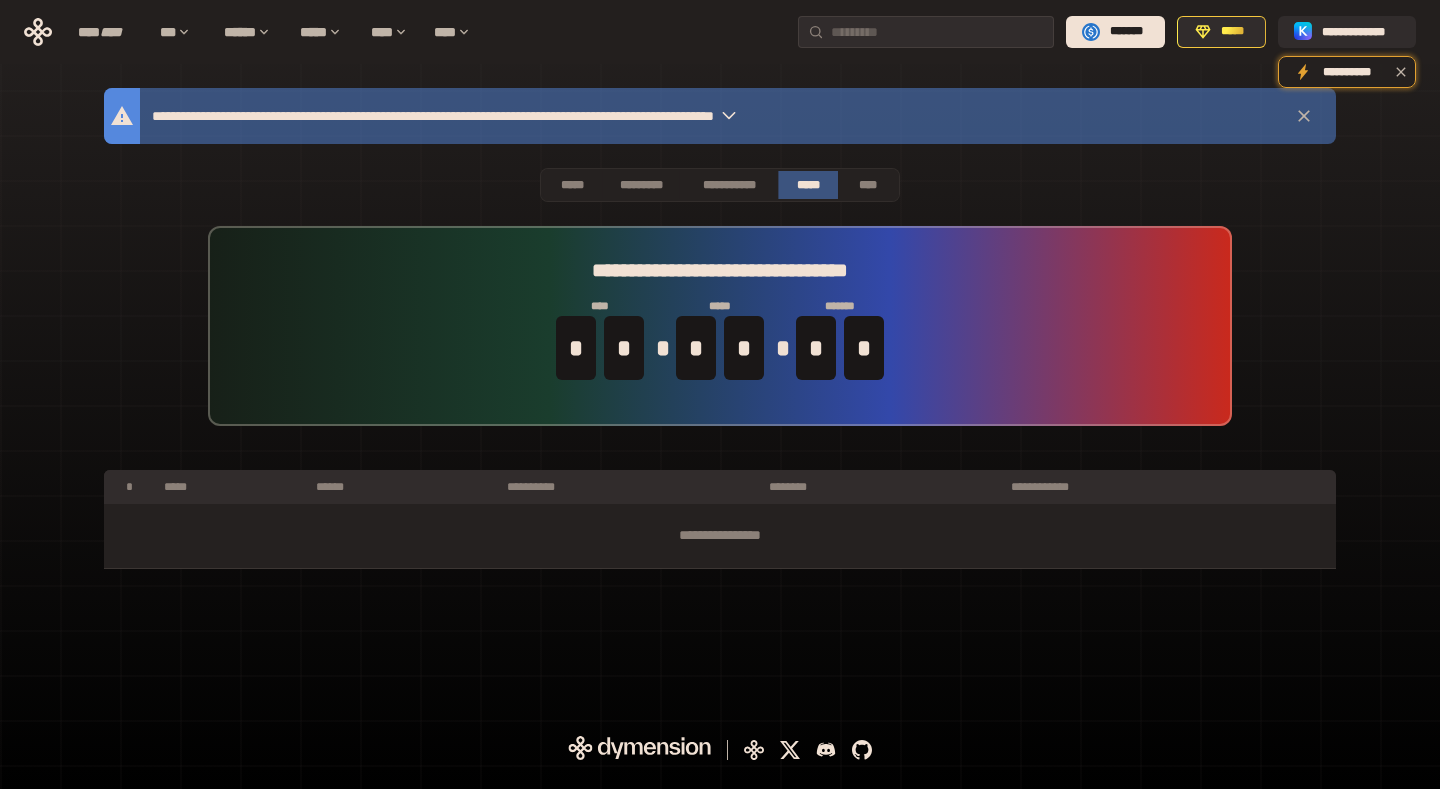 click on "****" at bounding box center [868, 185] 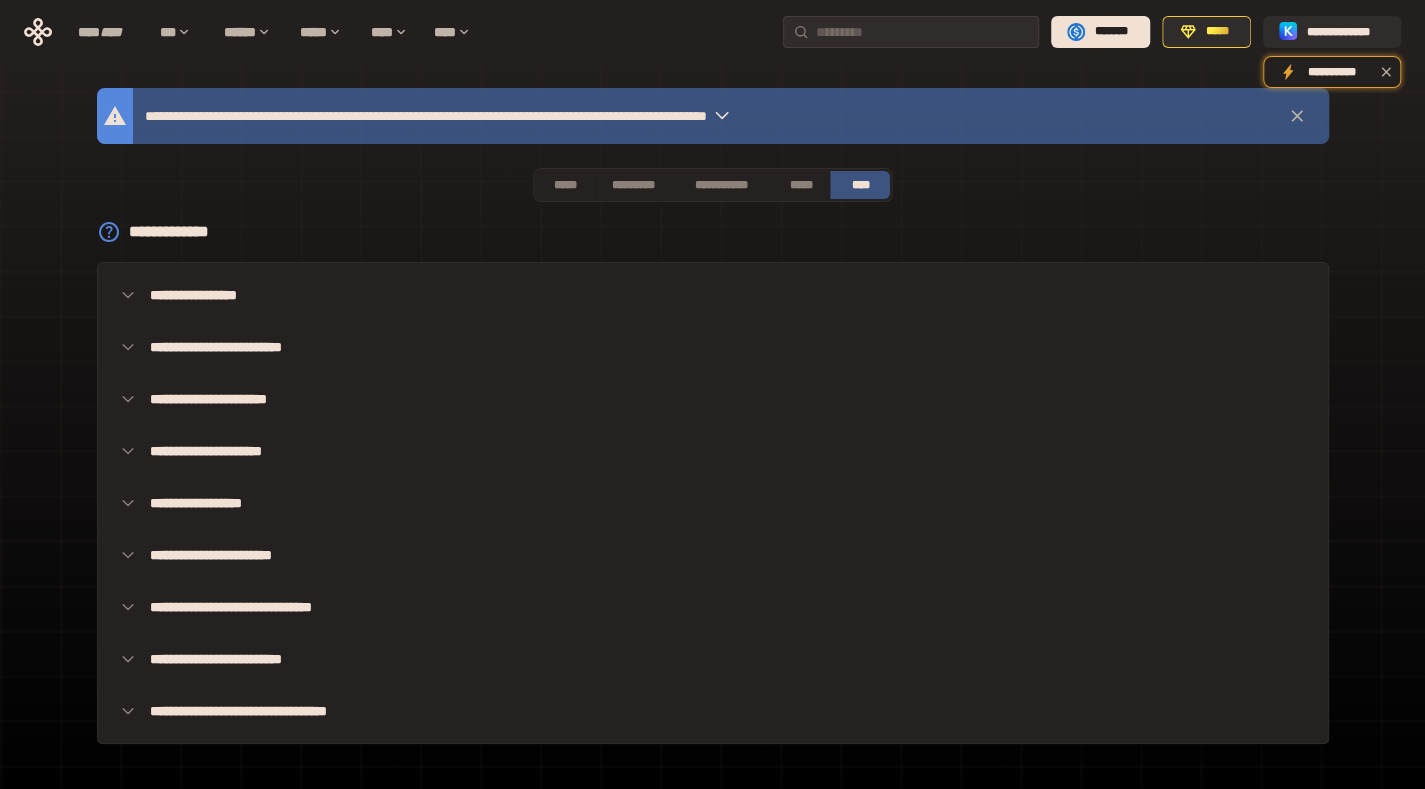 click on "*****" at bounding box center [565, 185] 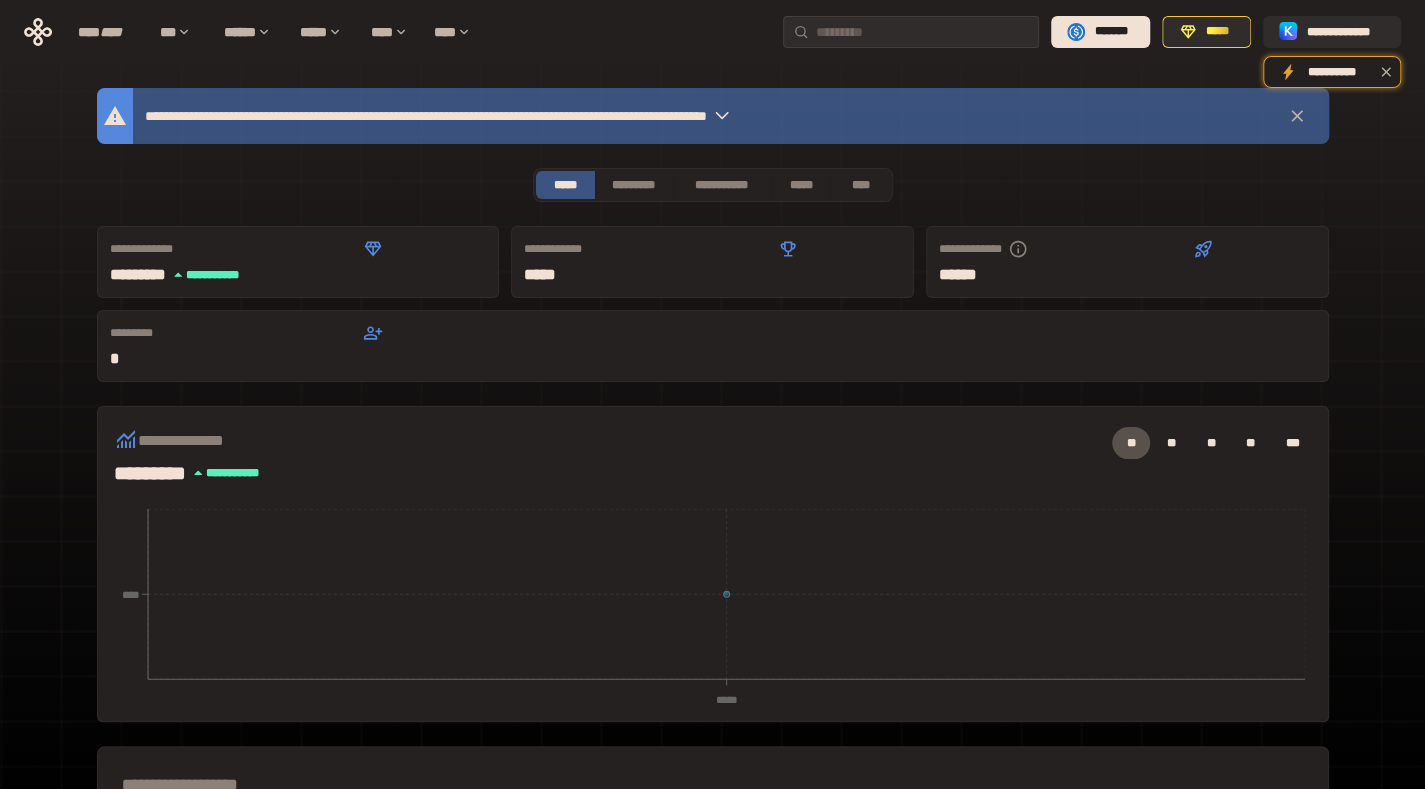 click on "****" at bounding box center [860, 185] 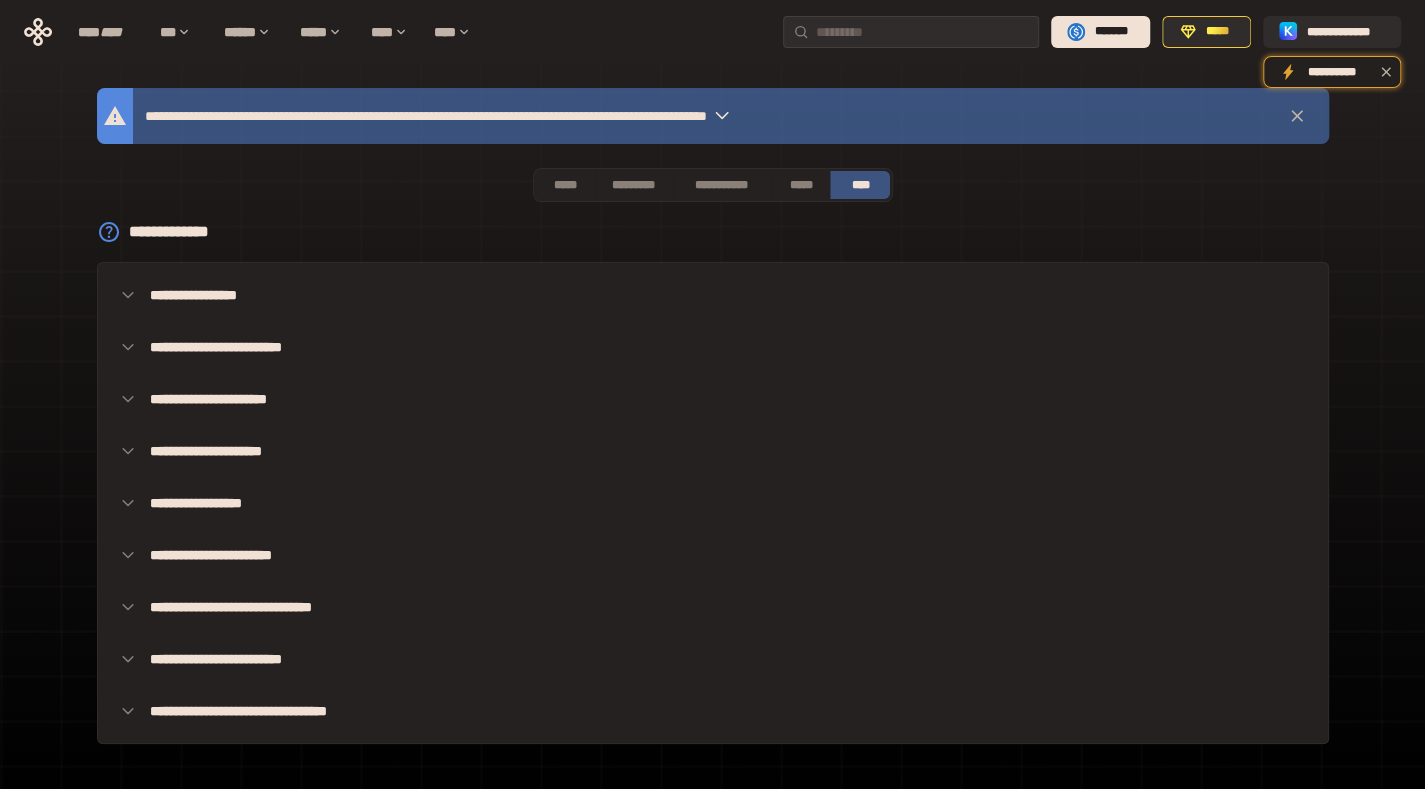 click 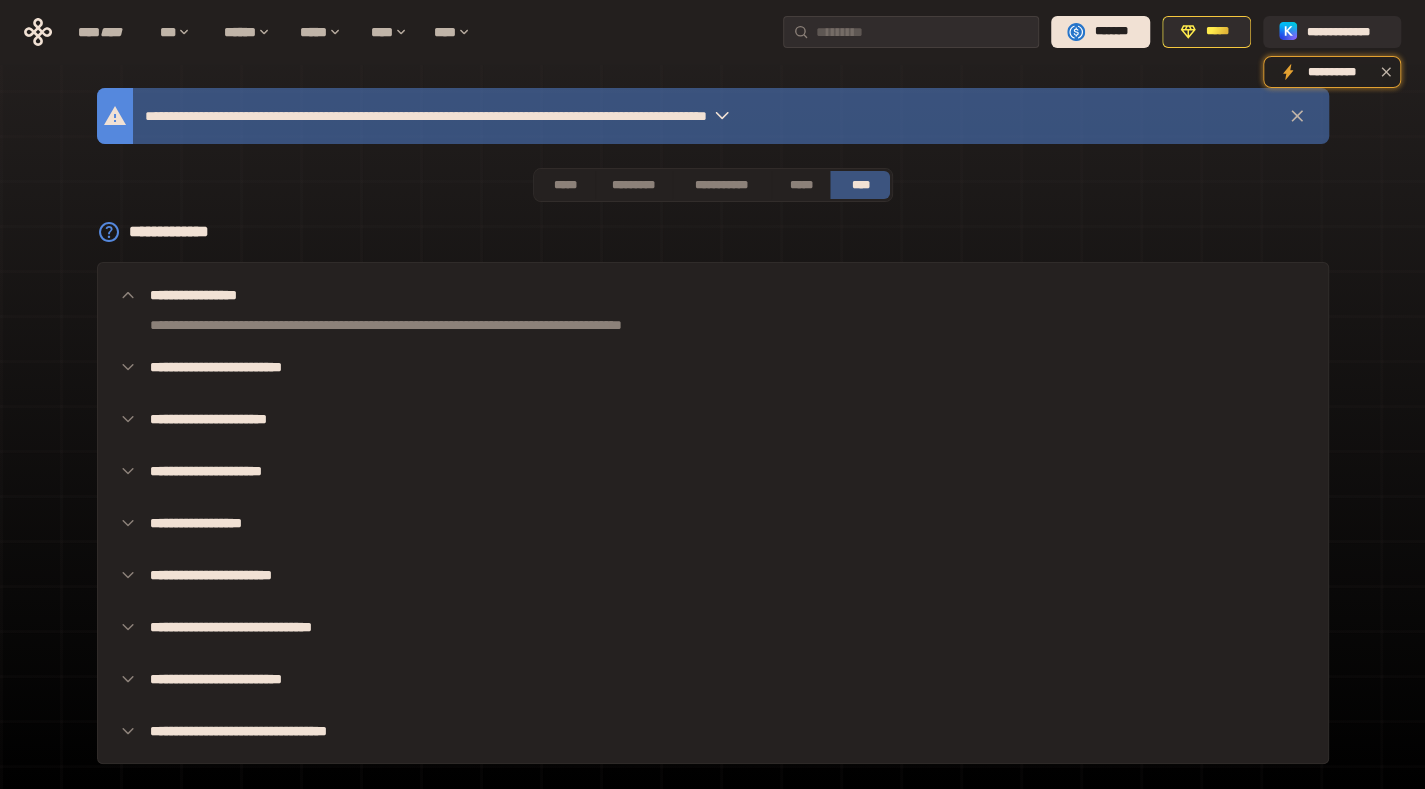 click 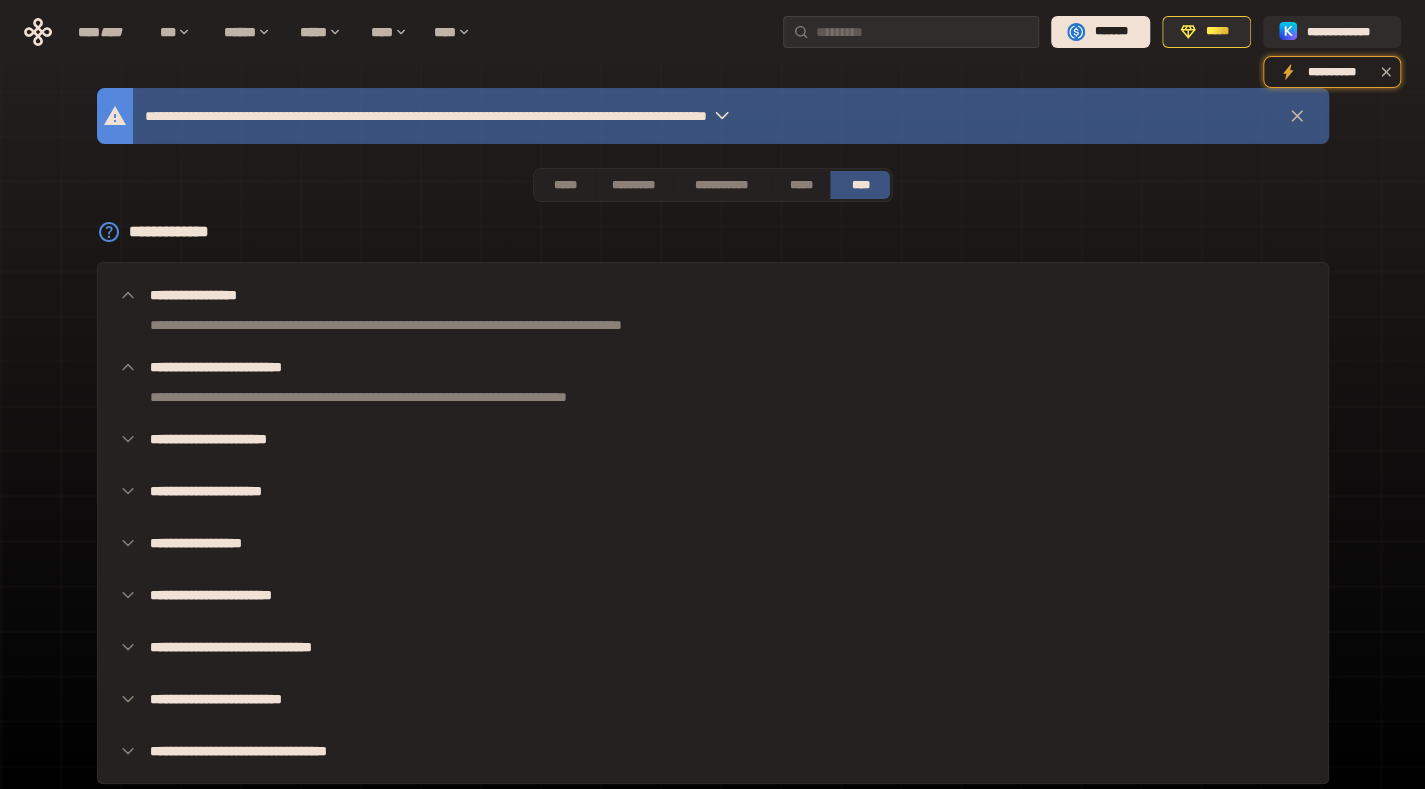 click on "**********" at bounding box center [713, 439] 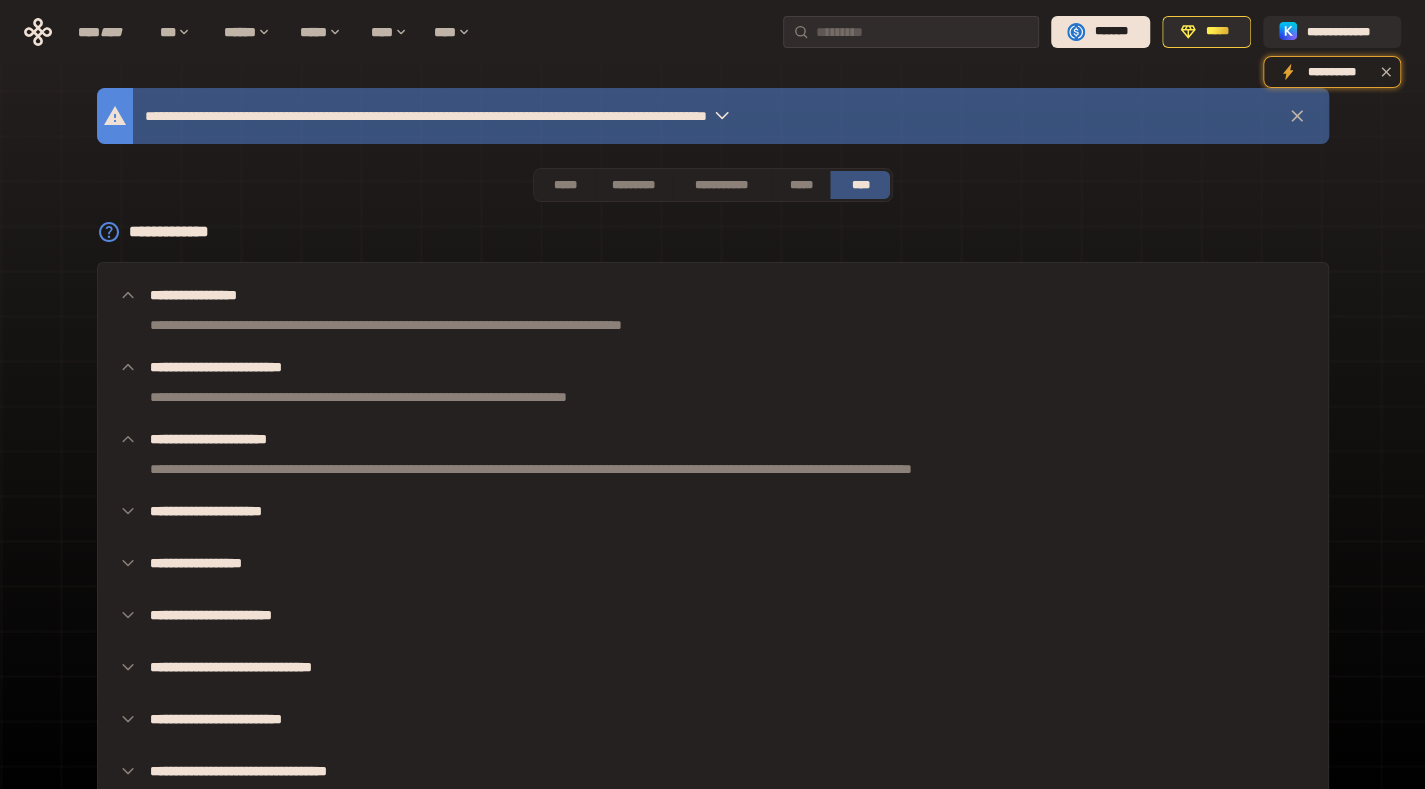 click 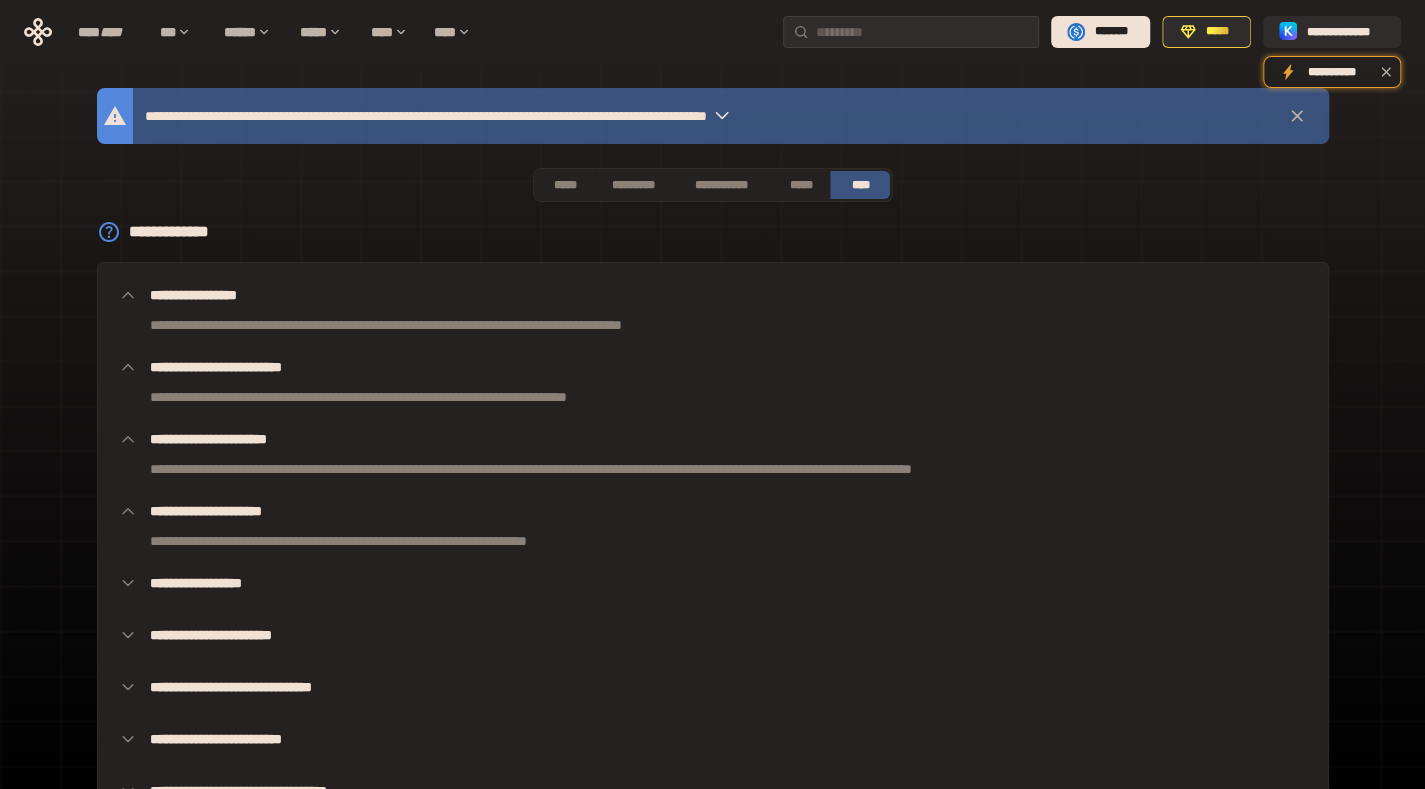 click on "**********" at bounding box center [713, 583] 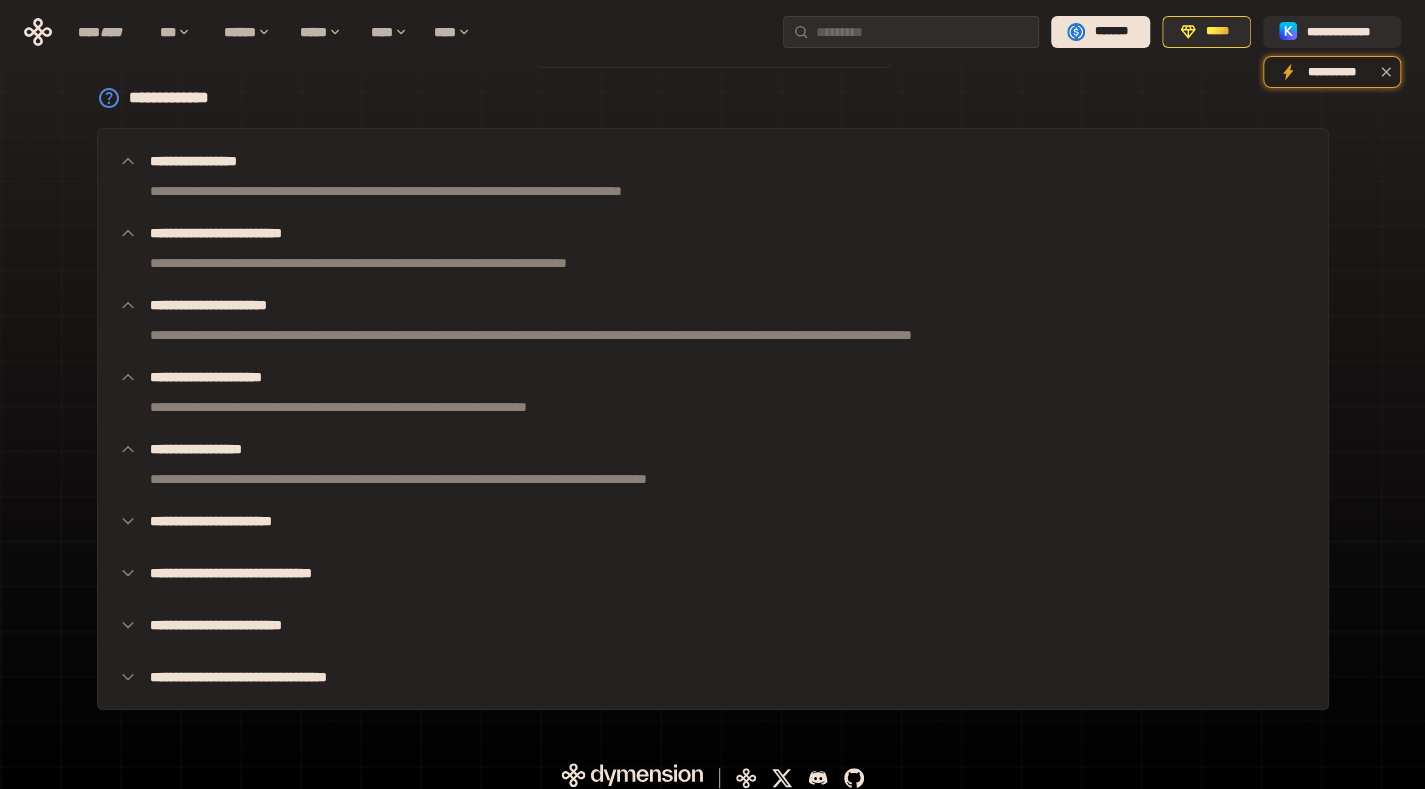 scroll, scrollTop: 137, scrollLeft: 0, axis: vertical 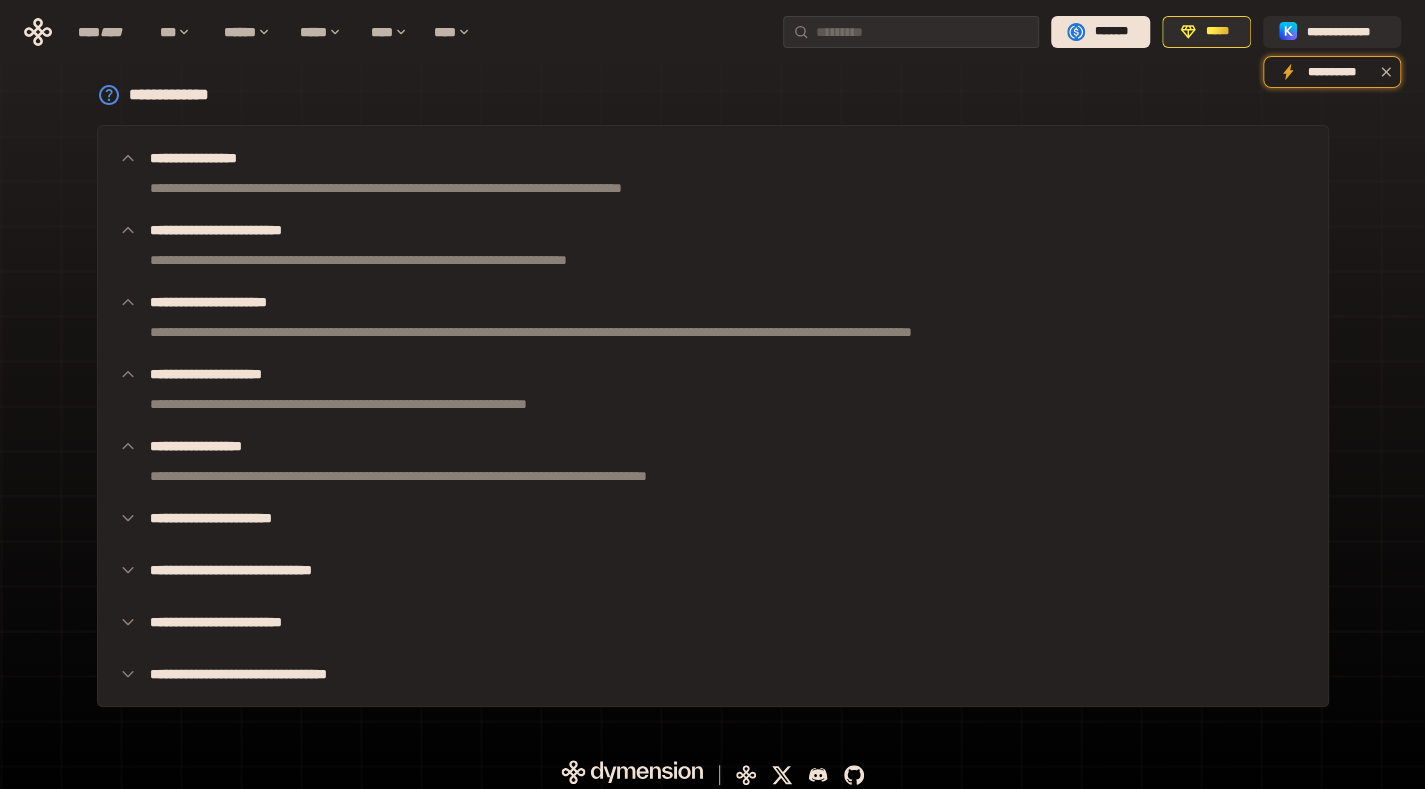 click 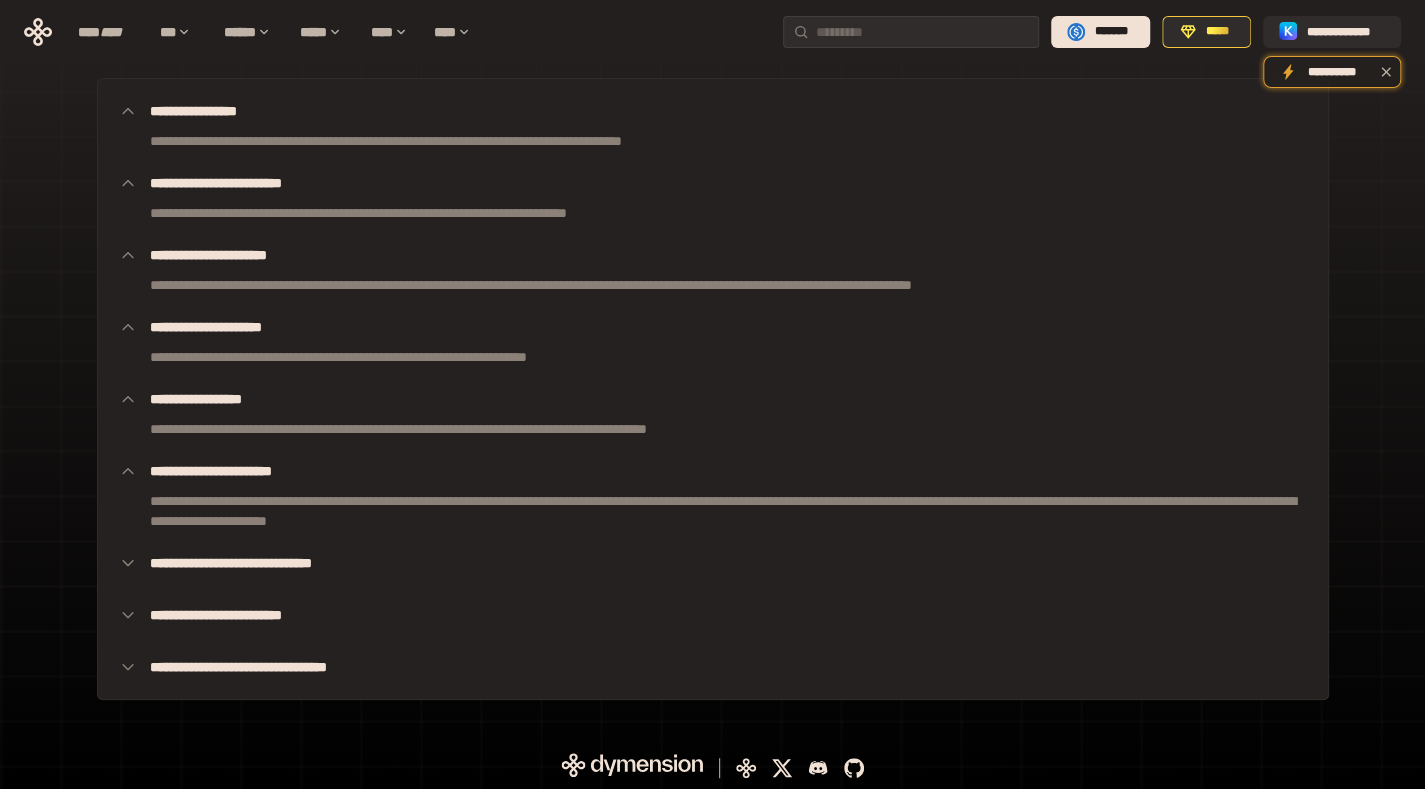 scroll, scrollTop: 185, scrollLeft: 0, axis: vertical 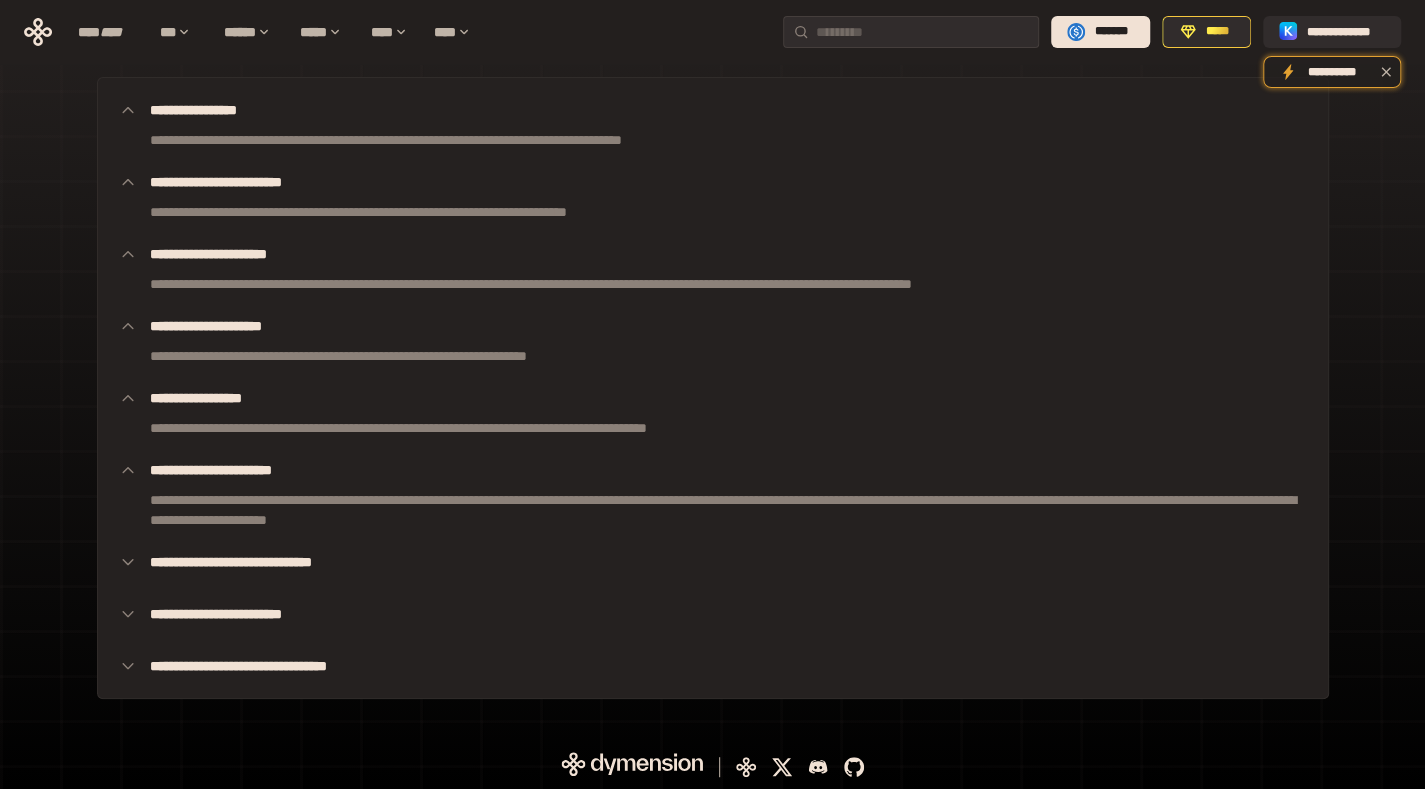 click 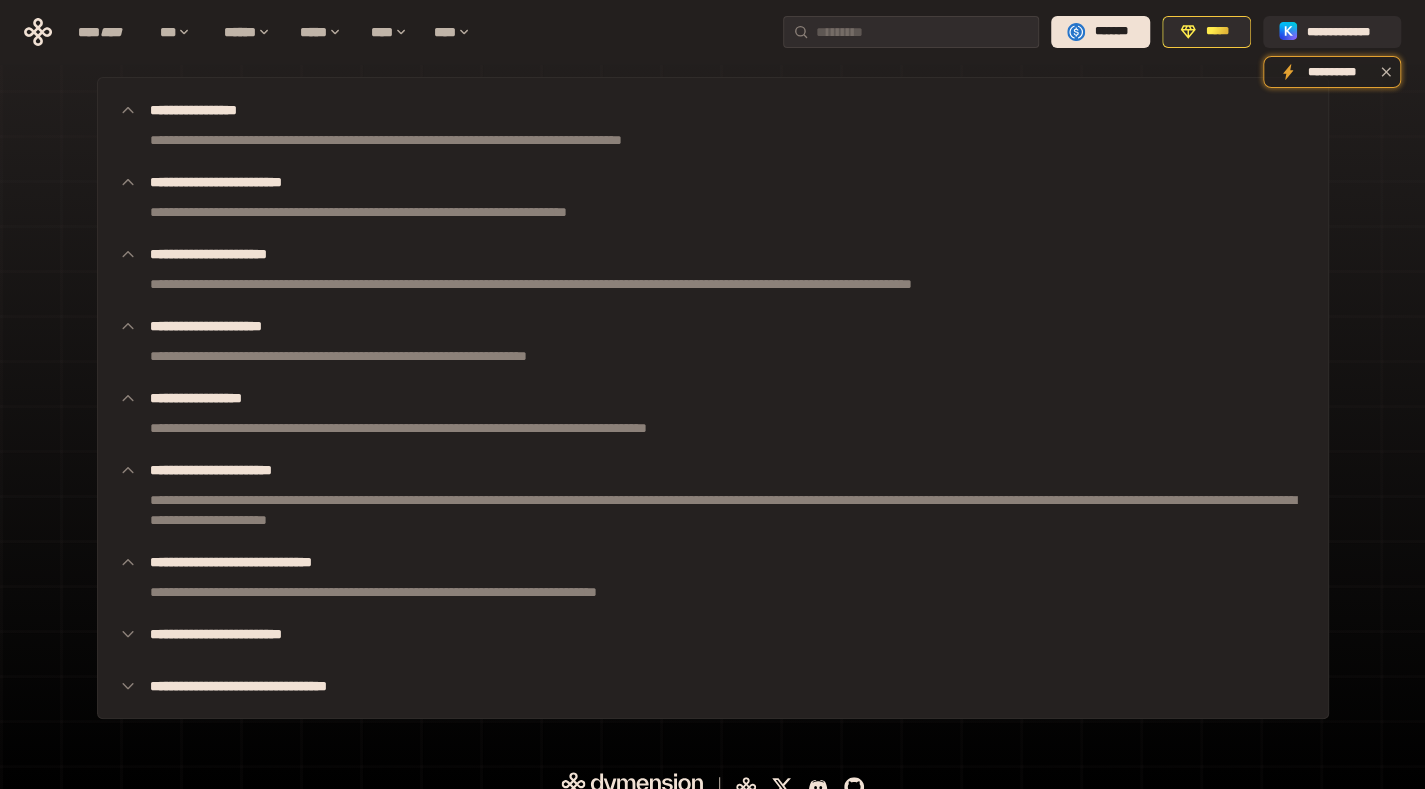 scroll, scrollTop: 205, scrollLeft: 0, axis: vertical 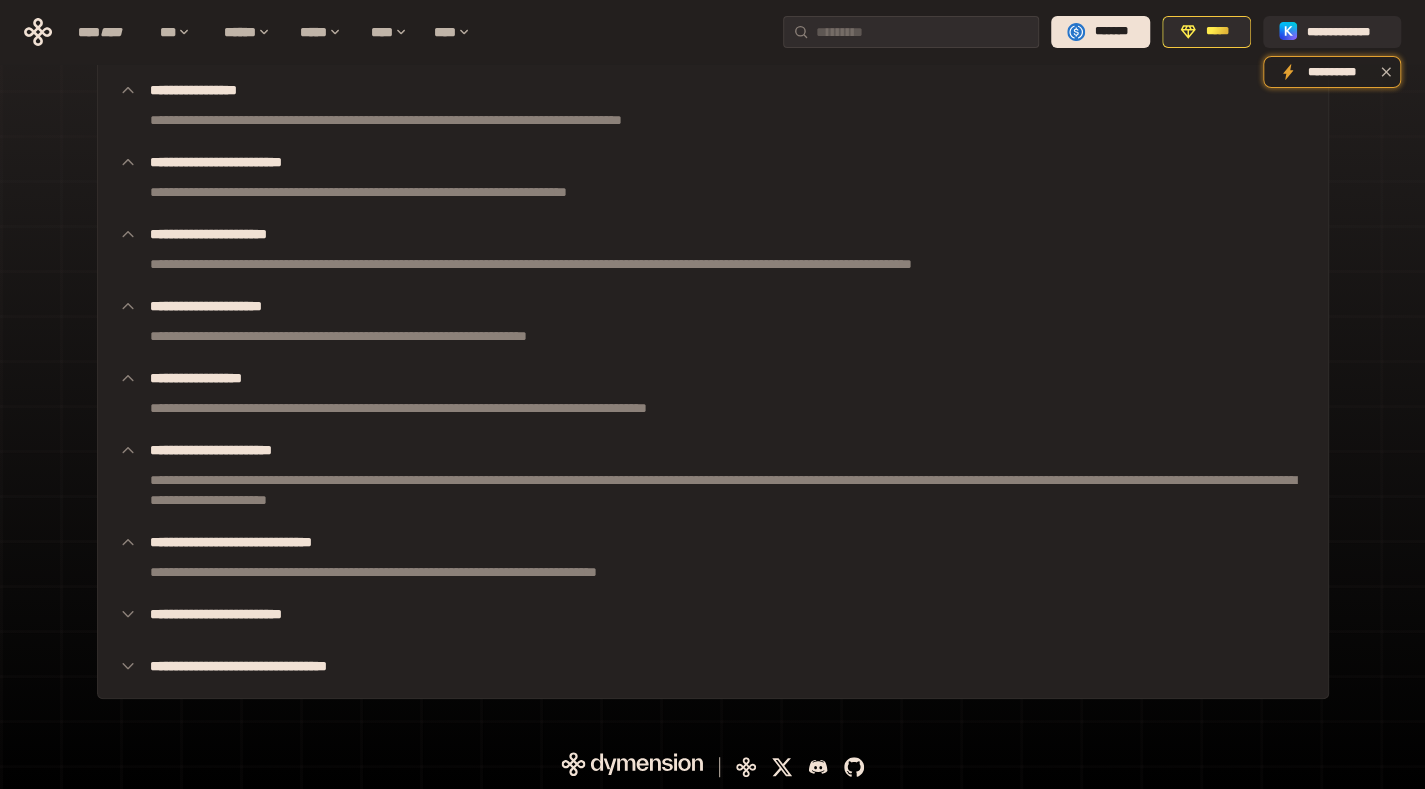 click 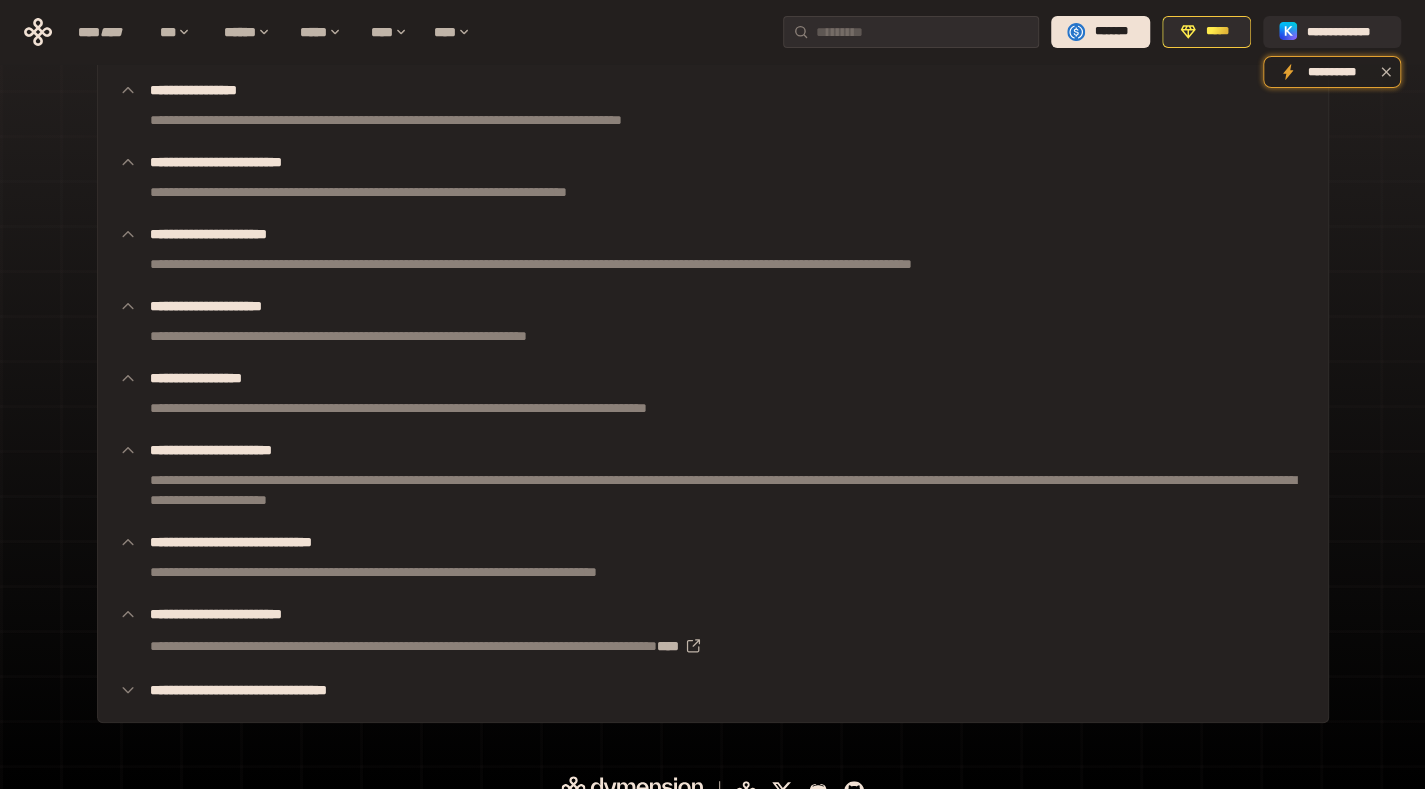click on "**********" at bounding box center (713, 690) 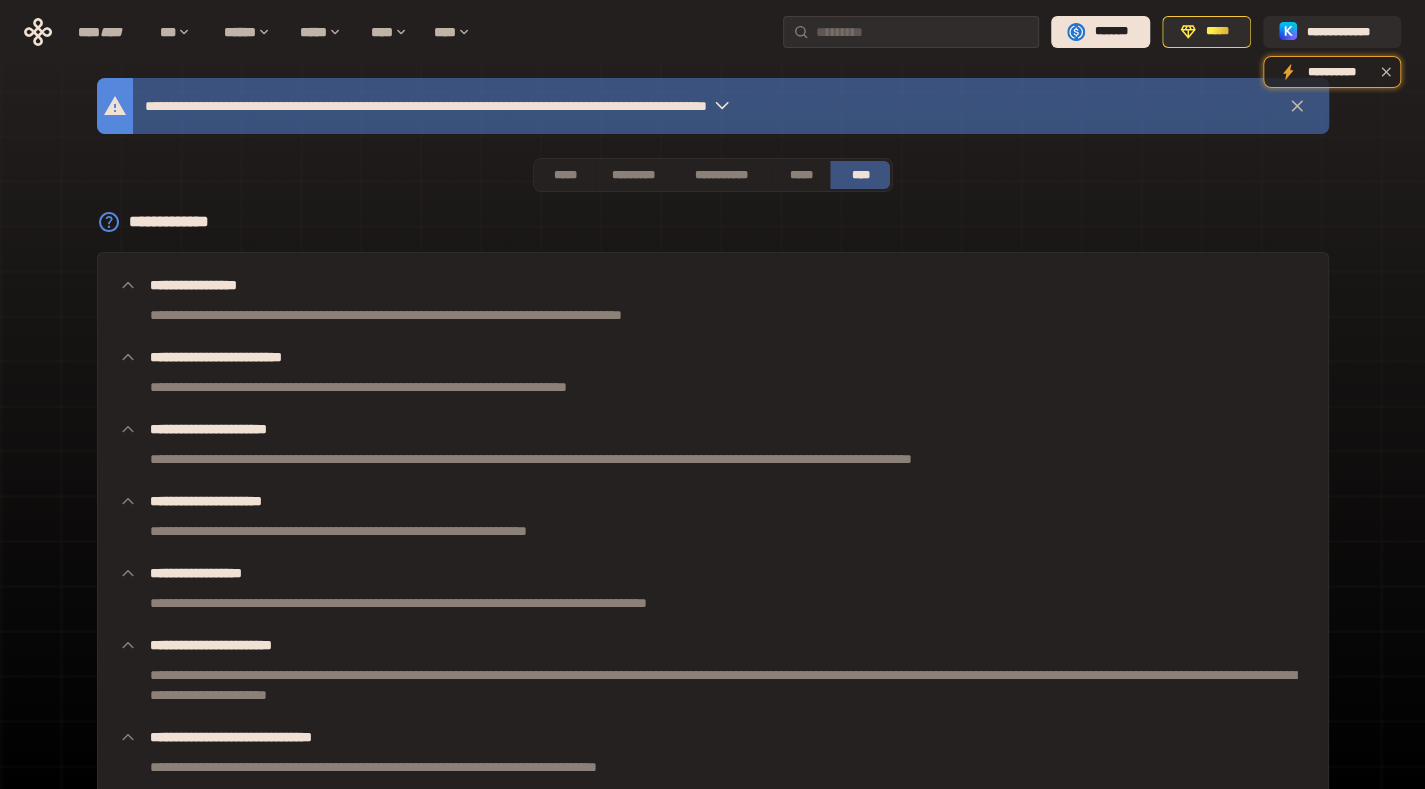 scroll, scrollTop: 0, scrollLeft: 0, axis: both 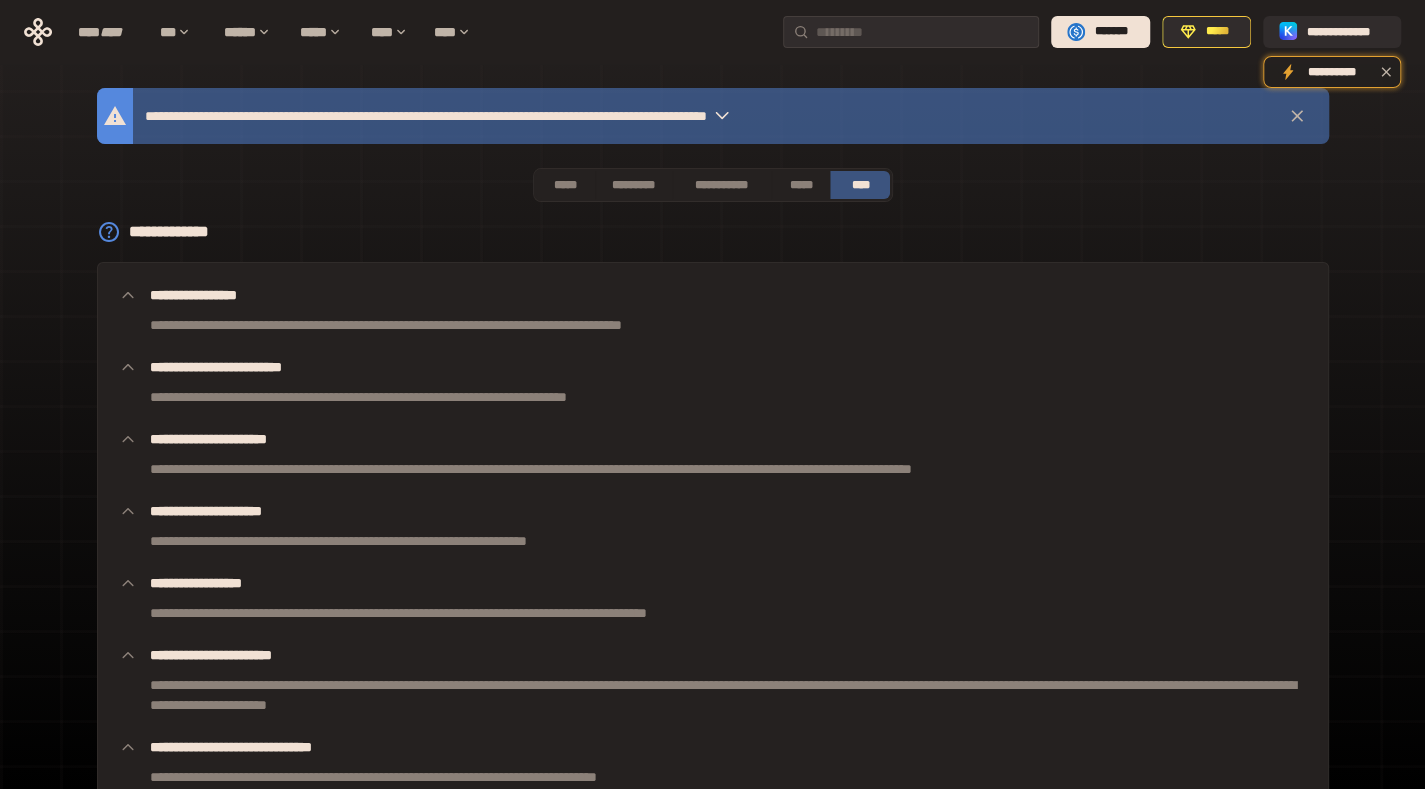 click on "*****" at bounding box center (565, 185) 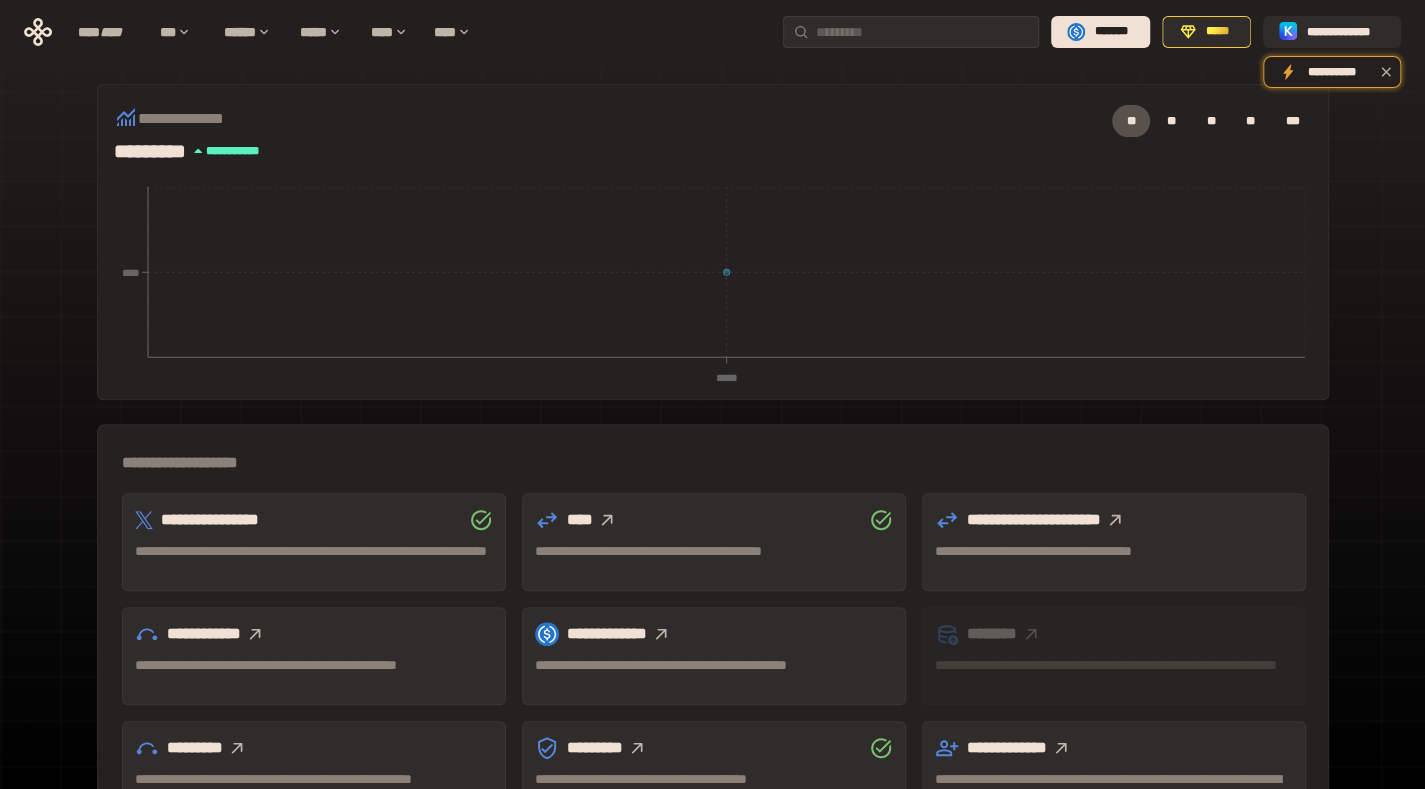 scroll, scrollTop: 493, scrollLeft: 0, axis: vertical 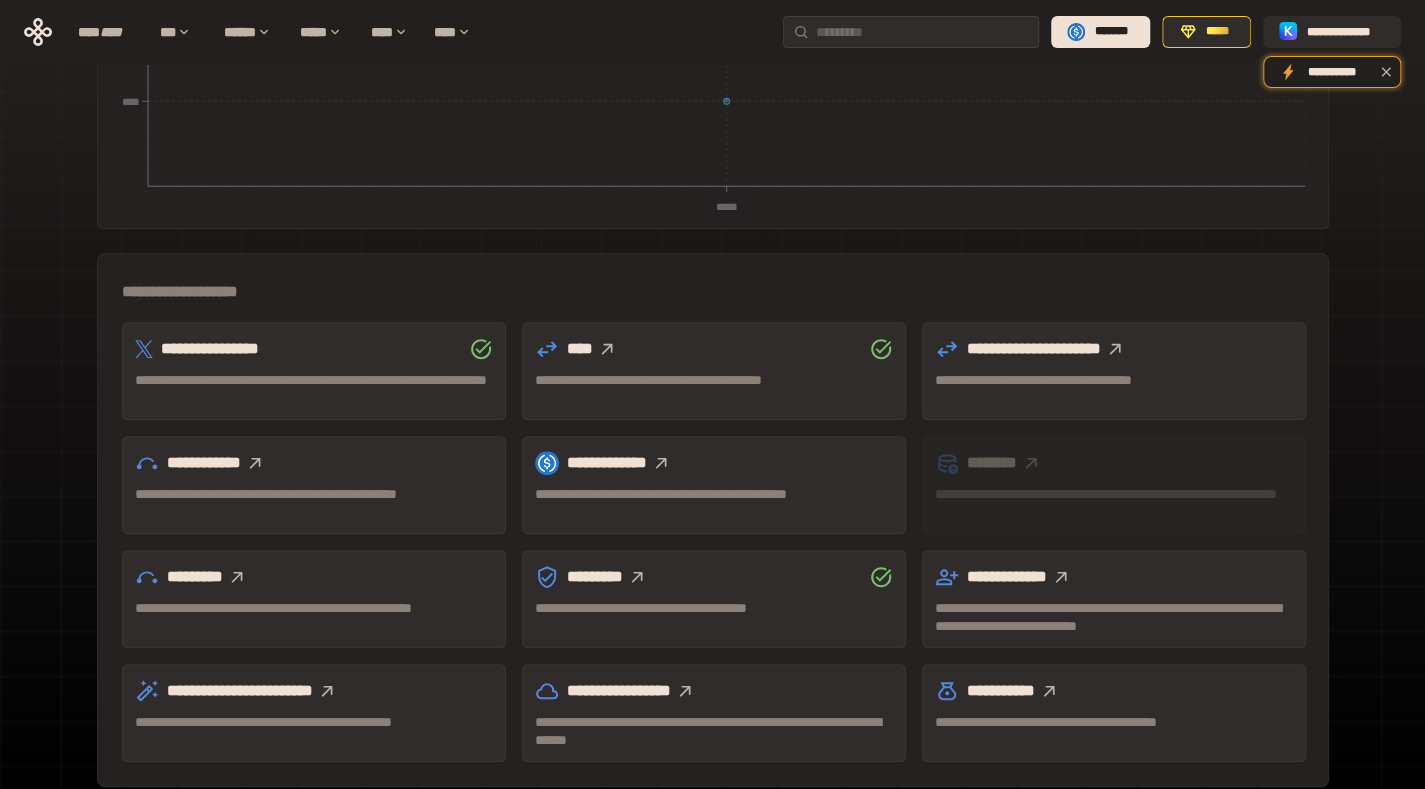 click 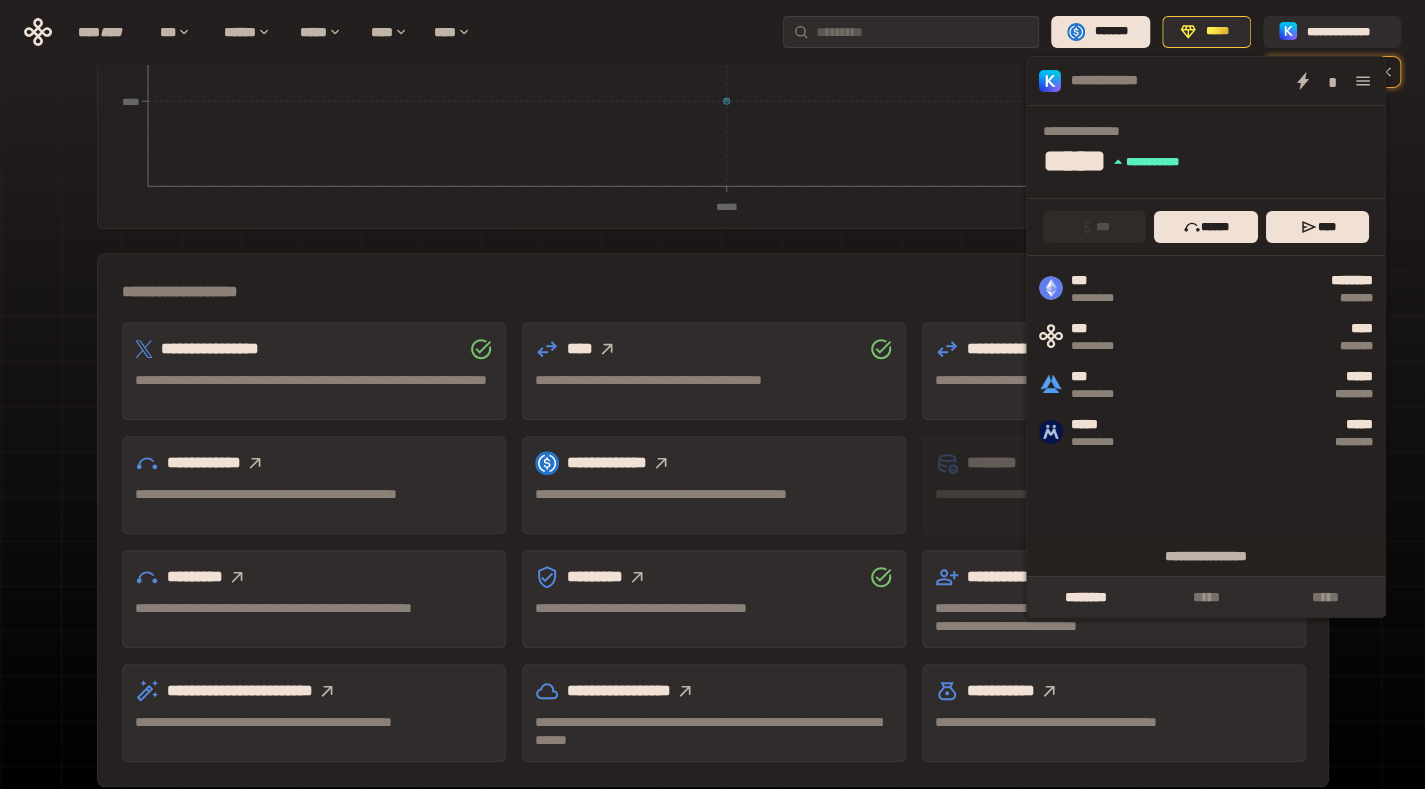 click on "*****" at bounding box center [1206, 597] 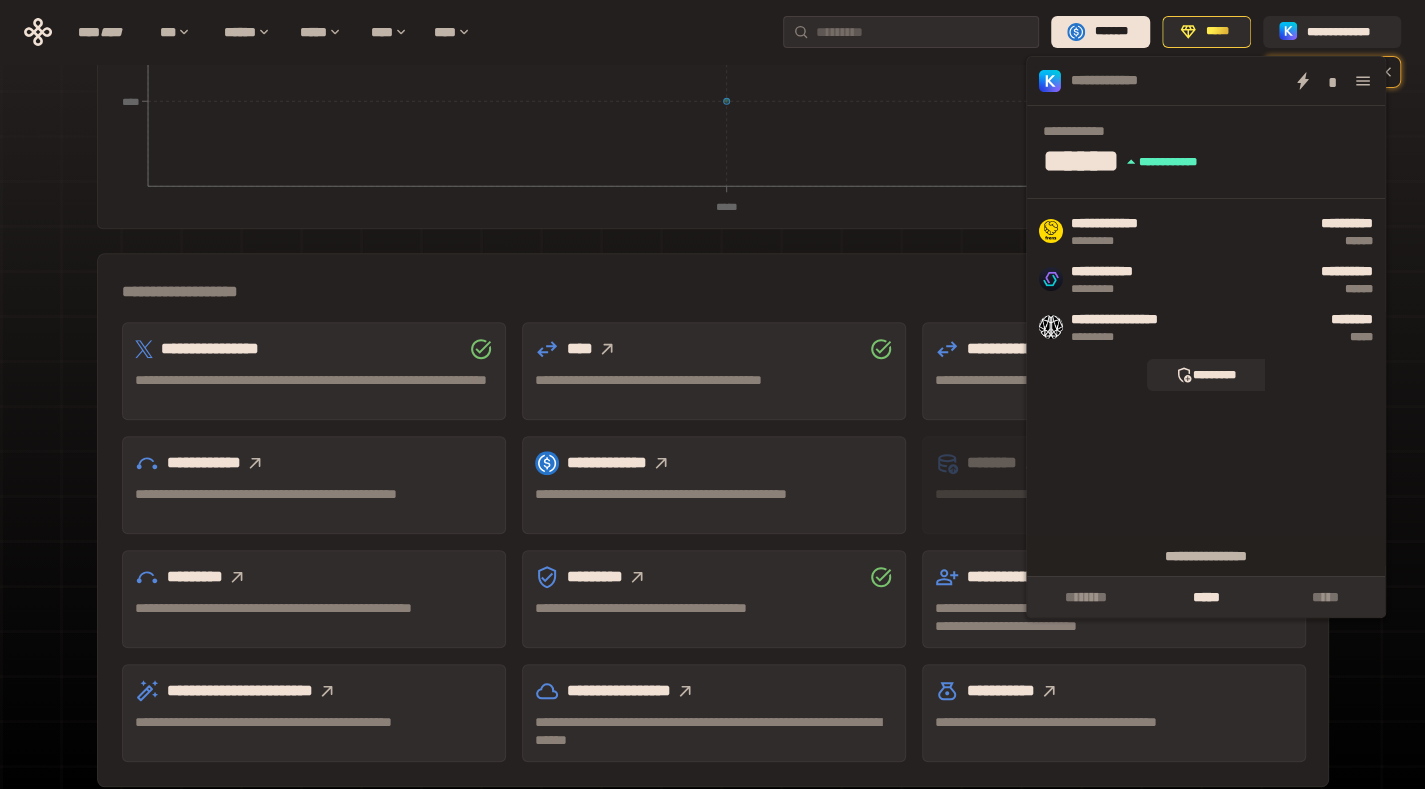 click on "*********" at bounding box center (1206, 375) 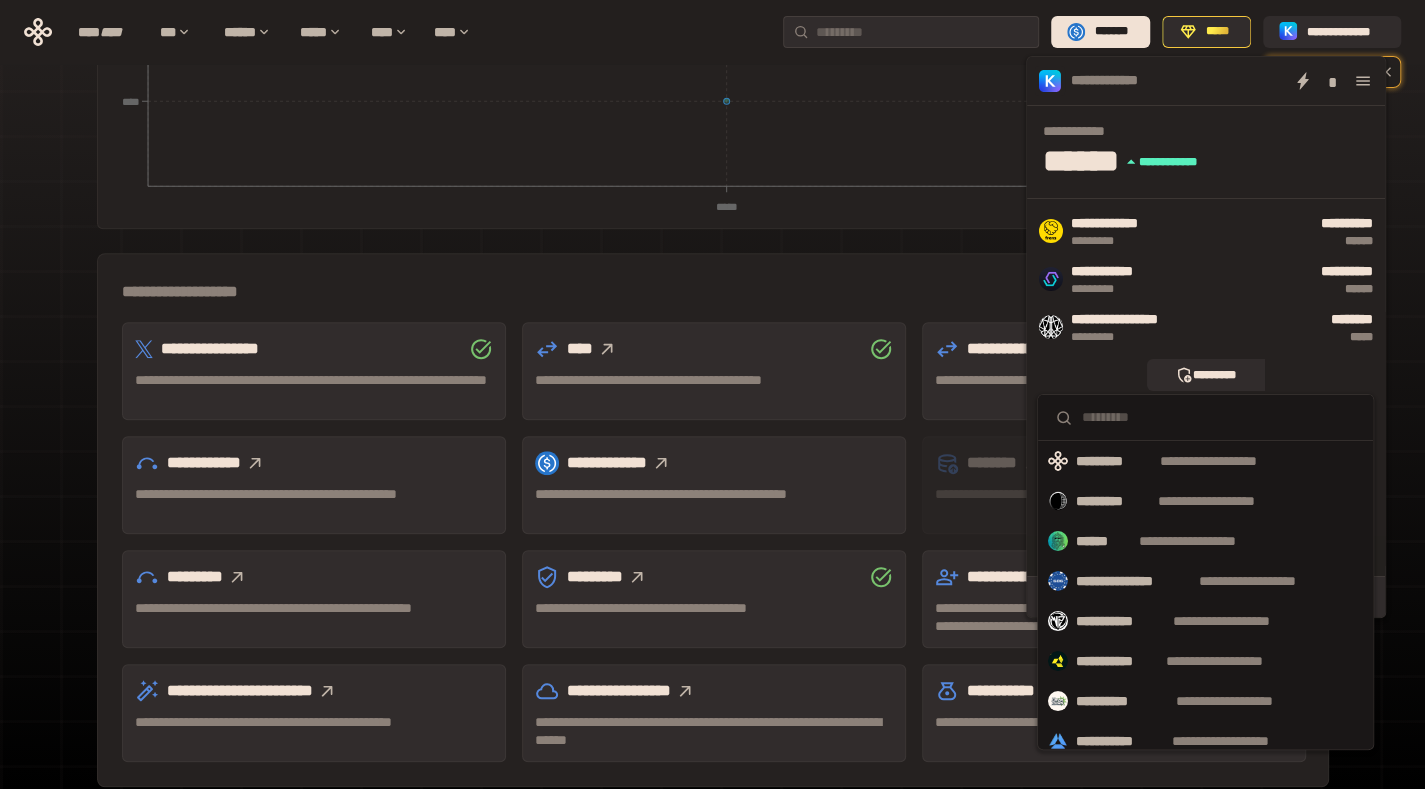 scroll, scrollTop: 0, scrollLeft: 0, axis: both 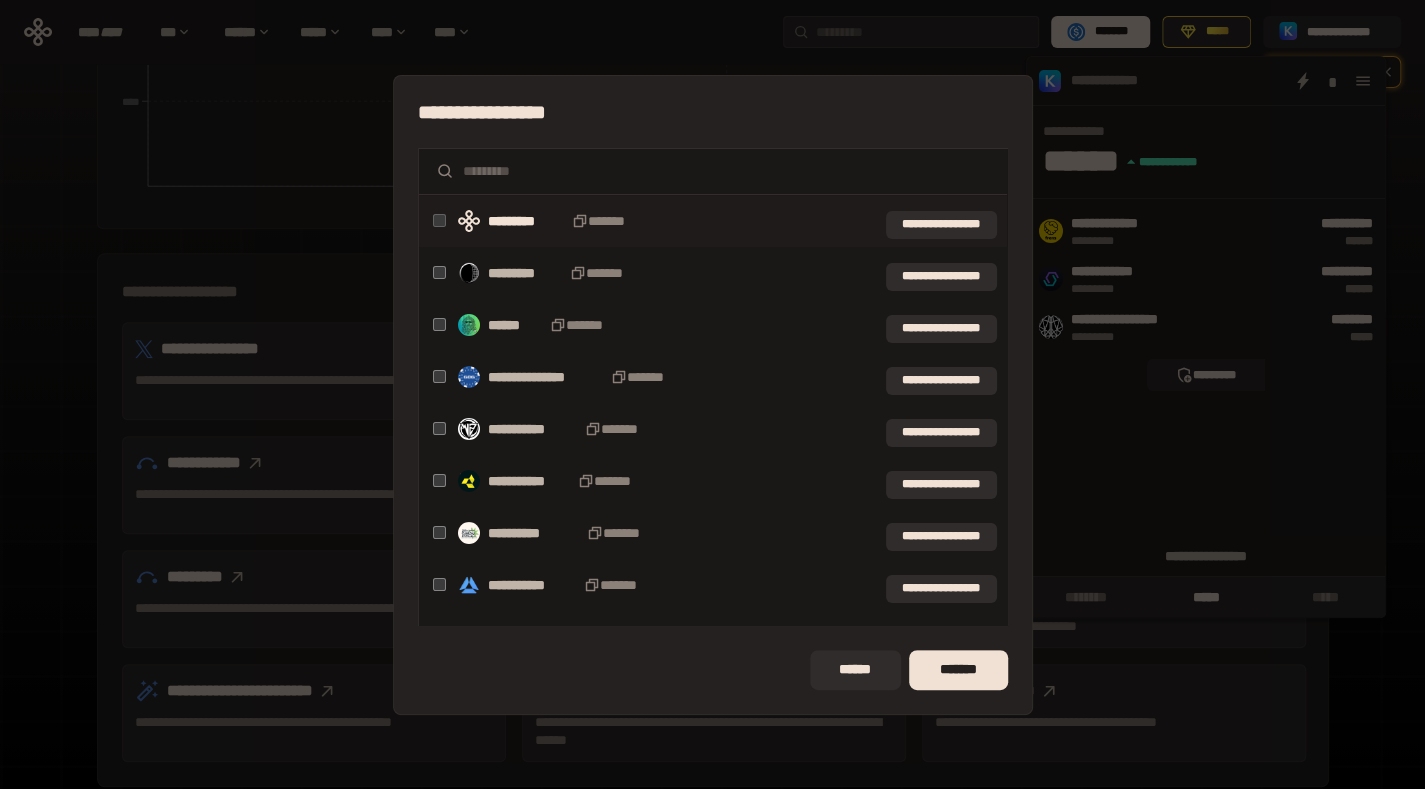 click on "**********" at bounding box center [712, 394] 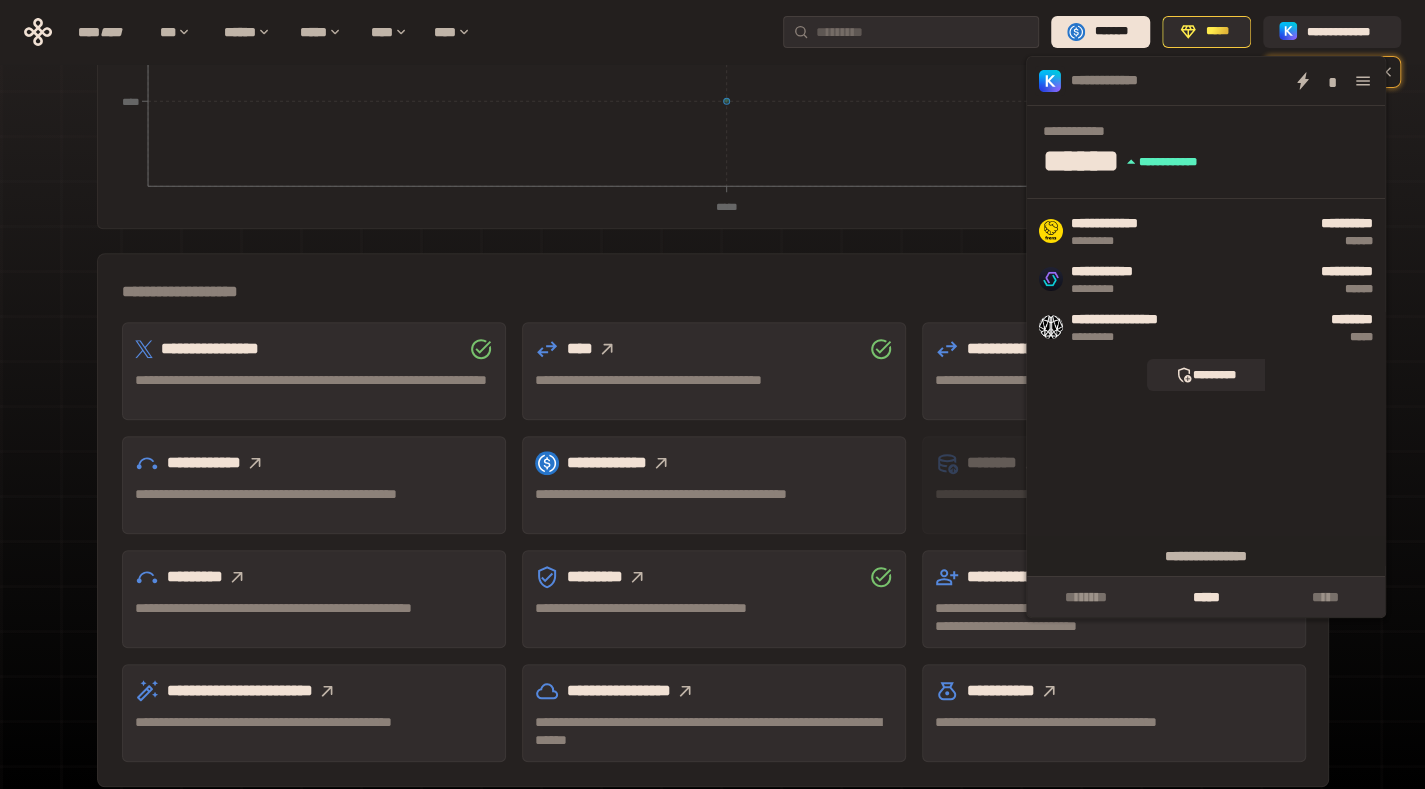 click on "**********" at bounding box center [713, 292] 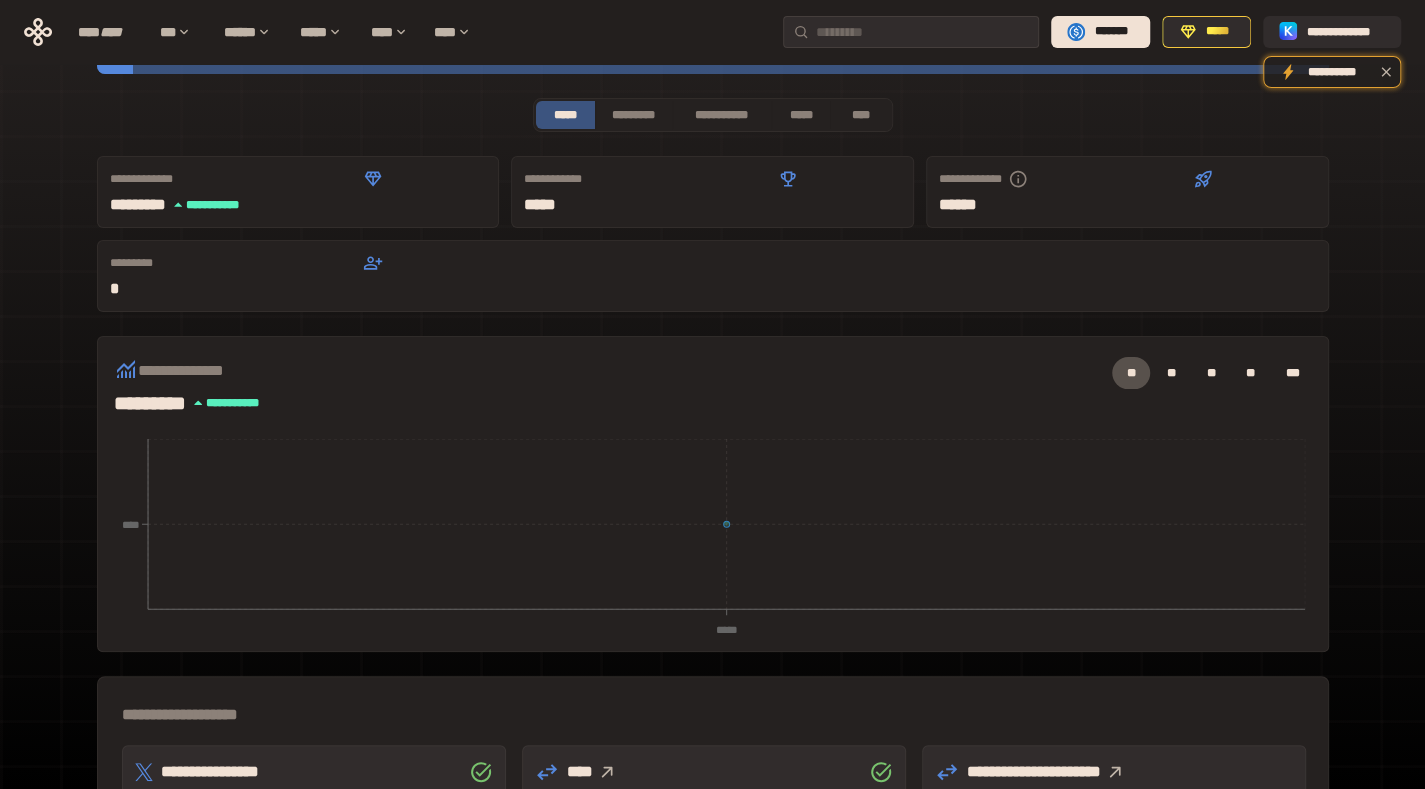 scroll, scrollTop: 0, scrollLeft: 0, axis: both 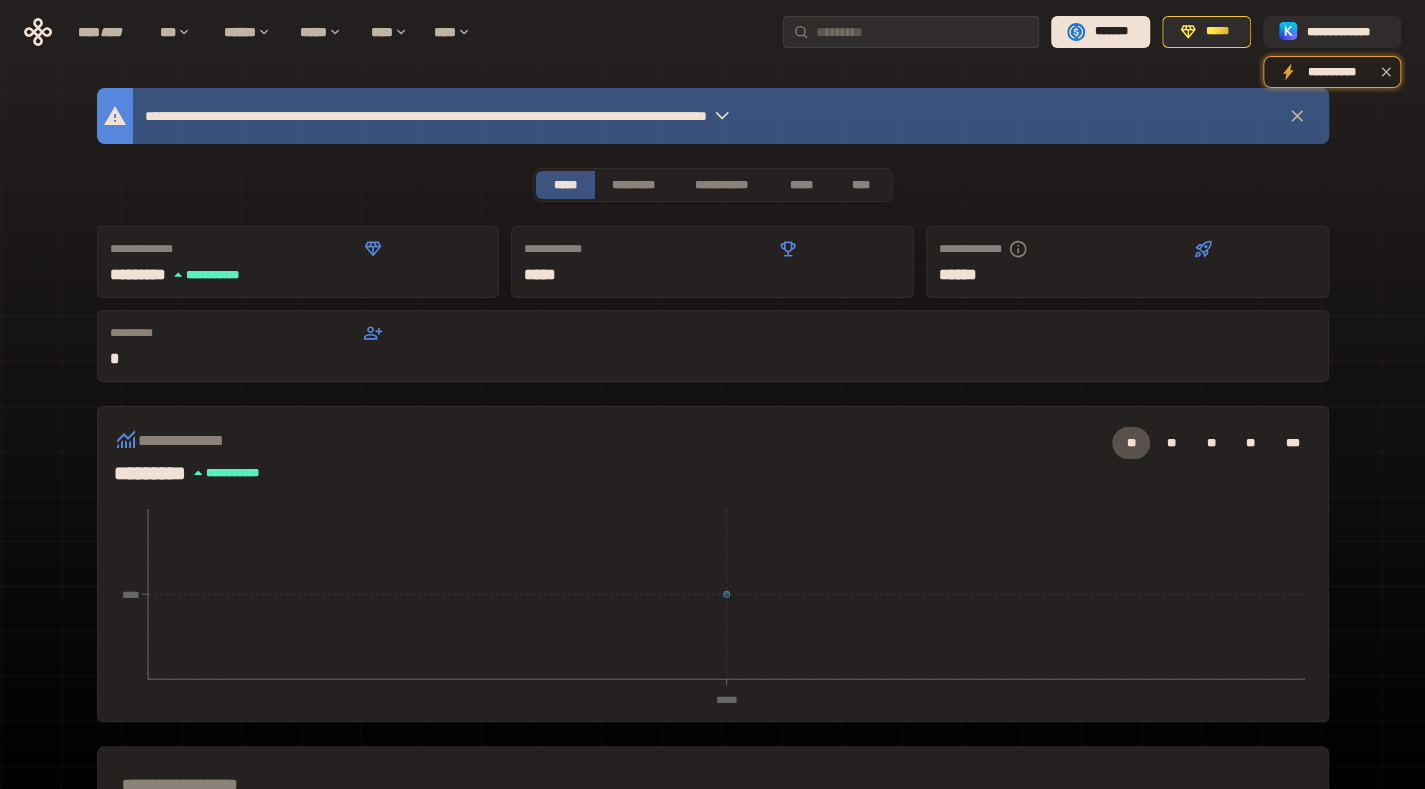 click on "*****" at bounding box center (801, 185) 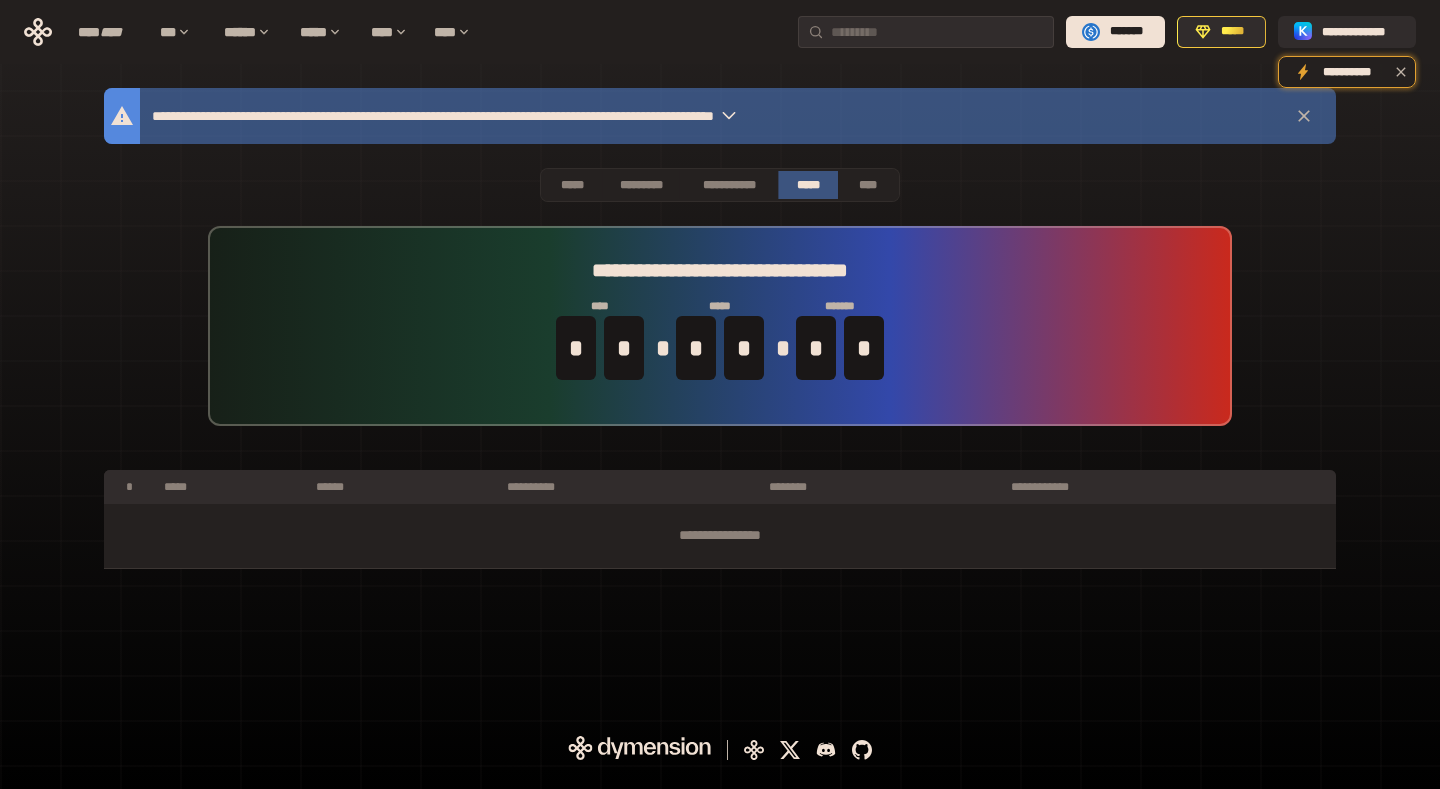 click on "**********" at bounding box center (728, 185) 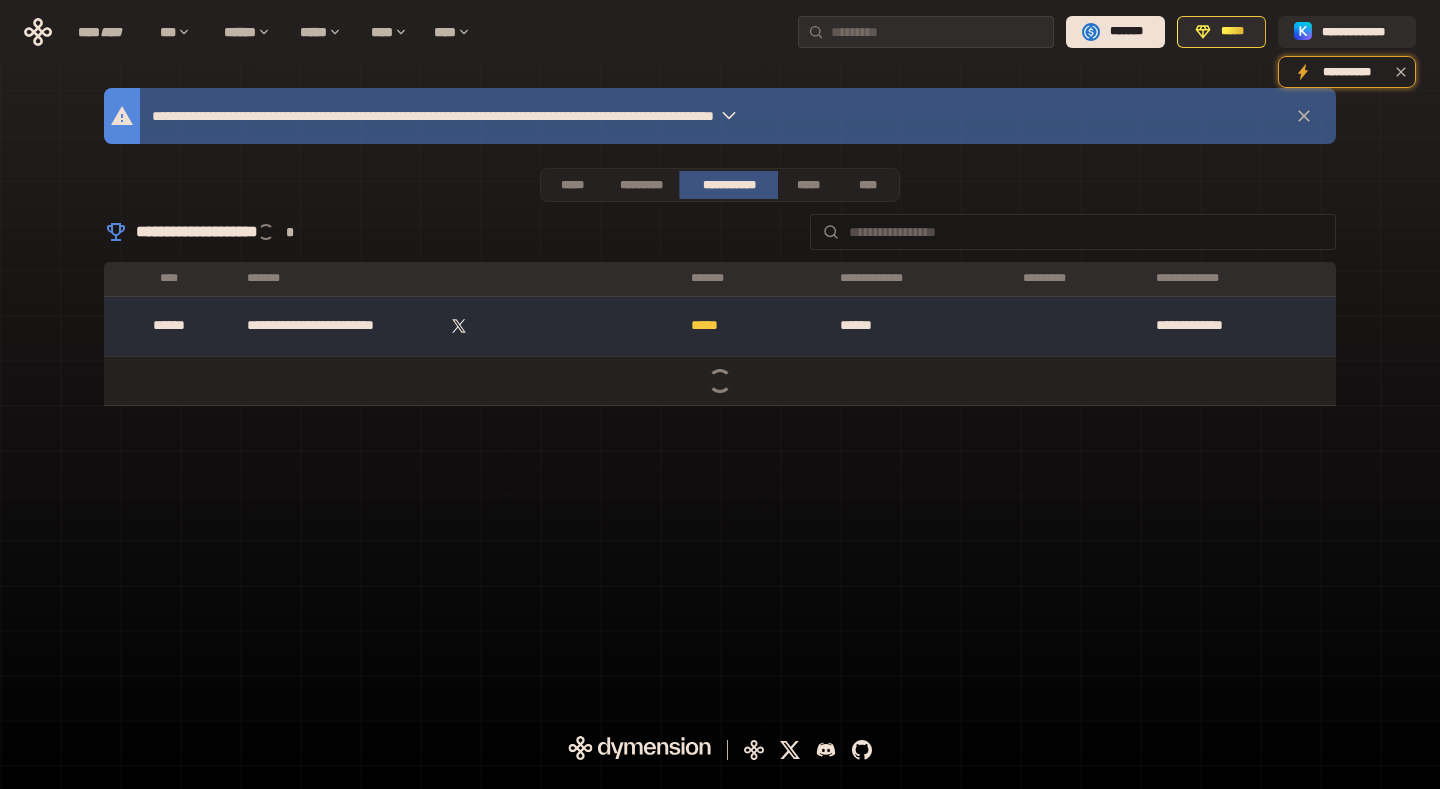 click on "*****" at bounding box center [572, 185] 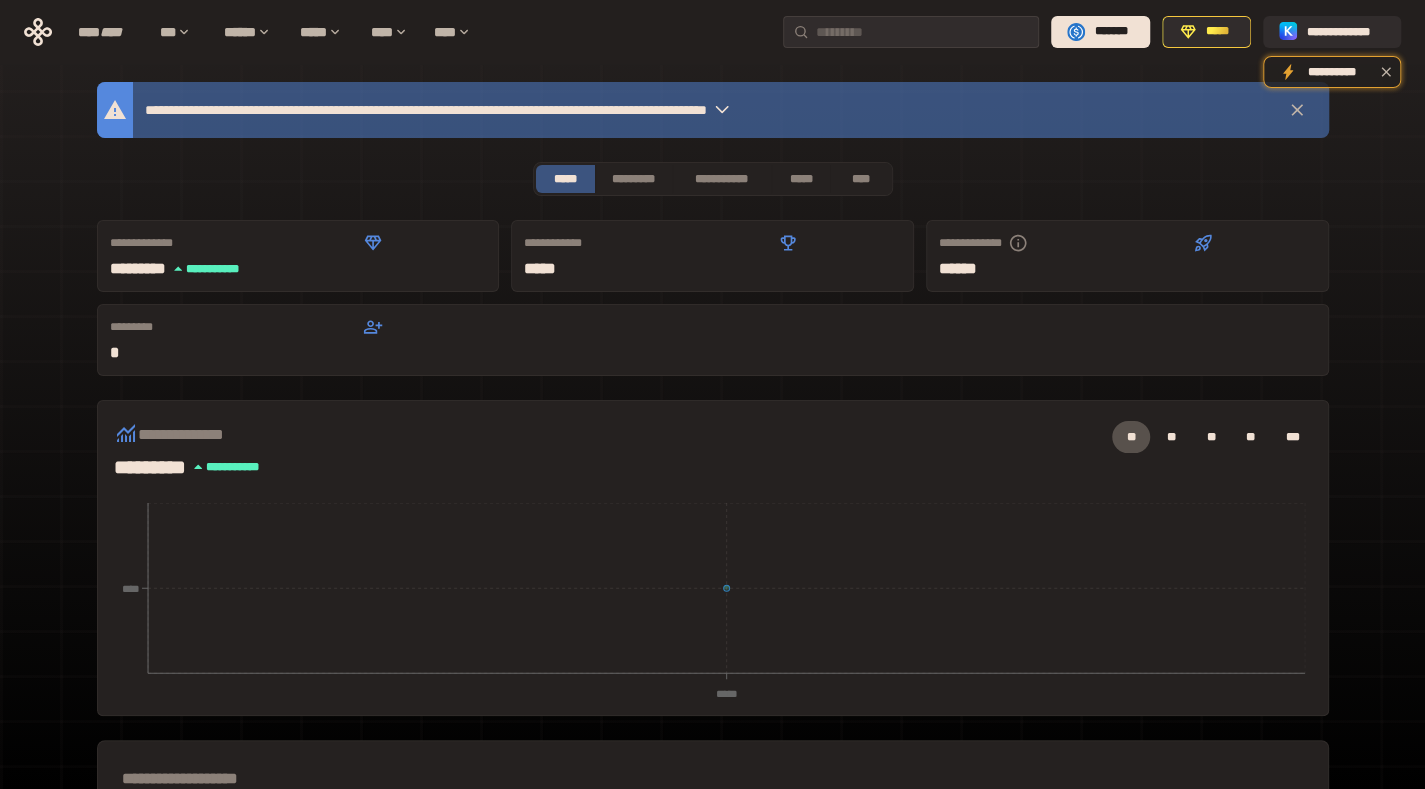 scroll, scrollTop: 0, scrollLeft: 0, axis: both 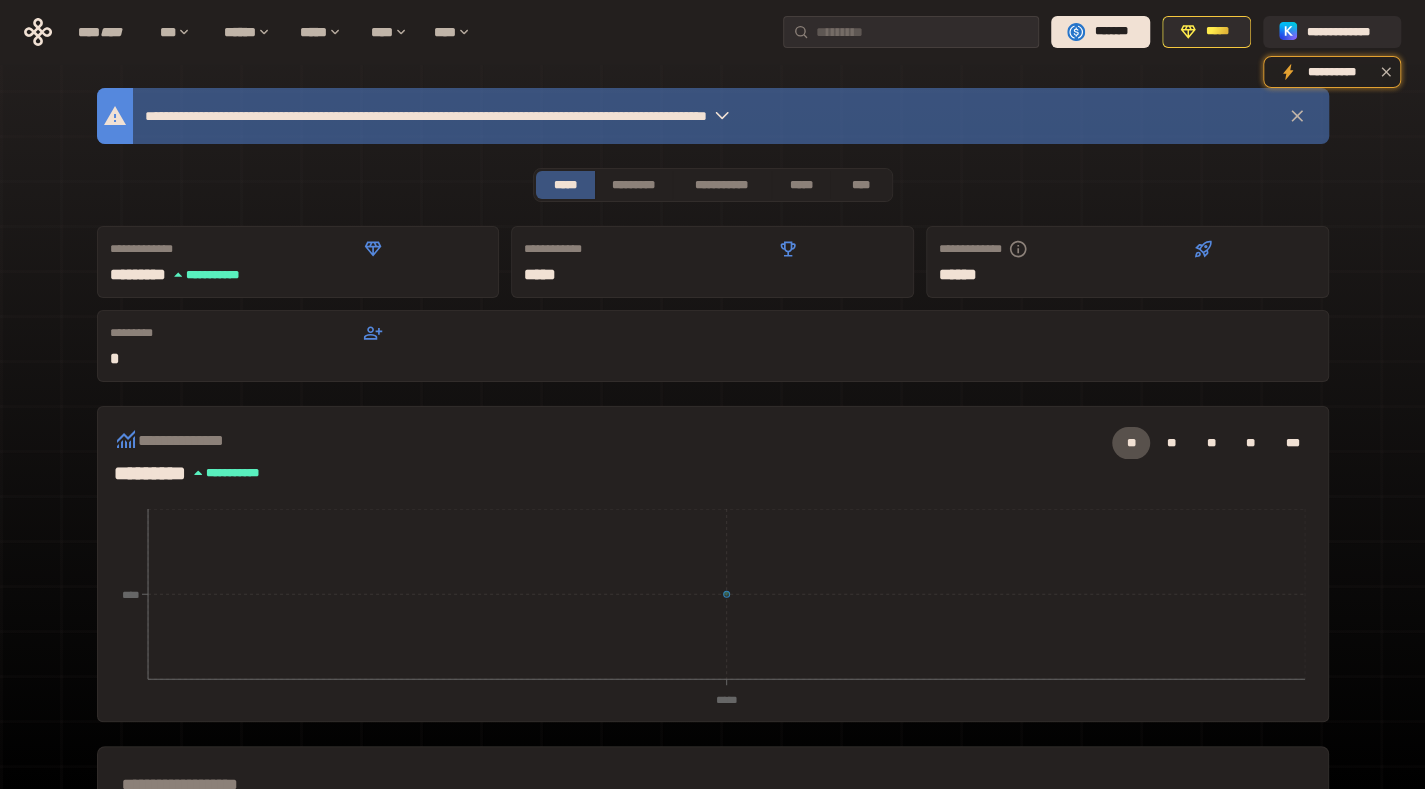 click on "*******" at bounding box center [1111, 32] 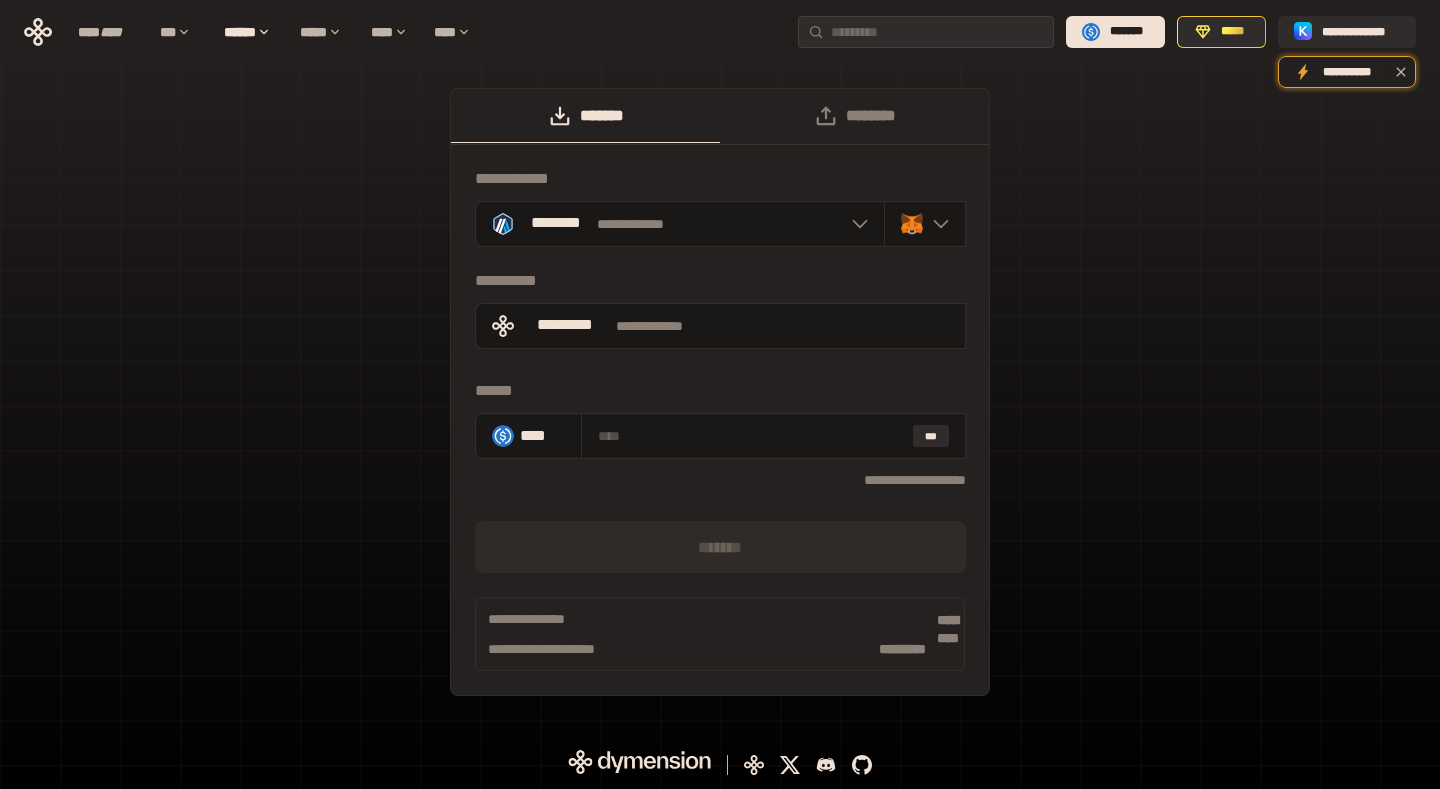 click on "**********" at bounding box center (720, 402) 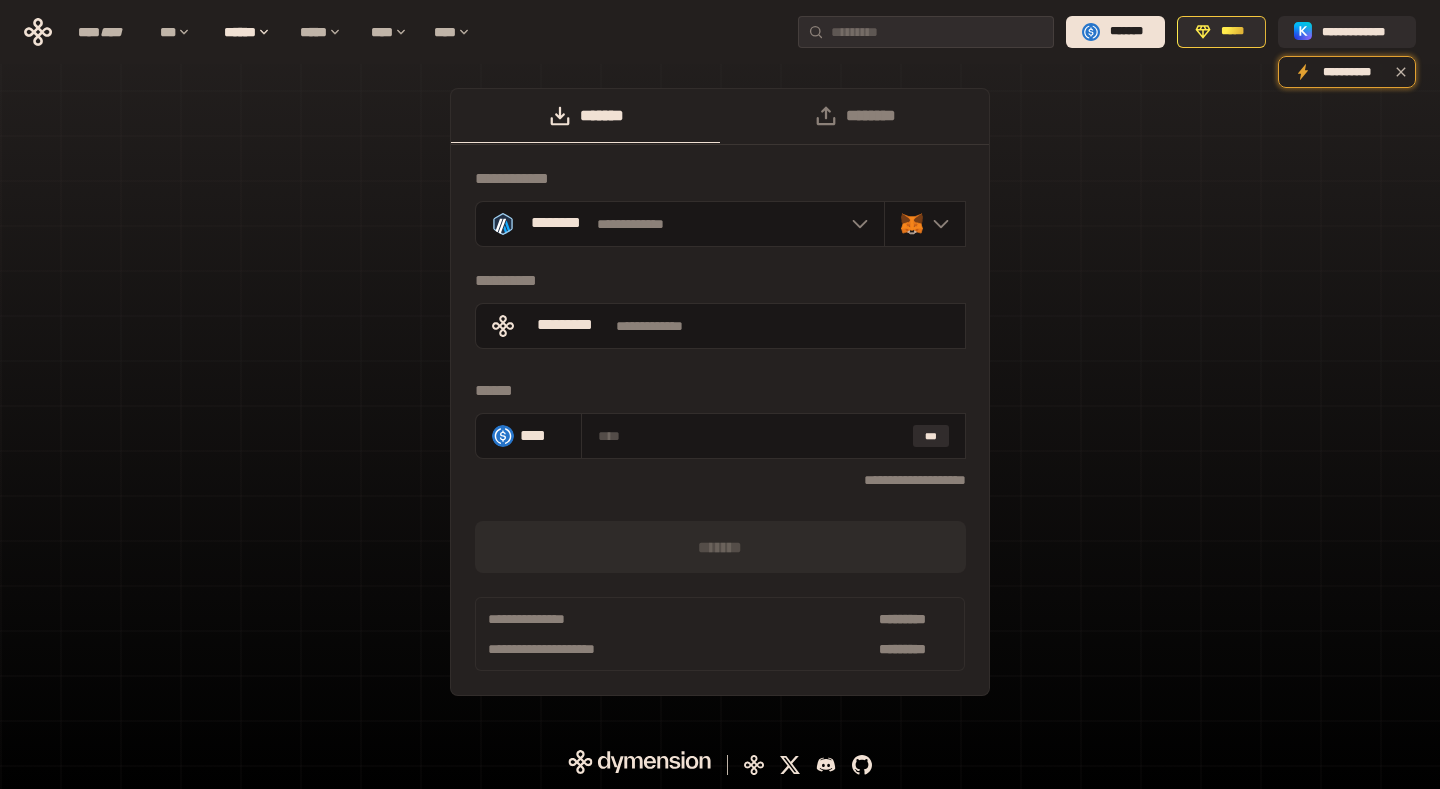 click on "**********" at bounding box center [720, 402] 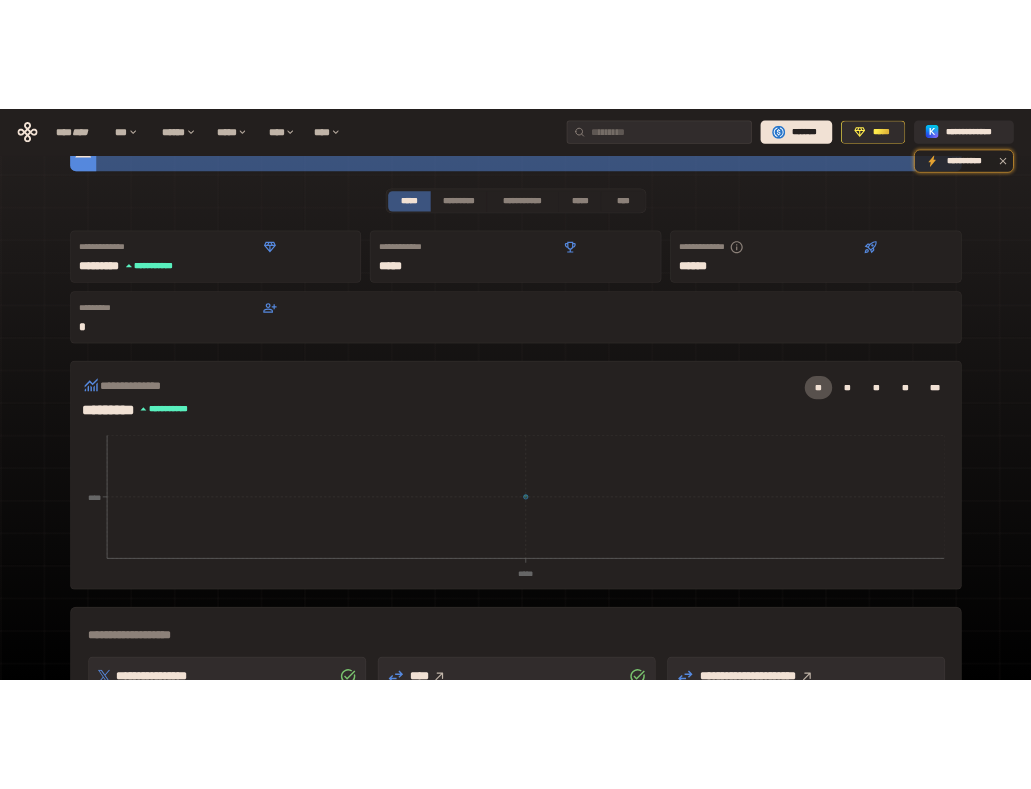 scroll, scrollTop: 0, scrollLeft: 0, axis: both 